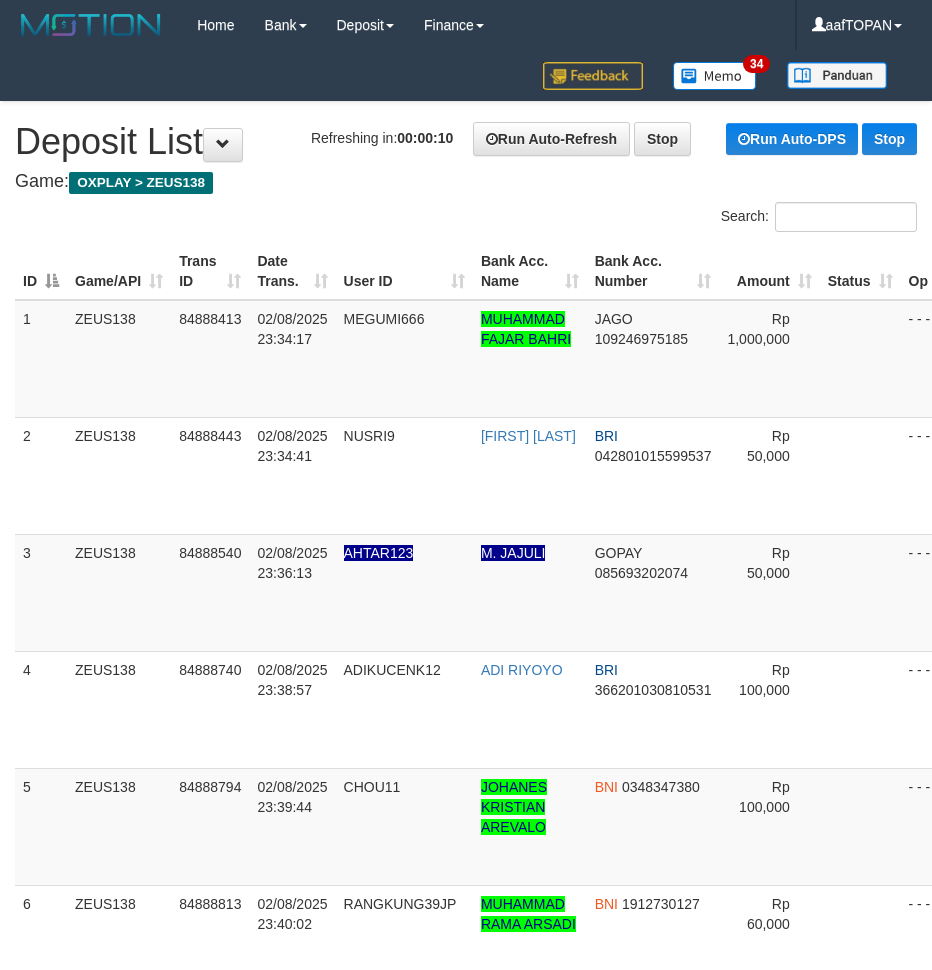 scroll, scrollTop: 0, scrollLeft: 0, axis: both 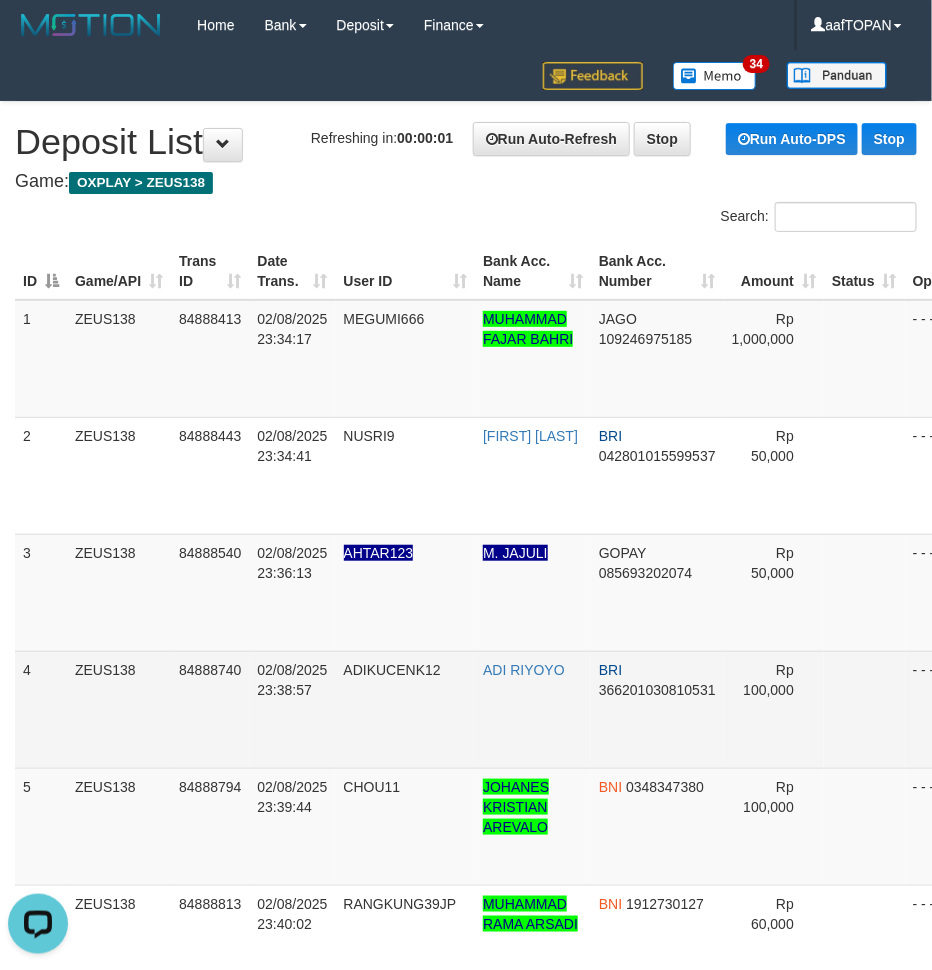 click on "ADI RIYOYO" at bounding box center (533, 709) 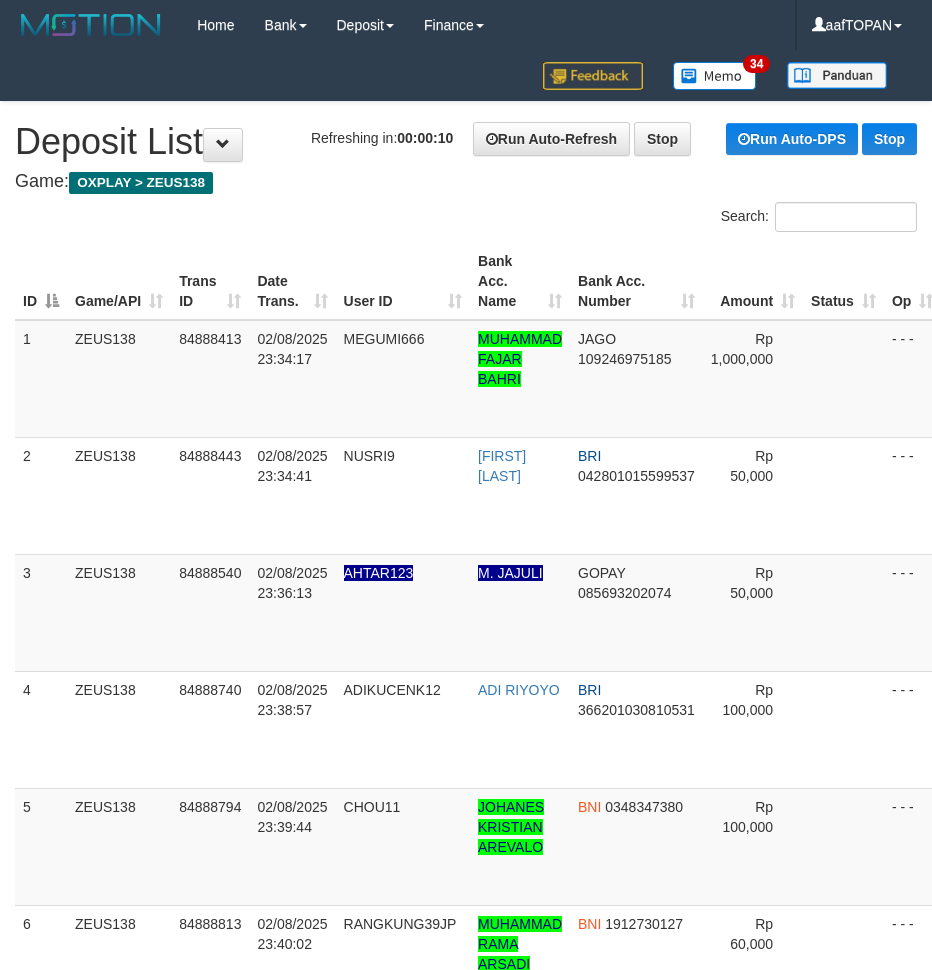 scroll, scrollTop: 0, scrollLeft: 0, axis: both 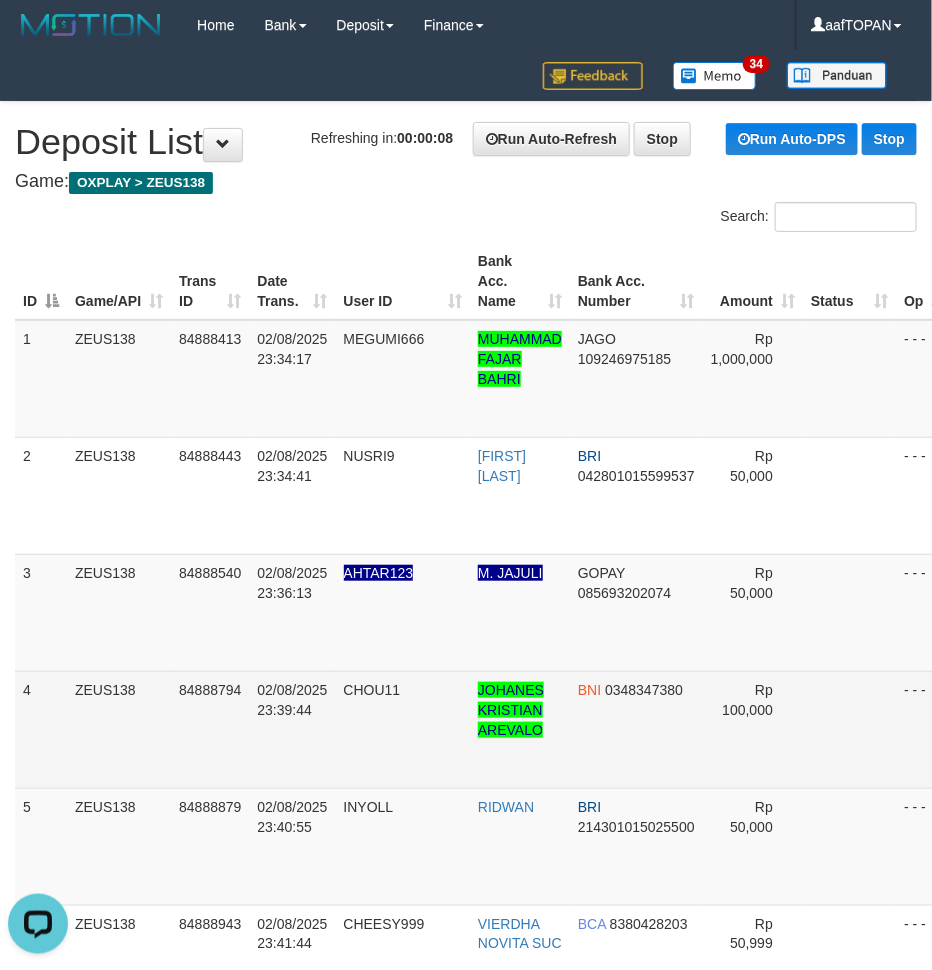 click on "CHOU11" at bounding box center (403, 729) 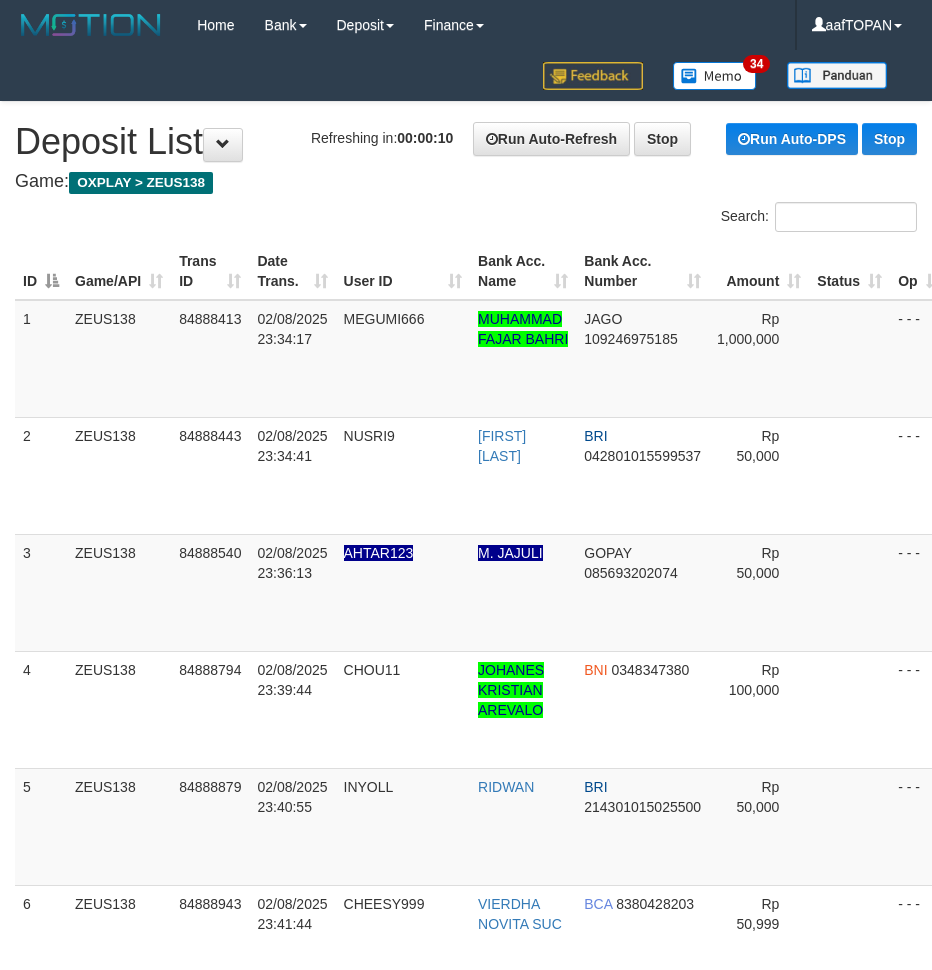 scroll, scrollTop: 0, scrollLeft: 0, axis: both 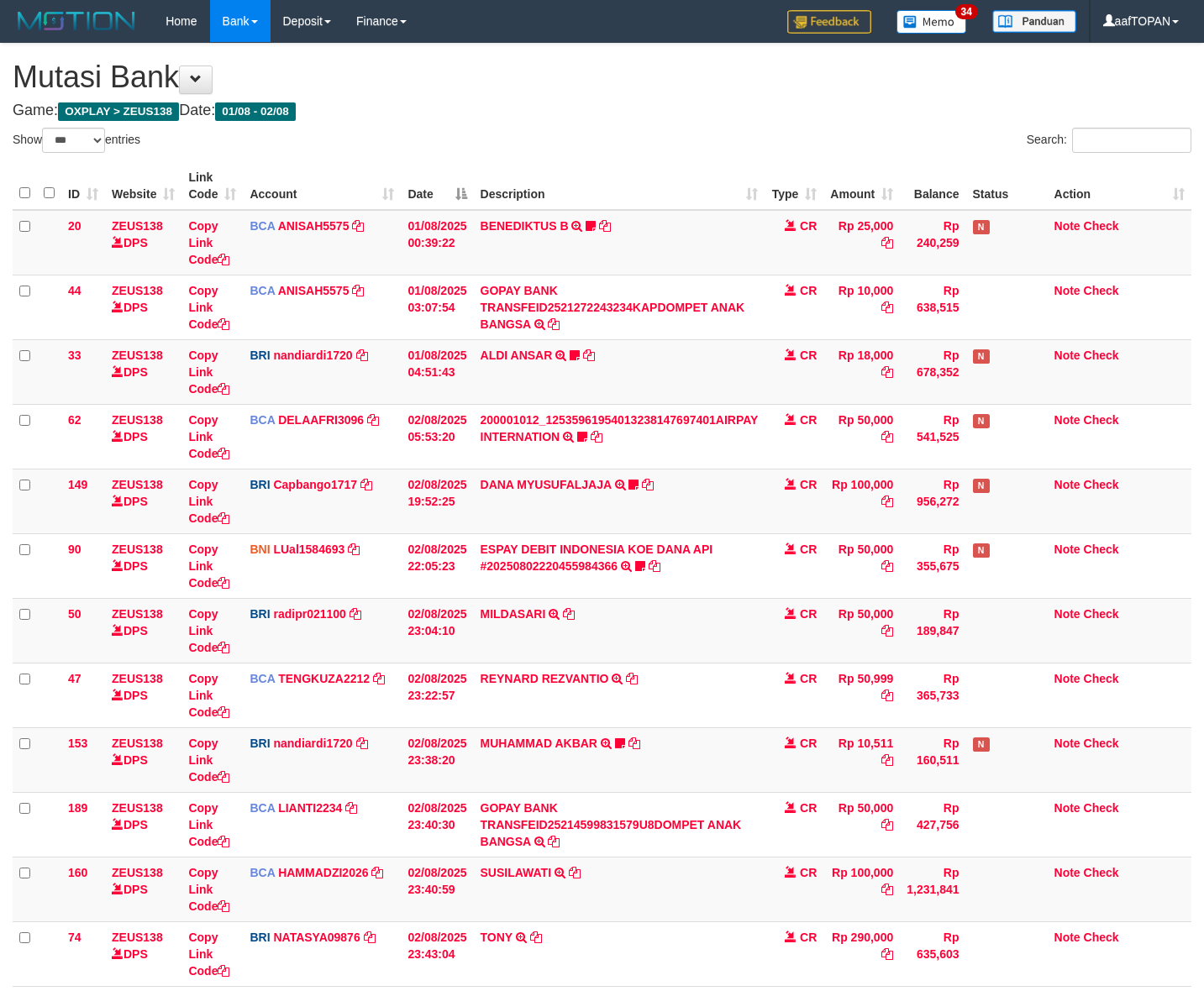select on "***" 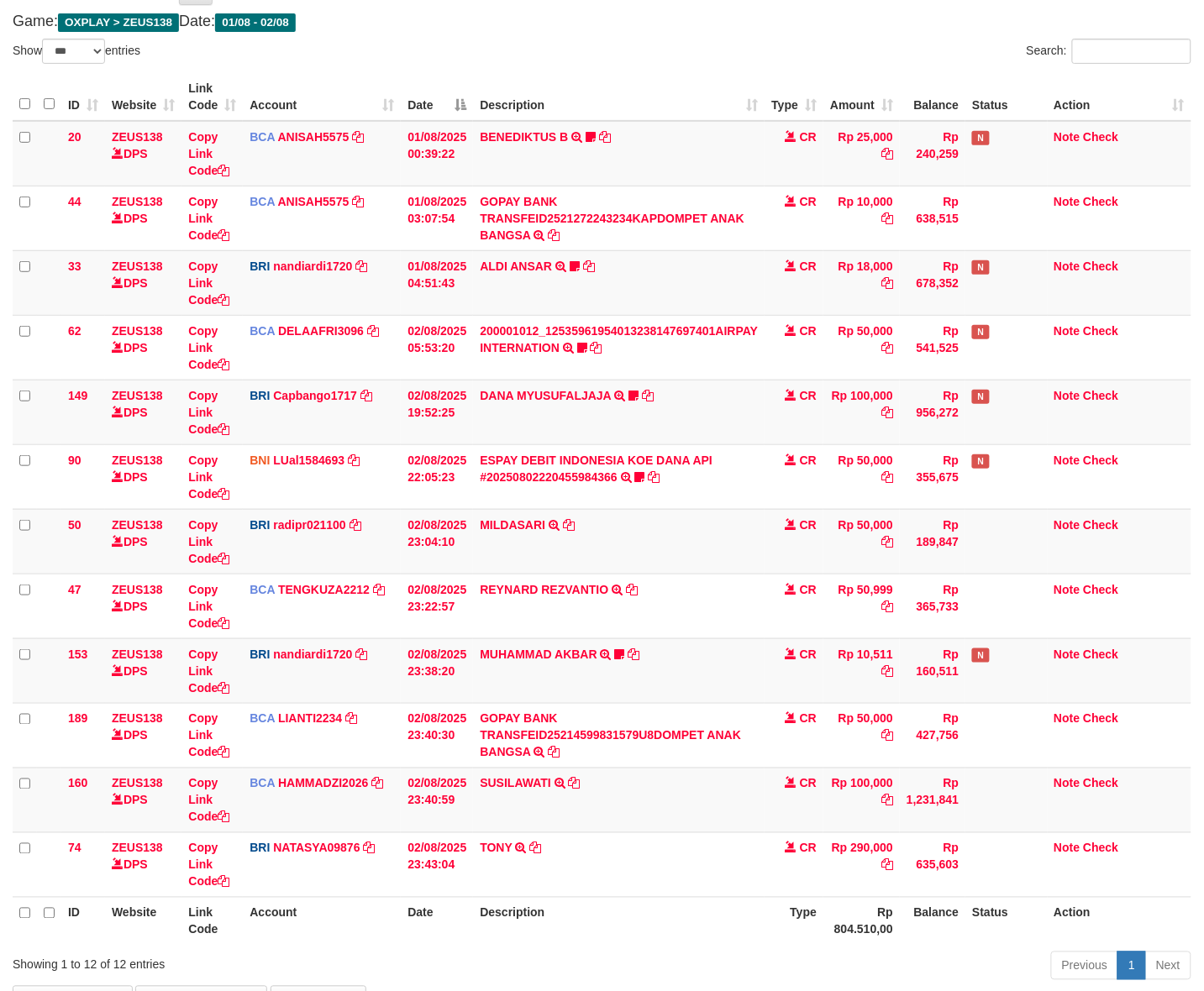 scroll, scrollTop: 207, scrollLeft: 0, axis: vertical 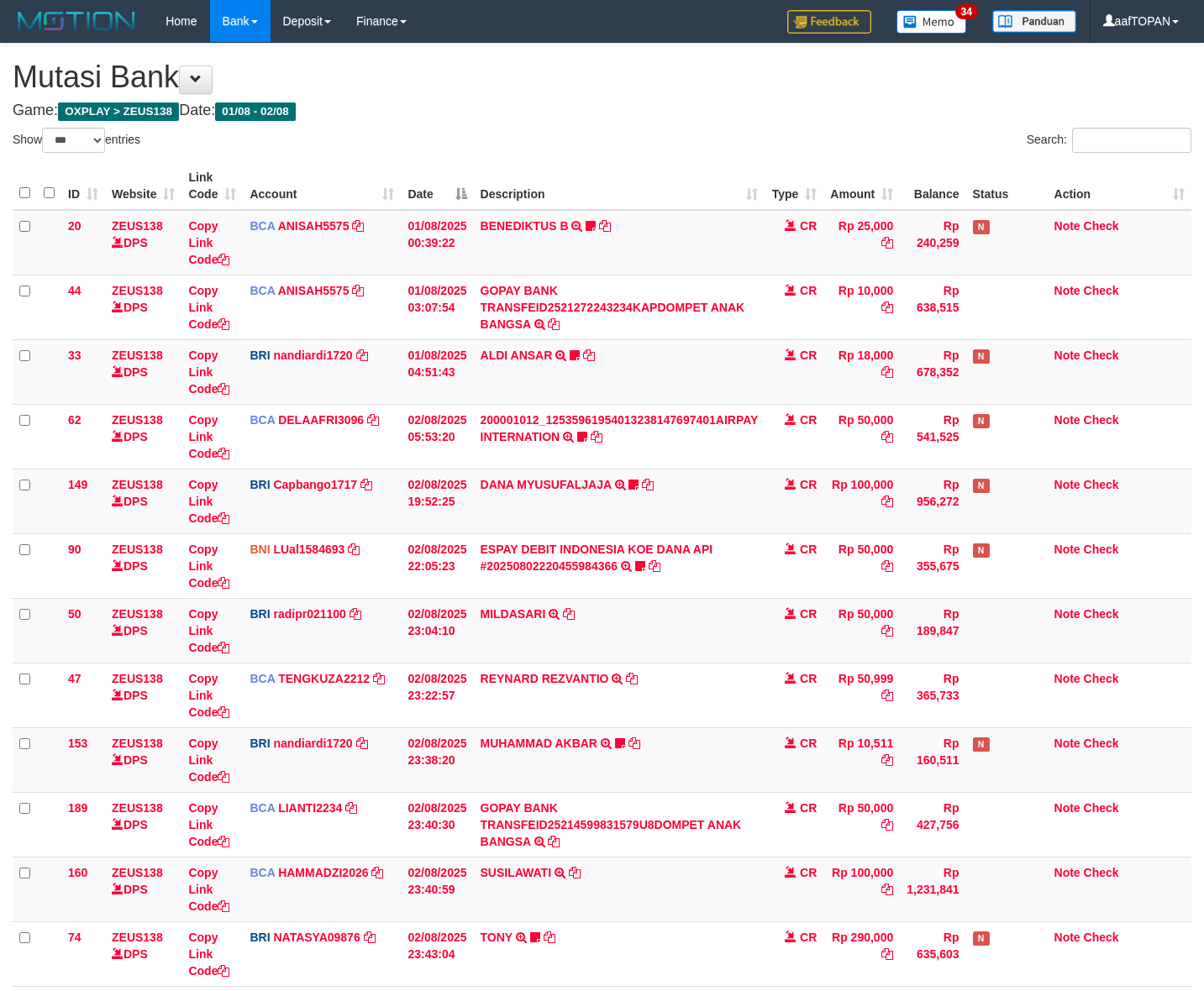 select on "***" 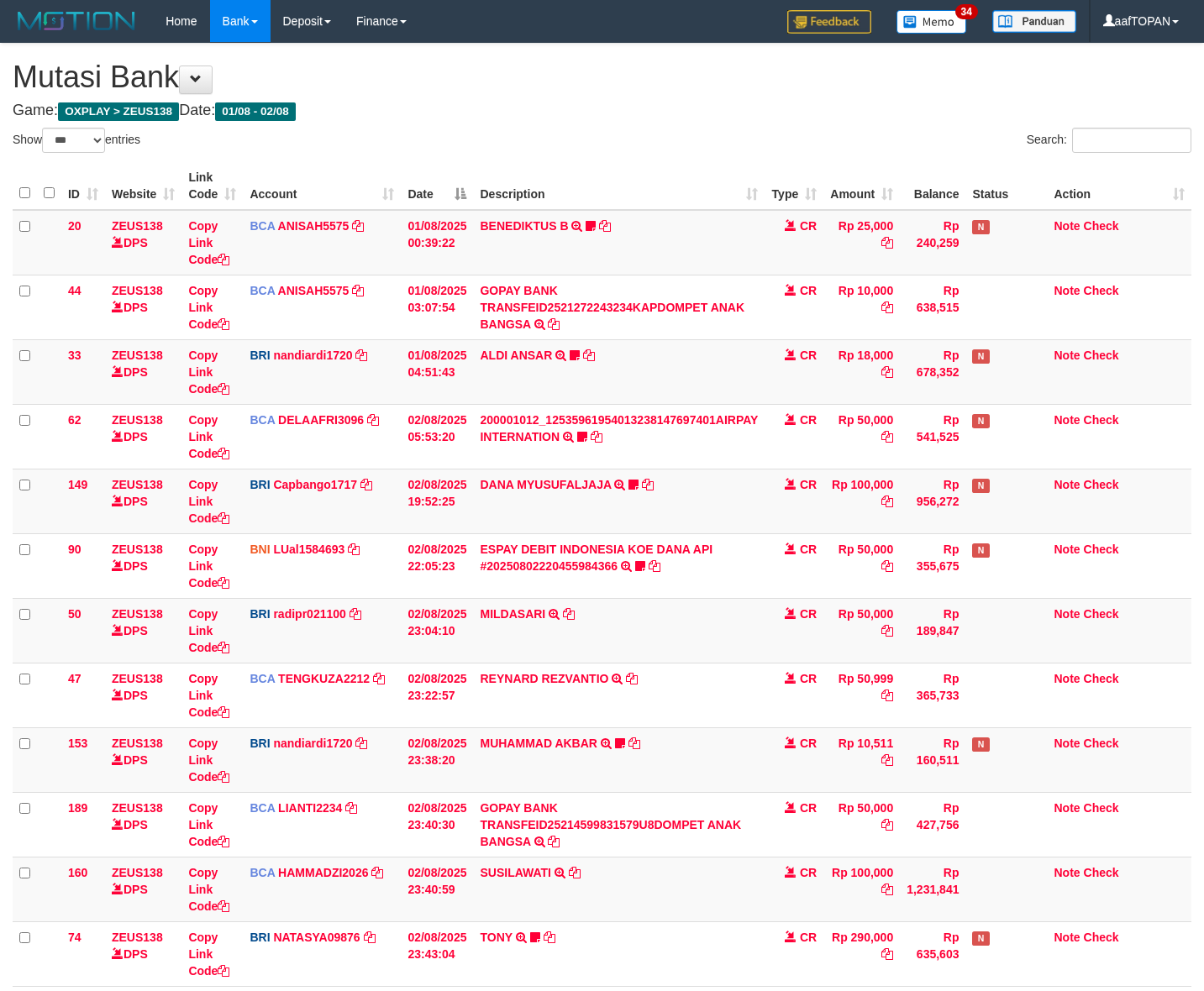 scroll, scrollTop: 207, scrollLeft: 0, axis: vertical 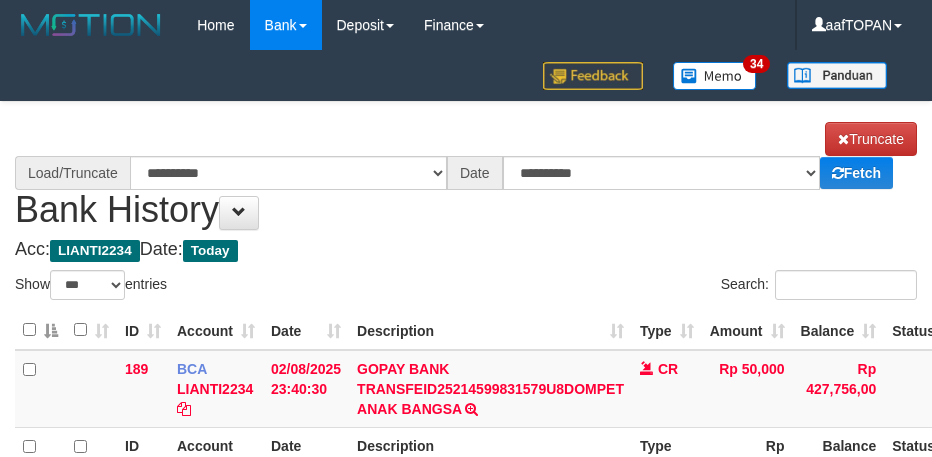 select on "***" 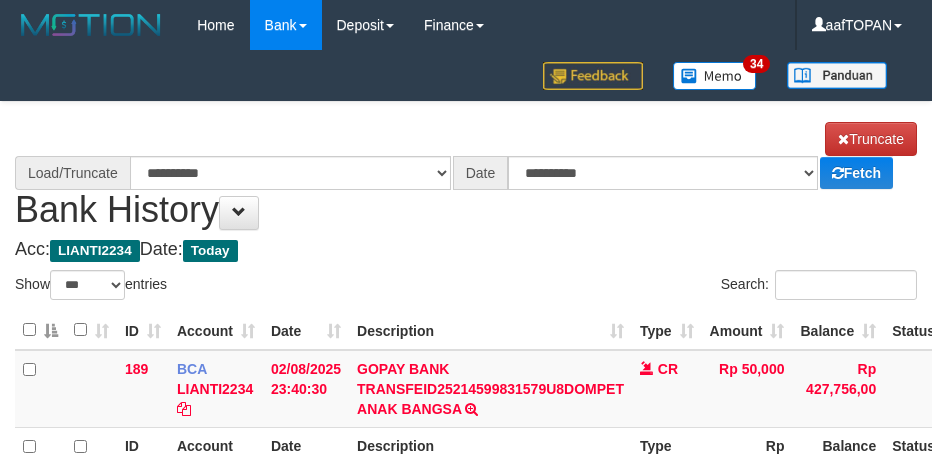 scroll, scrollTop: 153, scrollLeft: 0, axis: vertical 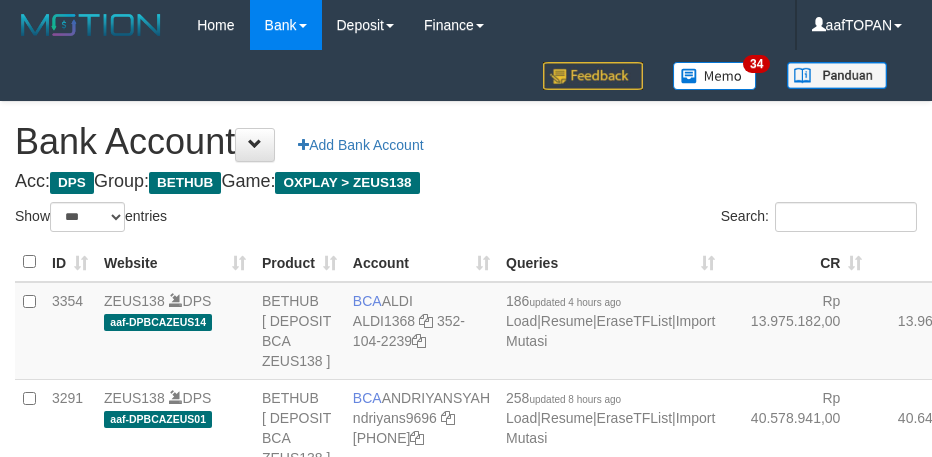 select on "***" 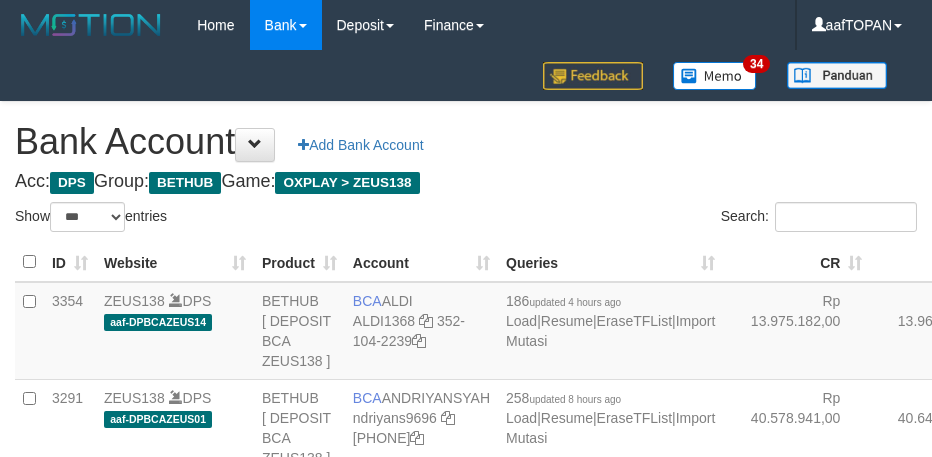 scroll, scrollTop: 1015, scrollLeft: 0, axis: vertical 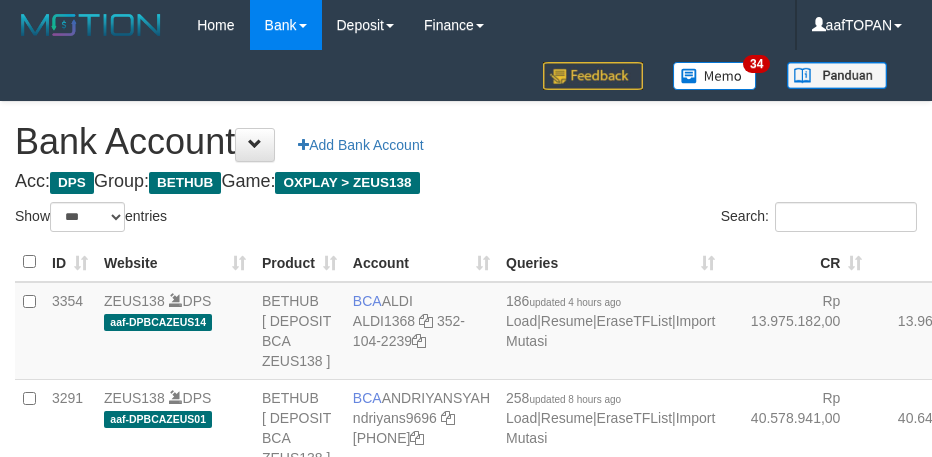 select on "***" 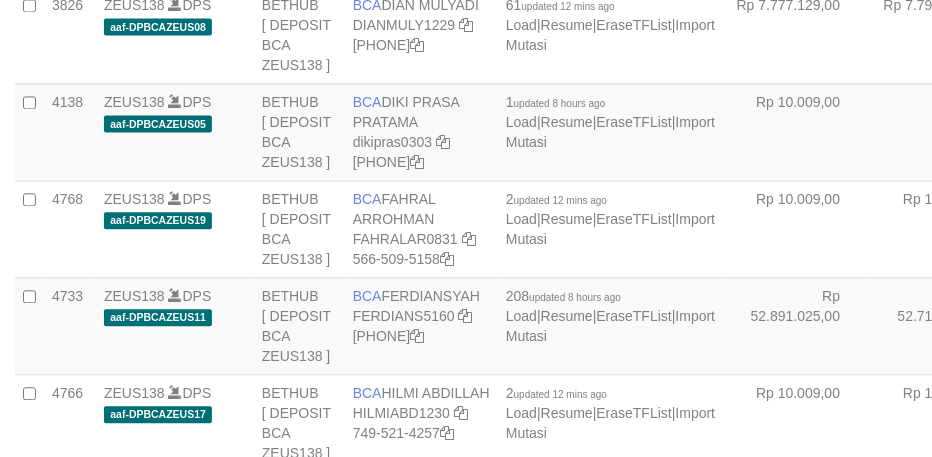 scroll, scrollTop: 1015, scrollLeft: 0, axis: vertical 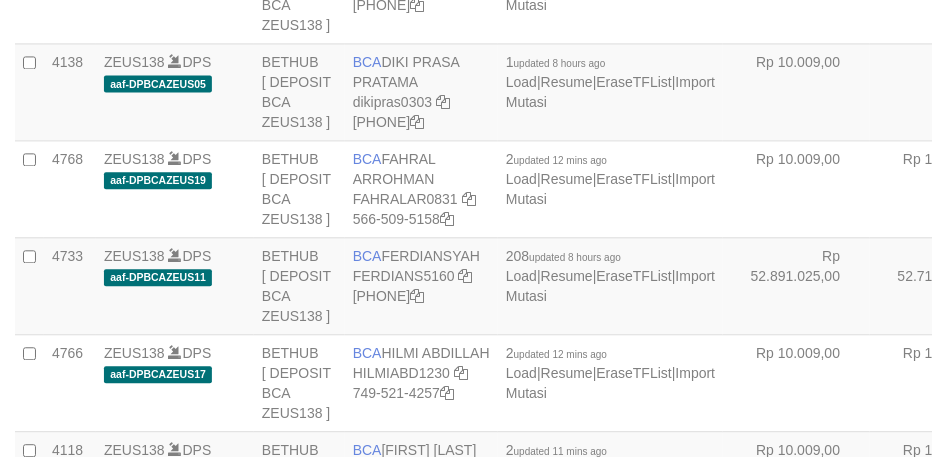 click on "DELAAFRI3096" at bounding box center (403, -112) 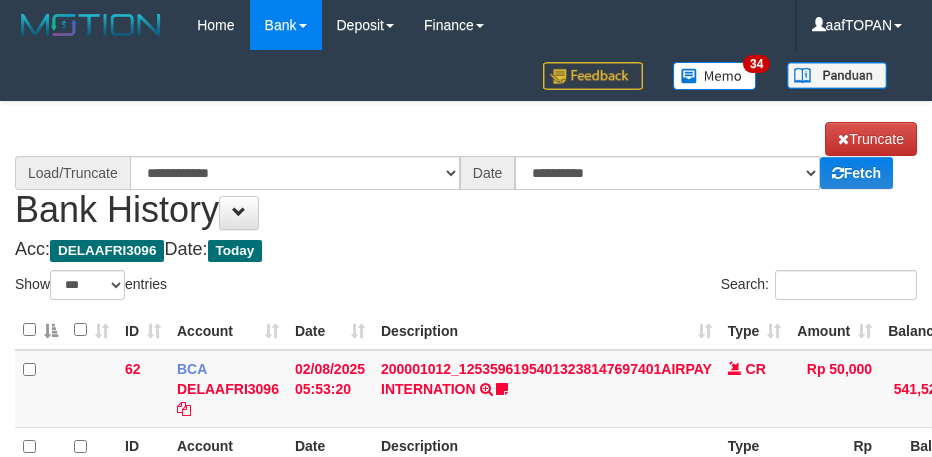select on "***" 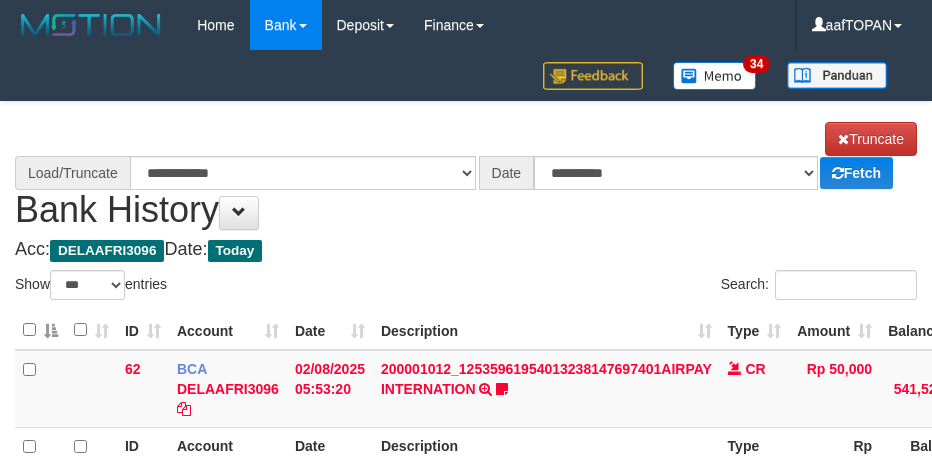 scroll, scrollTop: 0, scrollLeft: 0, axis: both 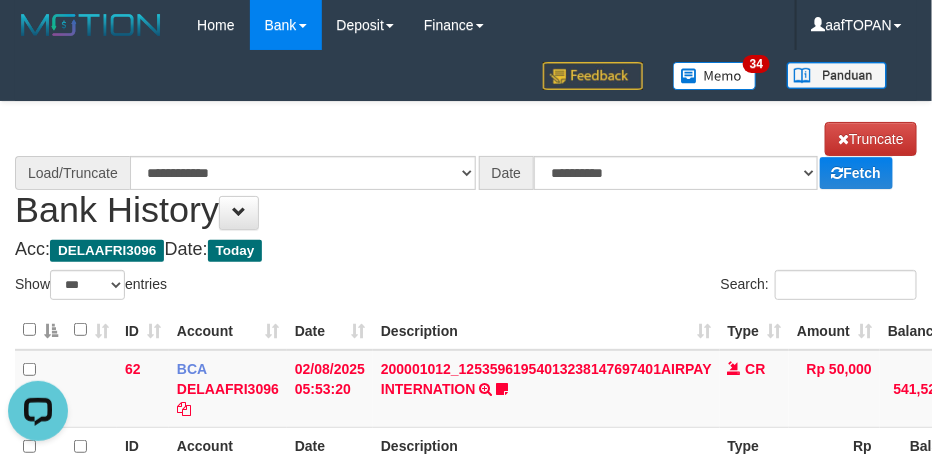 select on "****" 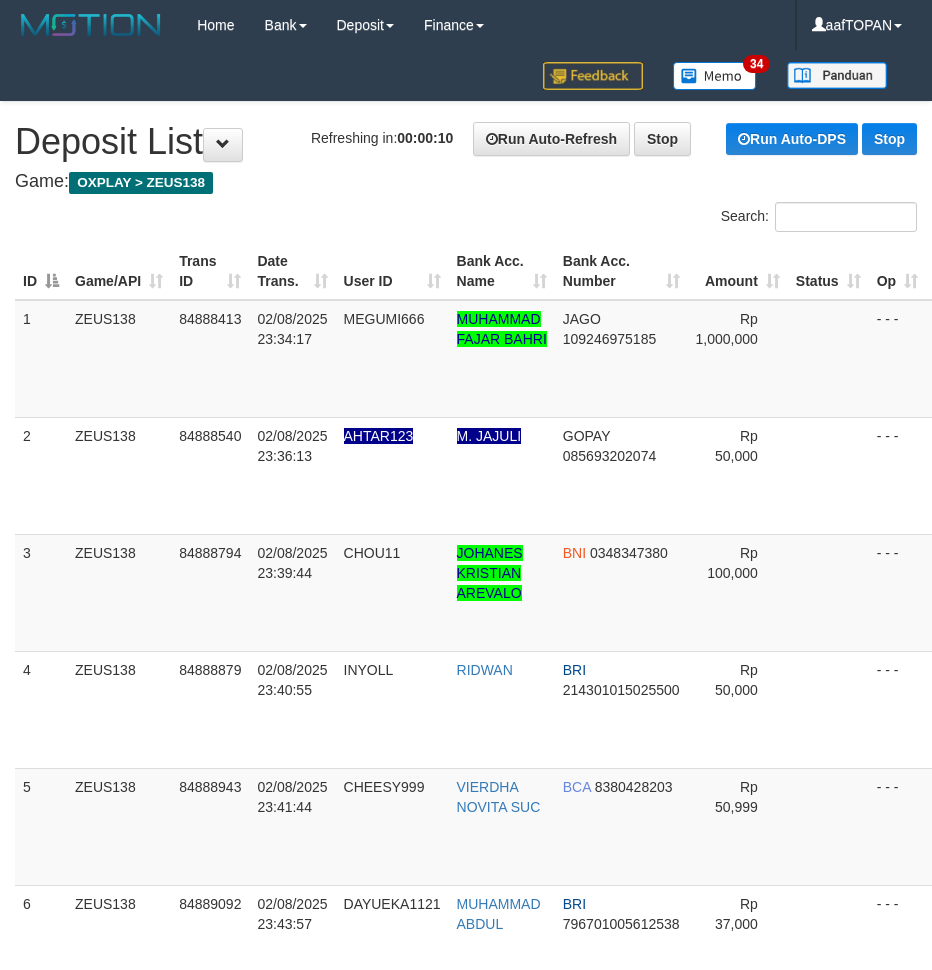 scroll, scrollTop: 0, scrollLeft: 0, axis: both 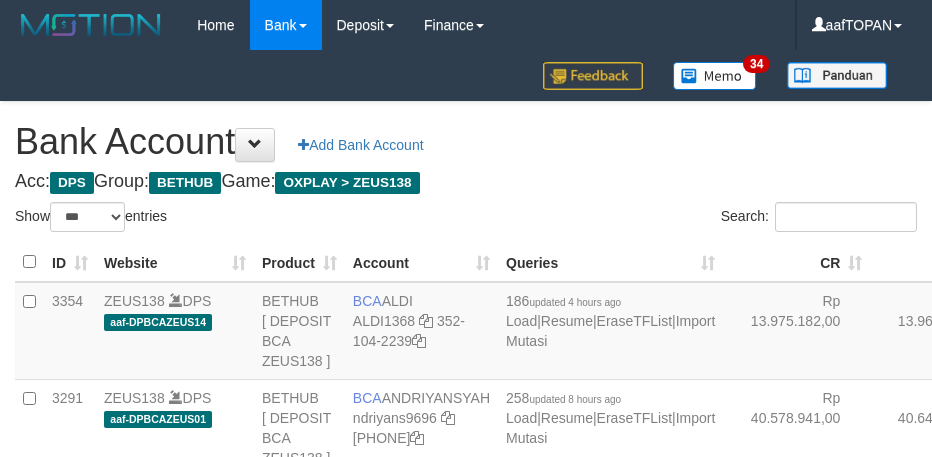 select on "***" 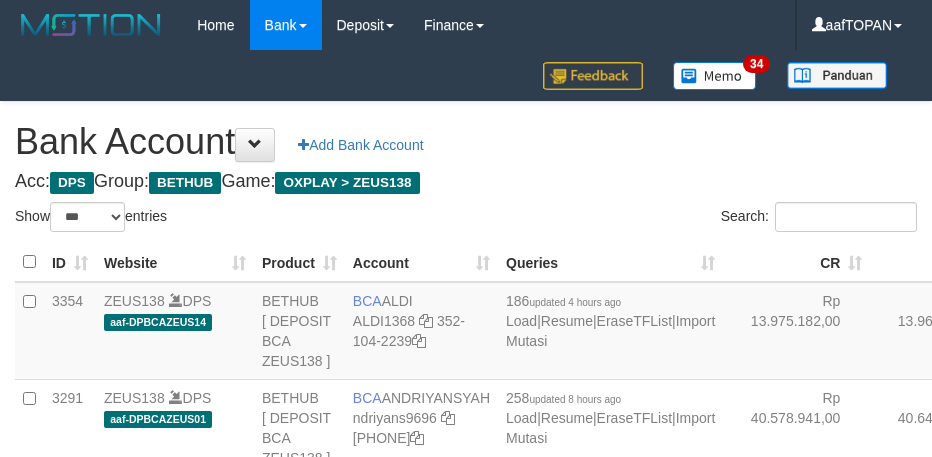 scroll, scrollTop: 1015, scrollLeft: 0, axis: vertical 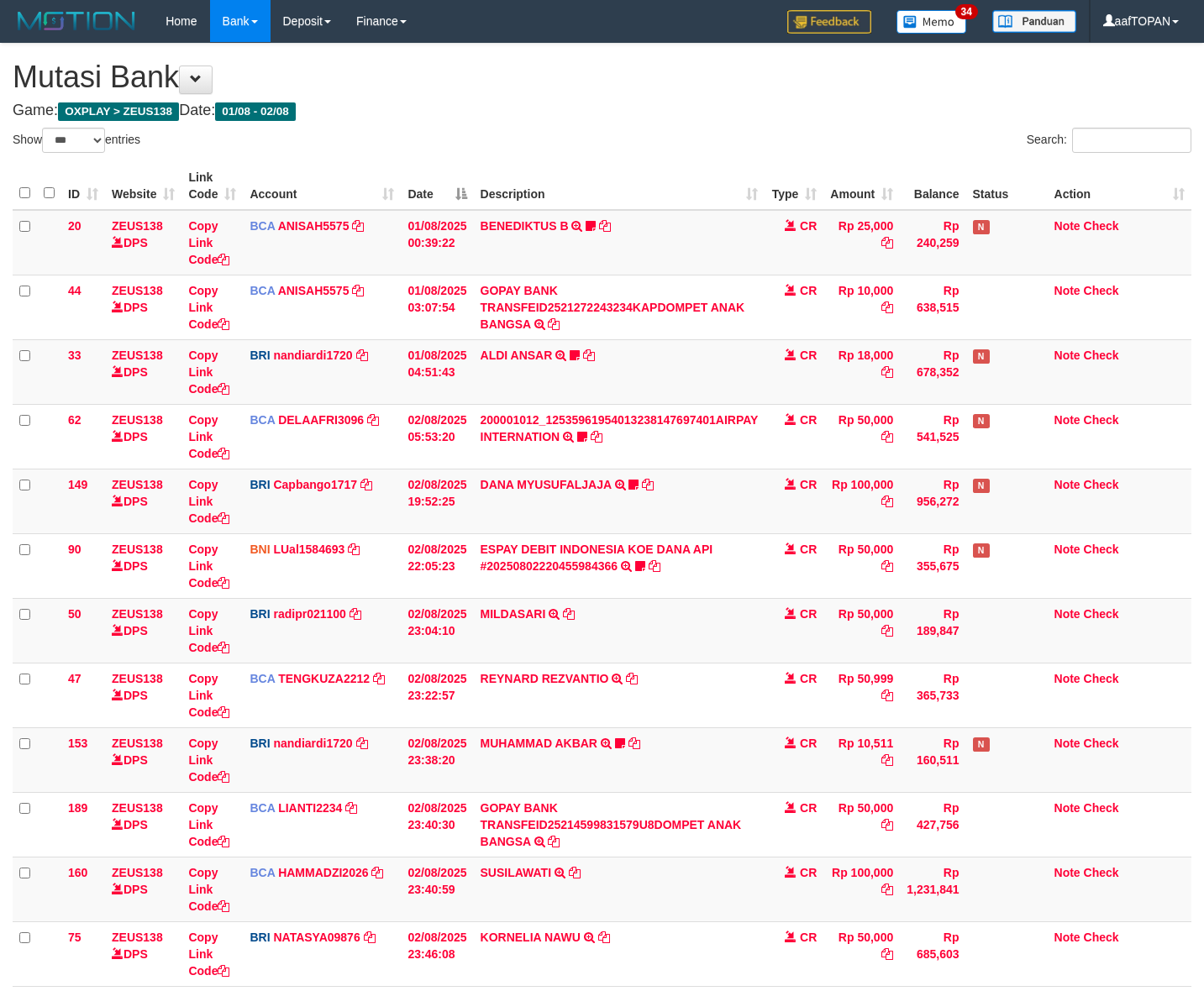 select on "***" 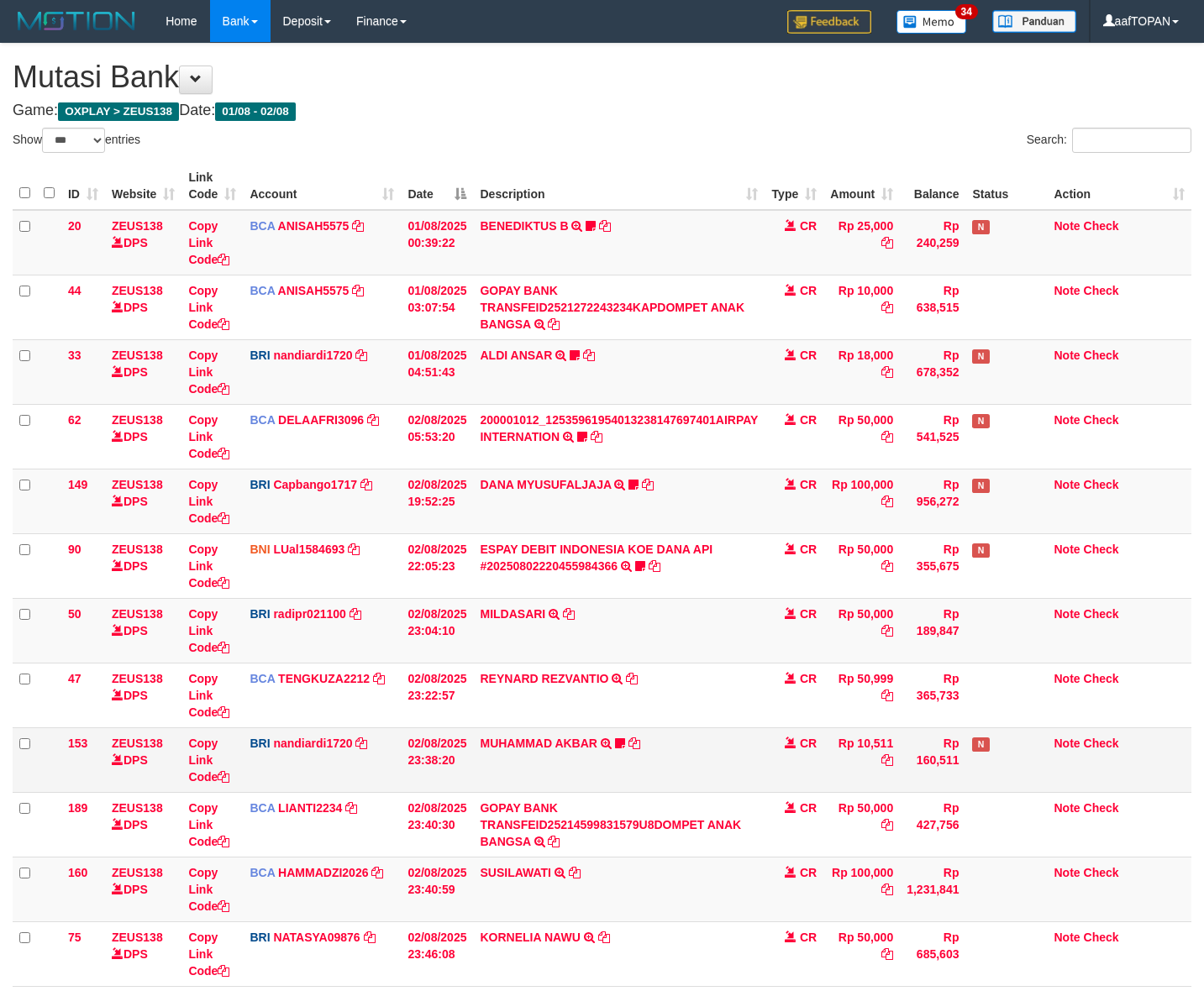 scroll, scrollTop: 207, scrollLeft: 0, axis: vertical 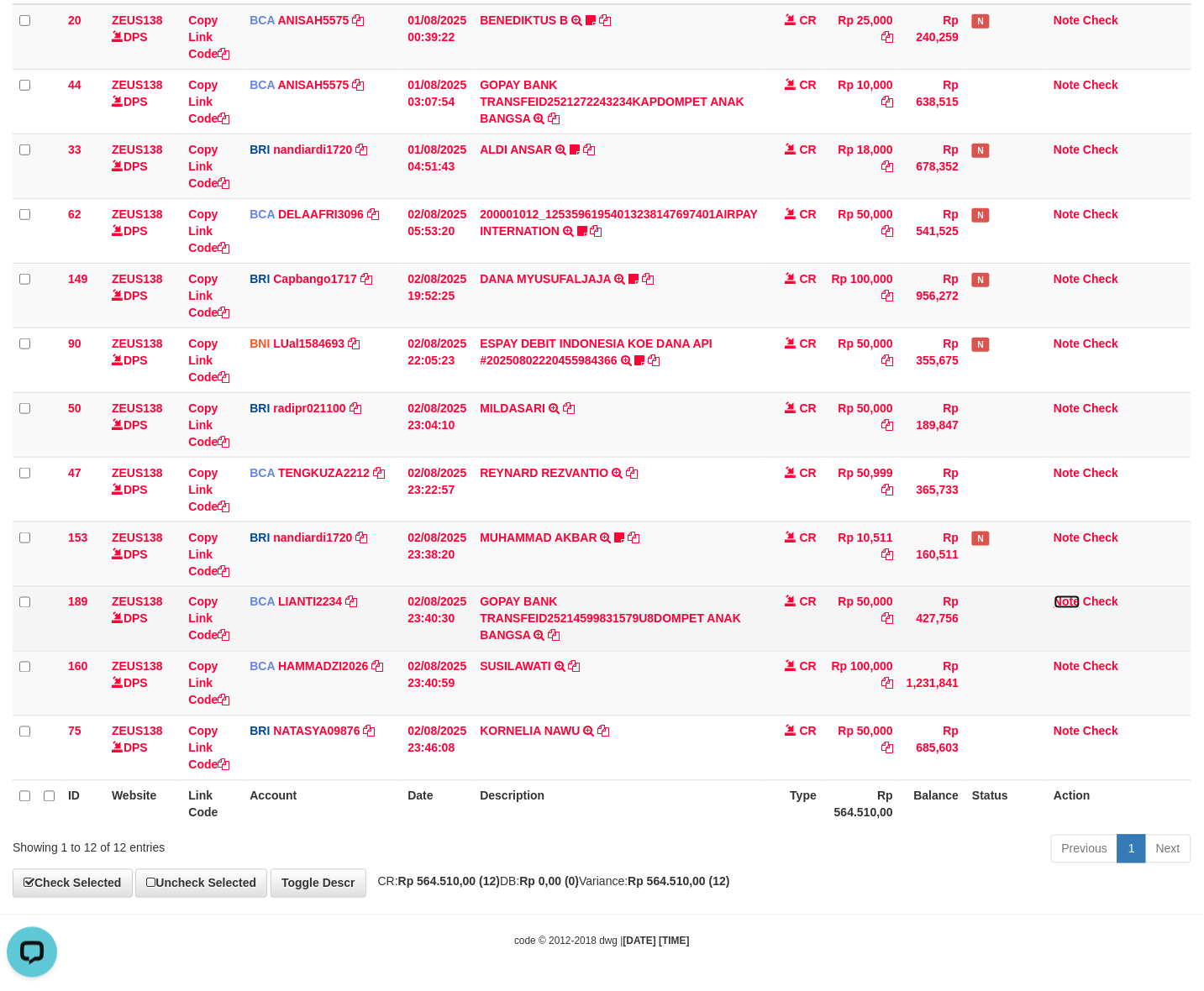 drag, startPoint x: 1069, startPoint y: 599, endPoint x: 891, endPoint y: 611, distance: 178.40404 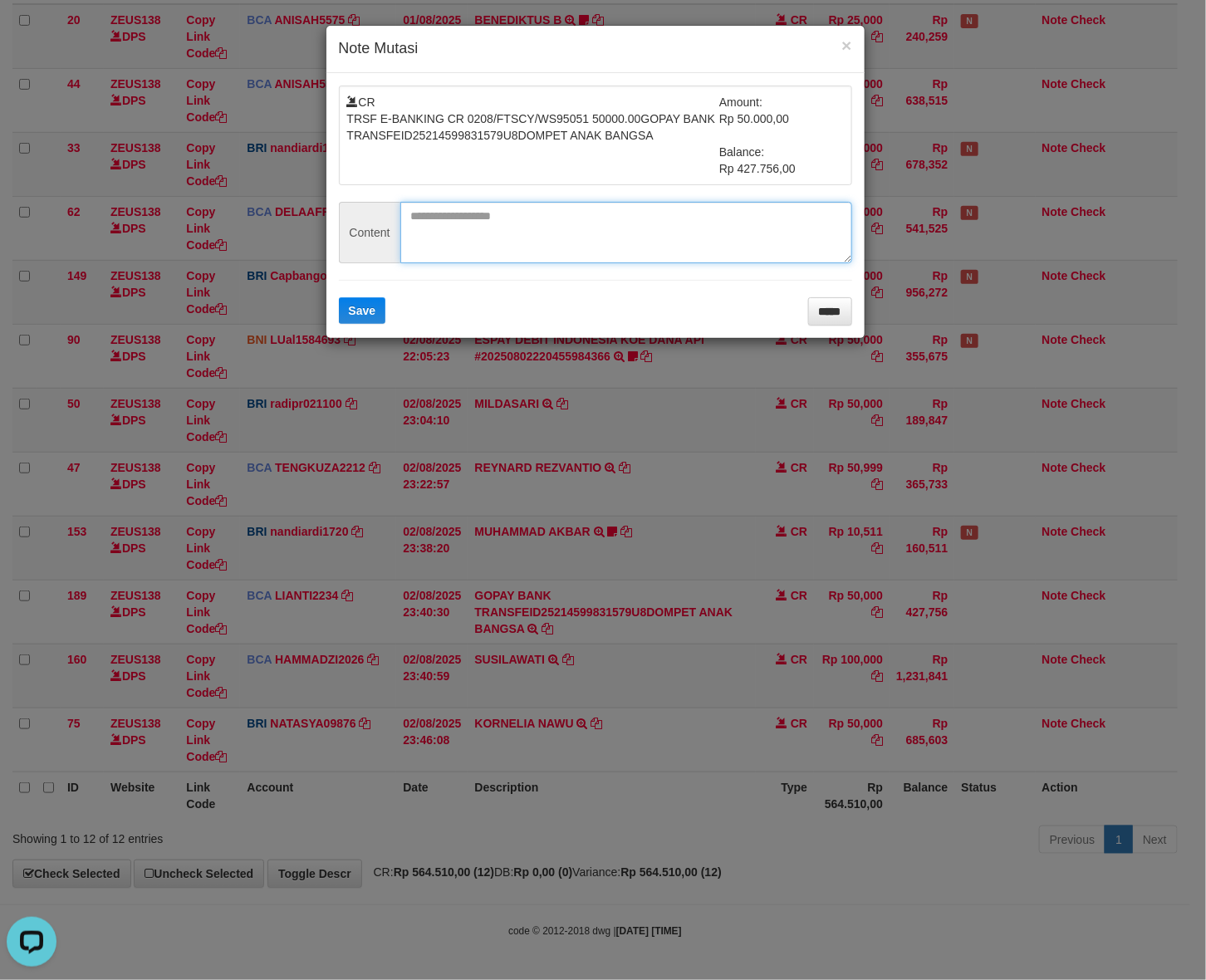 click at bounding box center (626, 233) 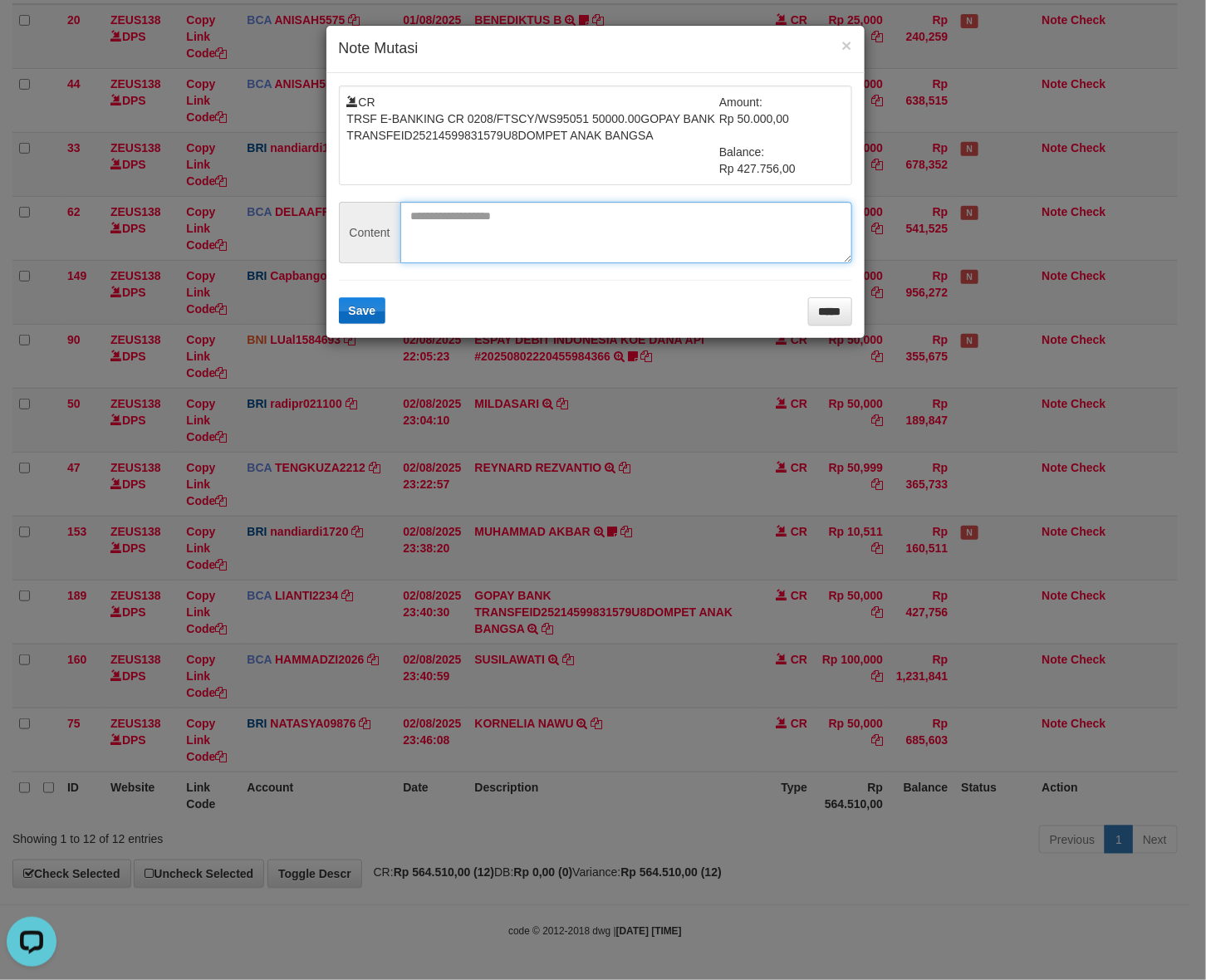 paste on "********" 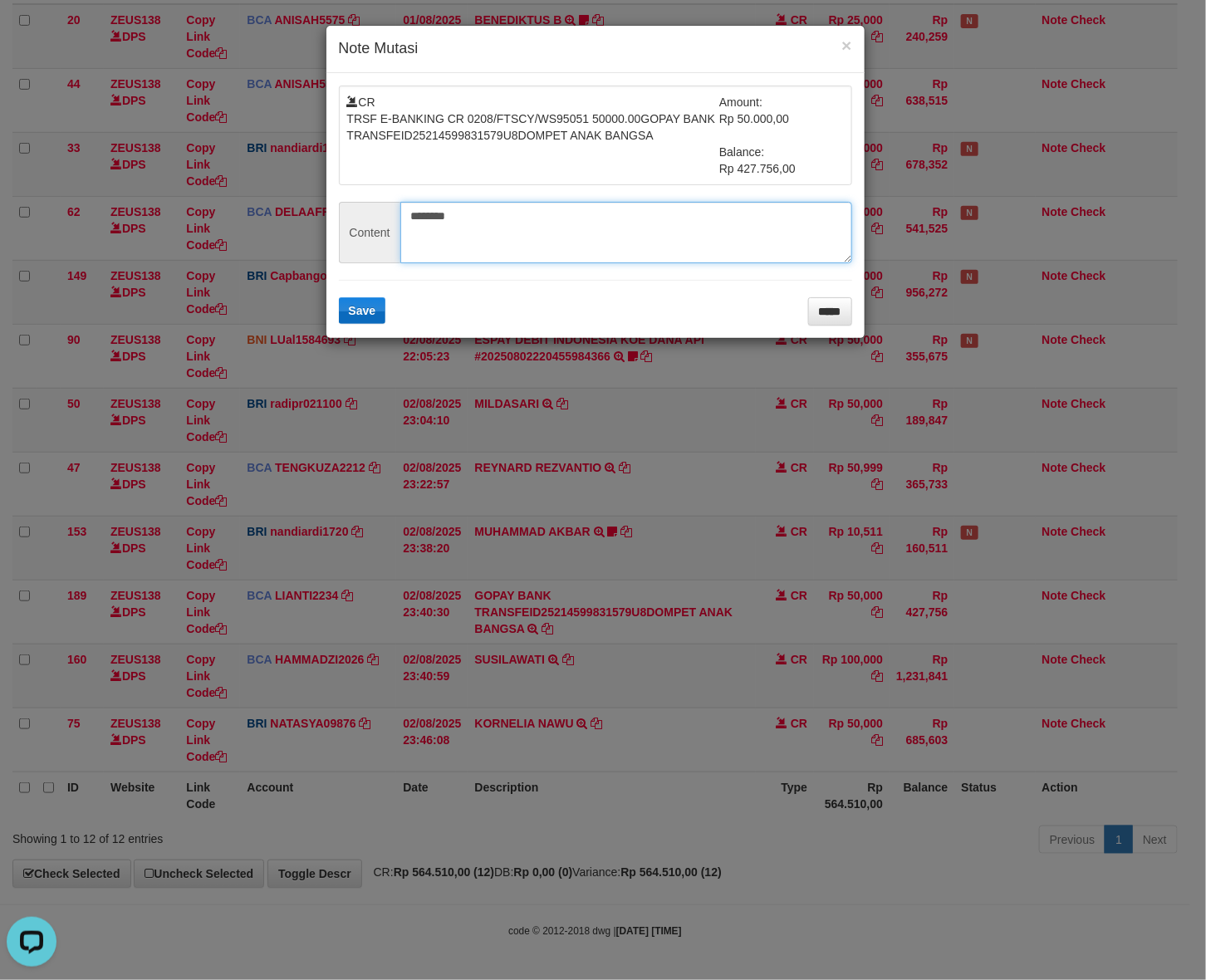 type on "********" 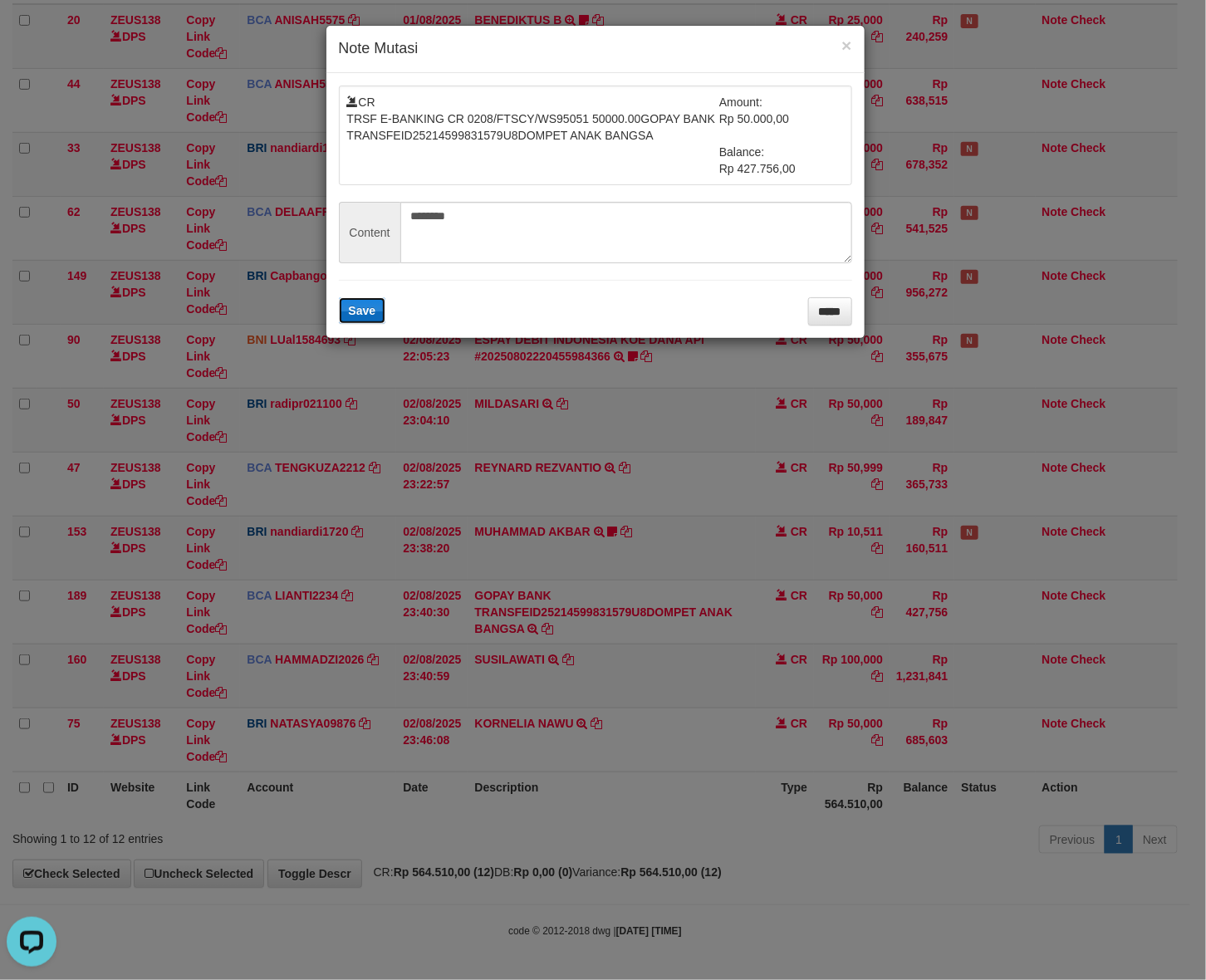 click on "Save" at bounding box center [362, 311] 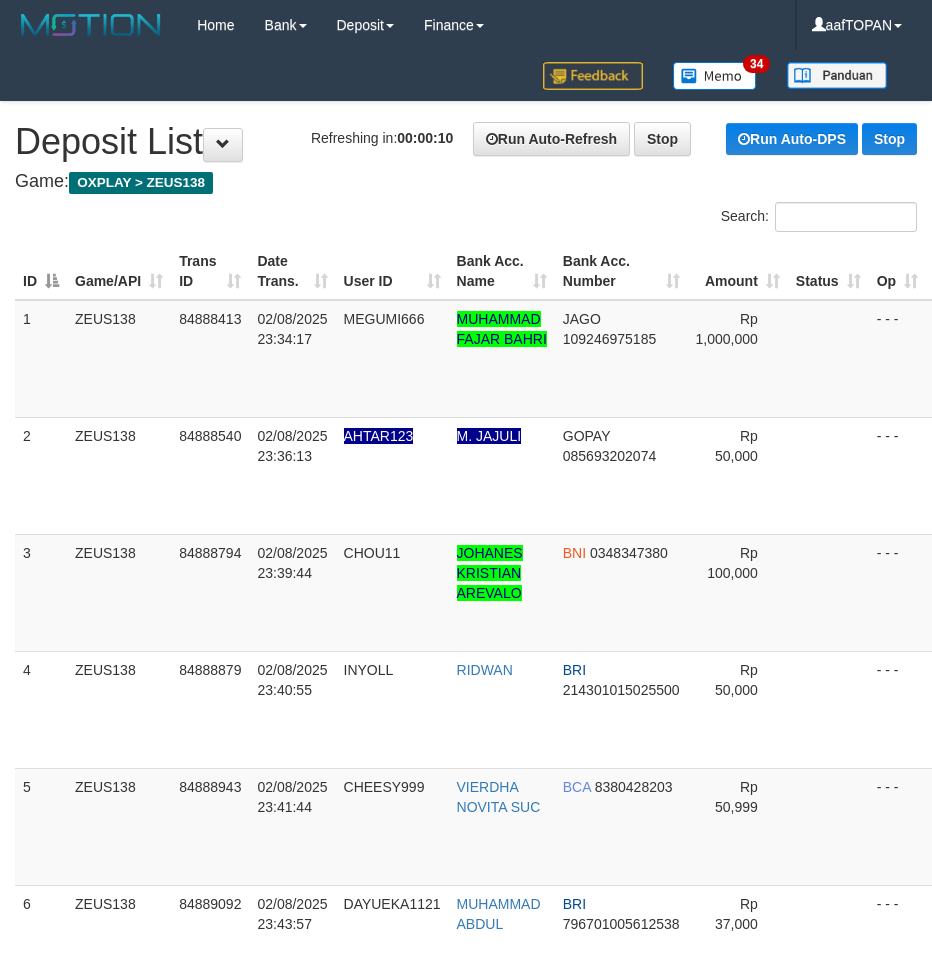 scroll, scrollTop: 0, scrollLeft: 0, axis: both 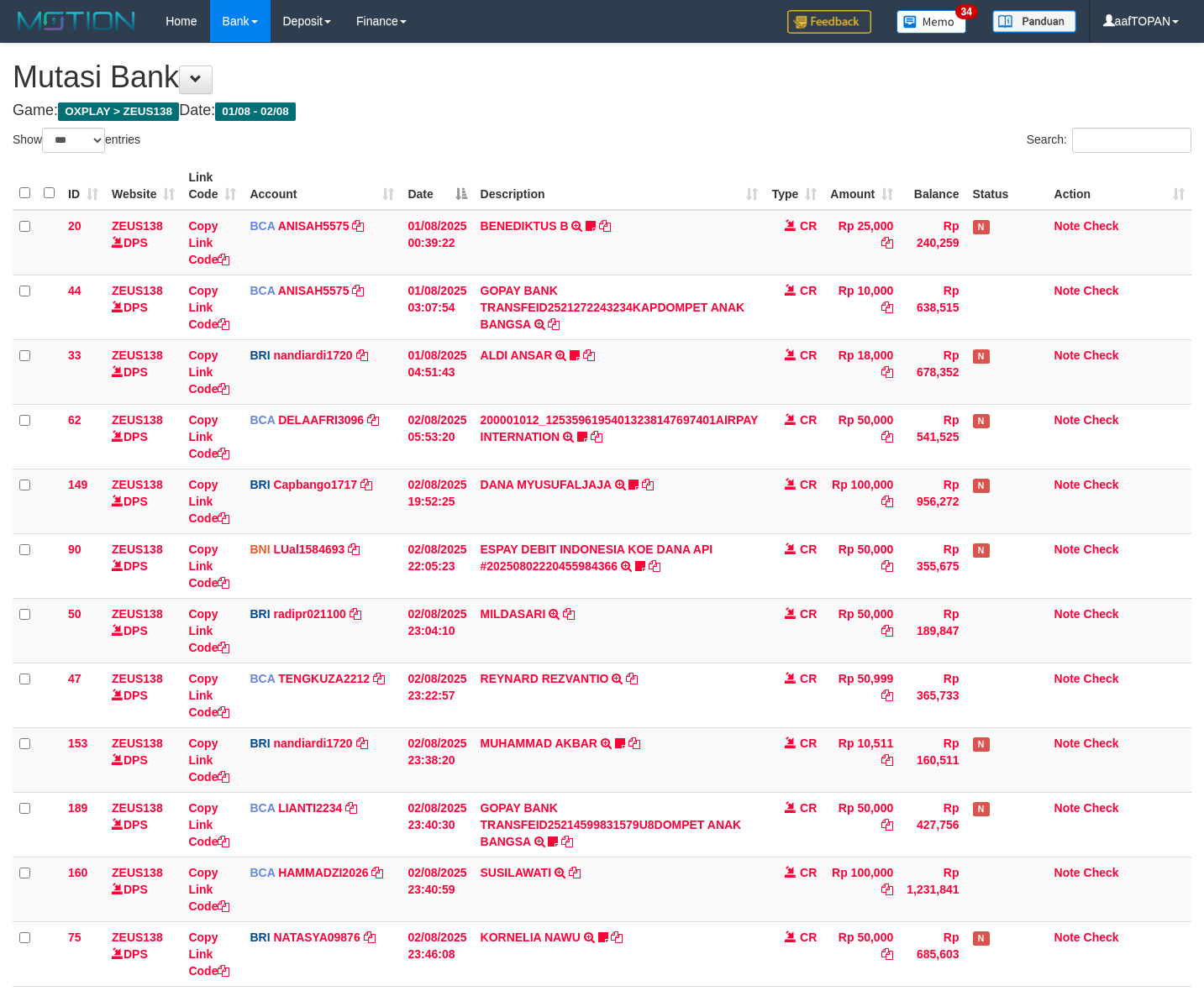 select on "***" 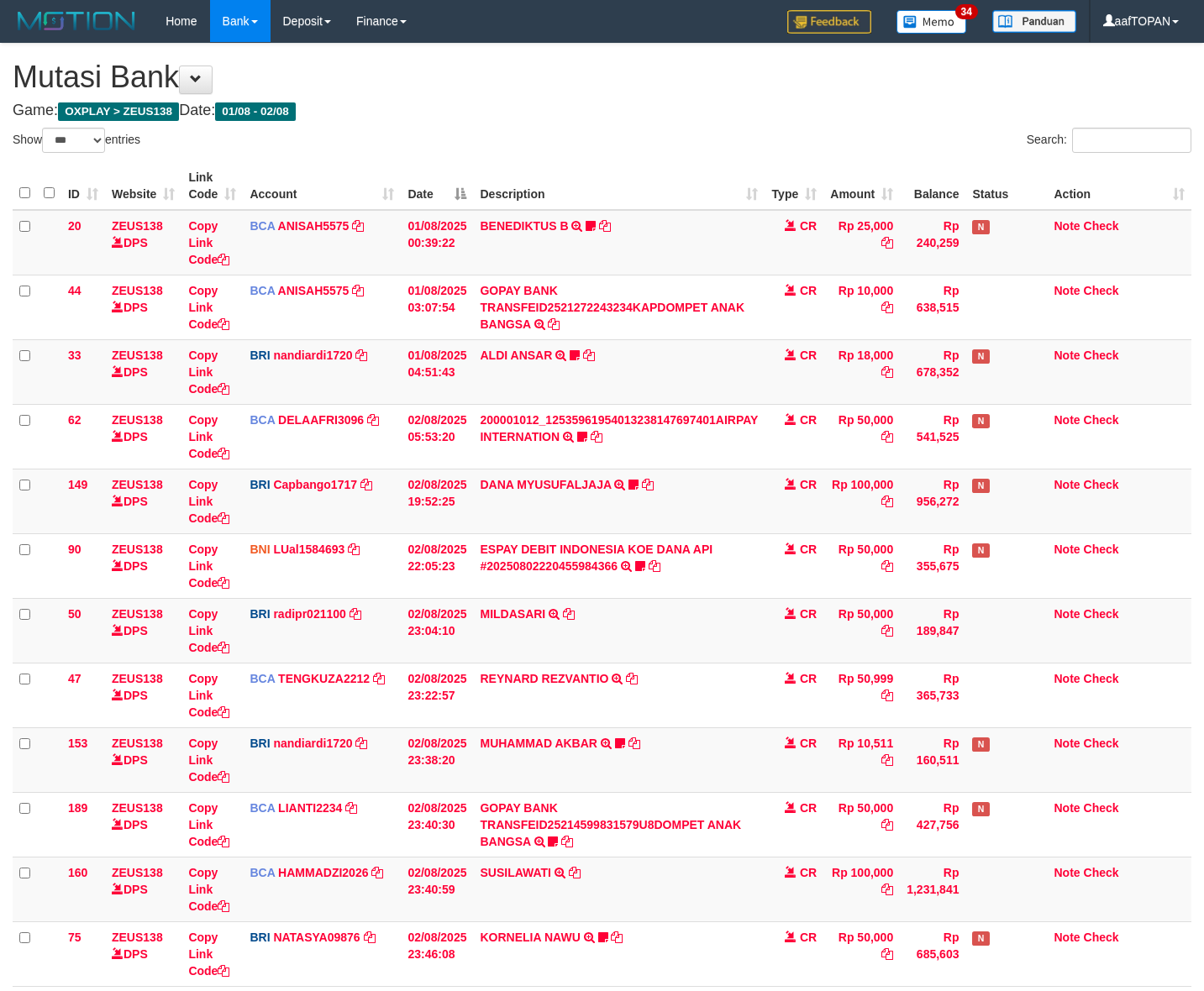 scroll, scrollTop: 207, scrollLeft: 0, axis: vertical 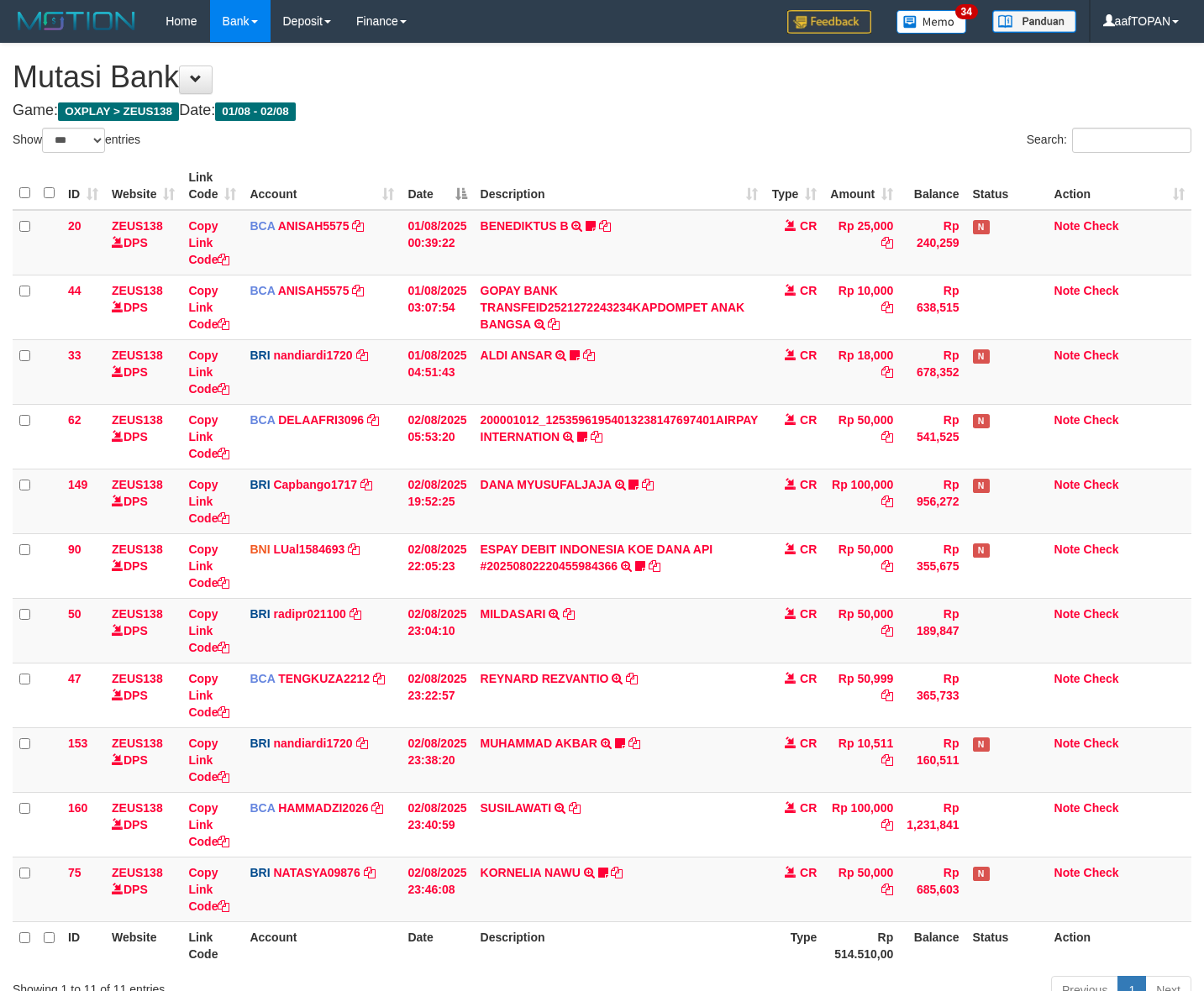 select on "***" 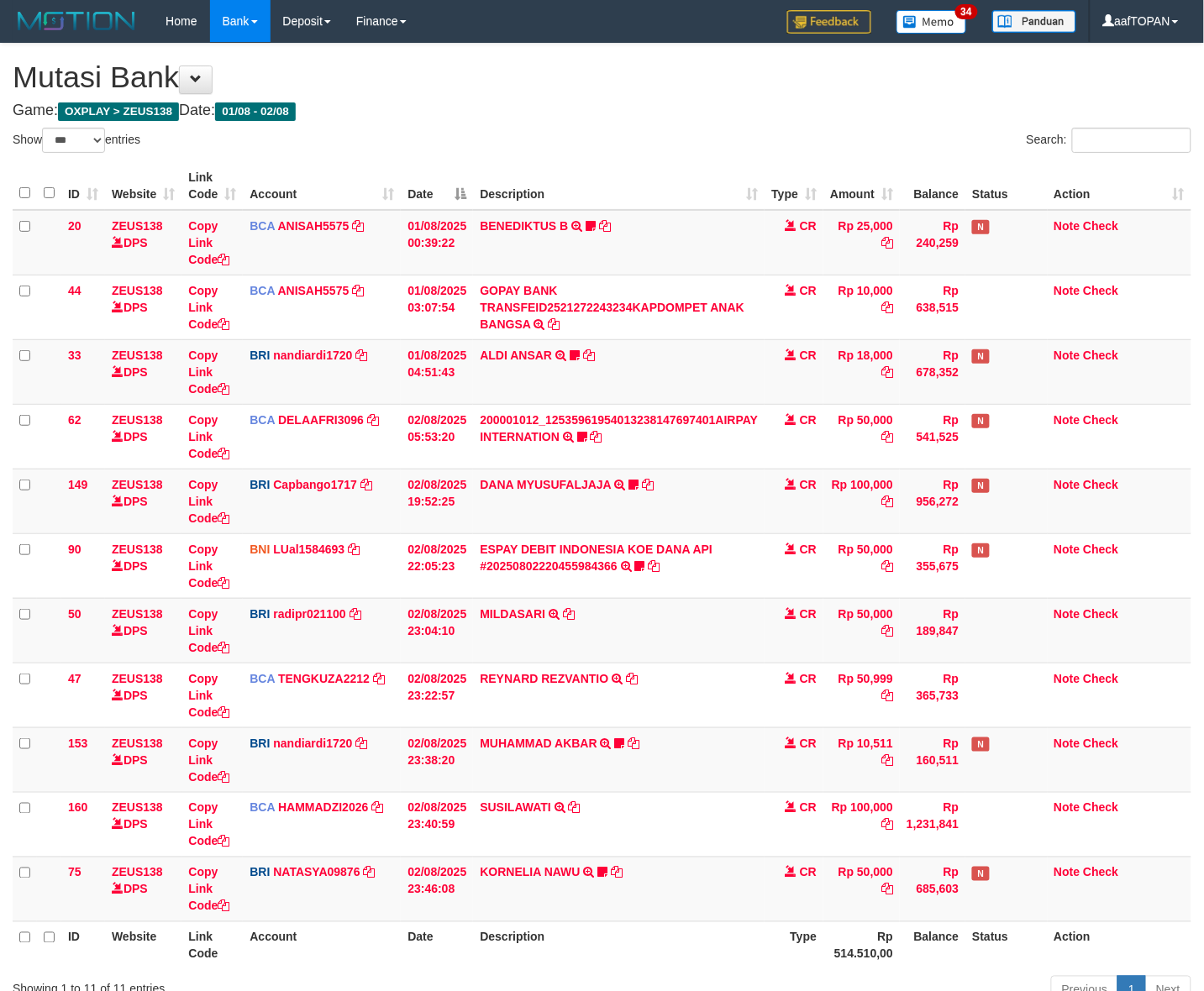 scroll, scrollTop: 144, scrollLeft: 0, axis: vertical 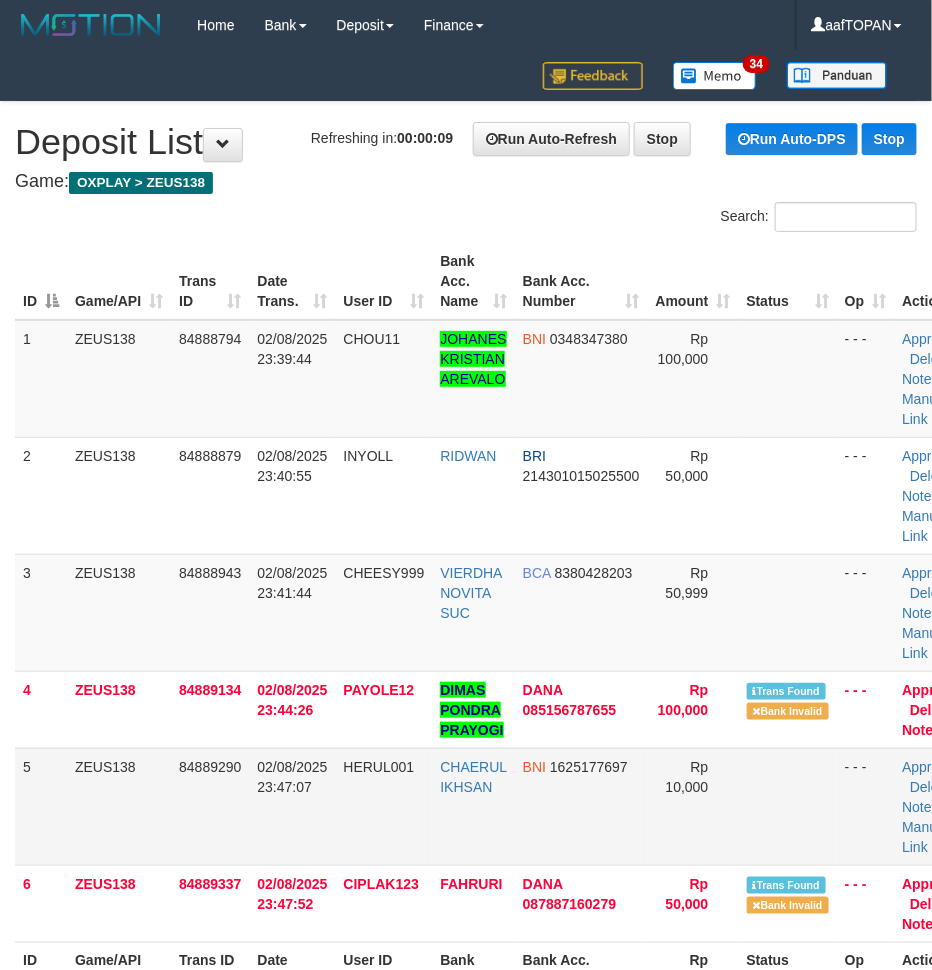 click on "BNI
1625177697" at bounding box center (581, 806) 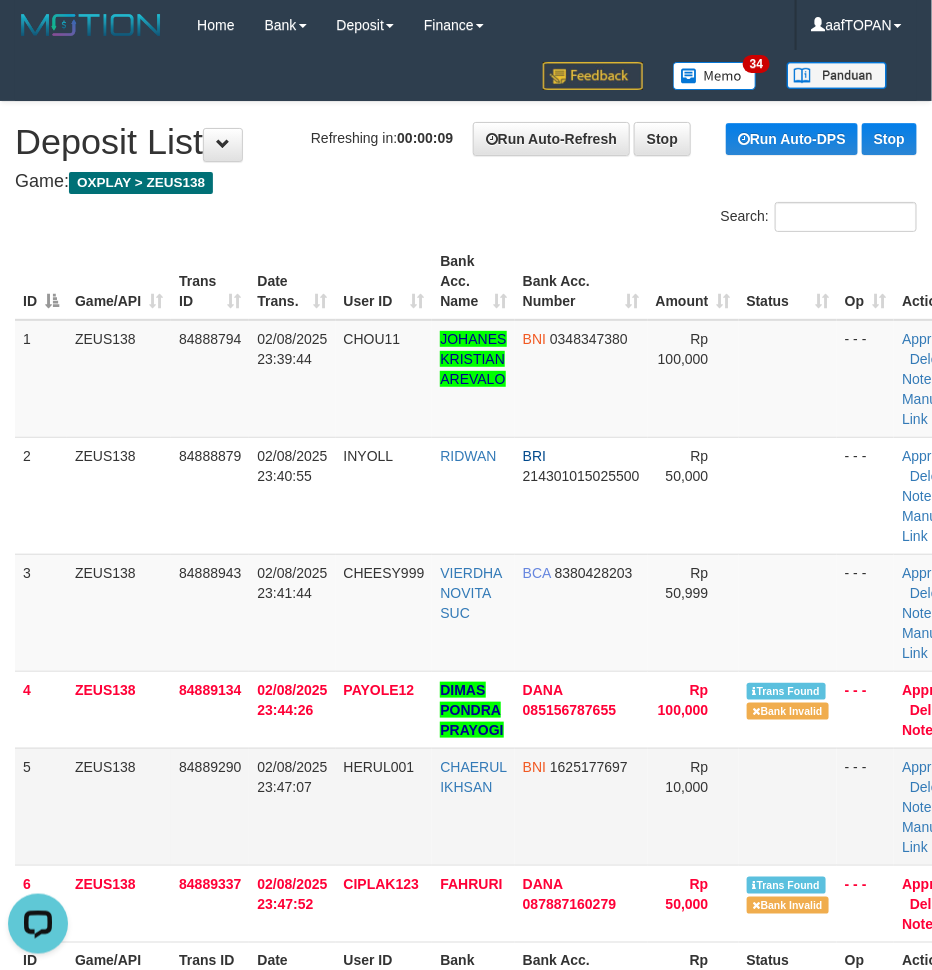 scroll, scrollTop: 0, scrollLeft: 0, axis: both 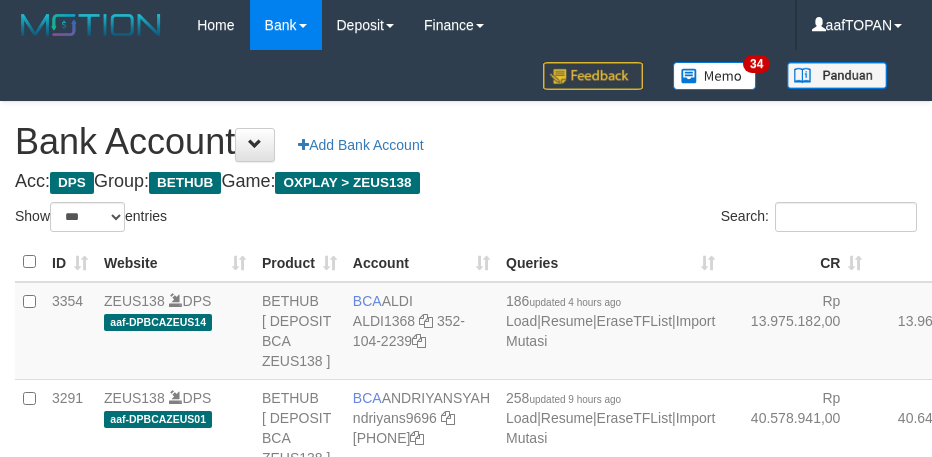 select on "***" 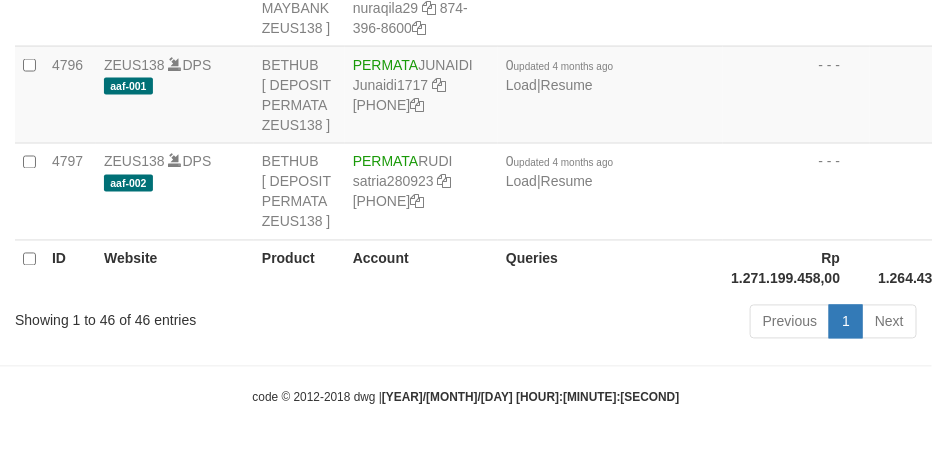 scroll, scrollTop: 5053, scrollLeft: 0, axis: vertical 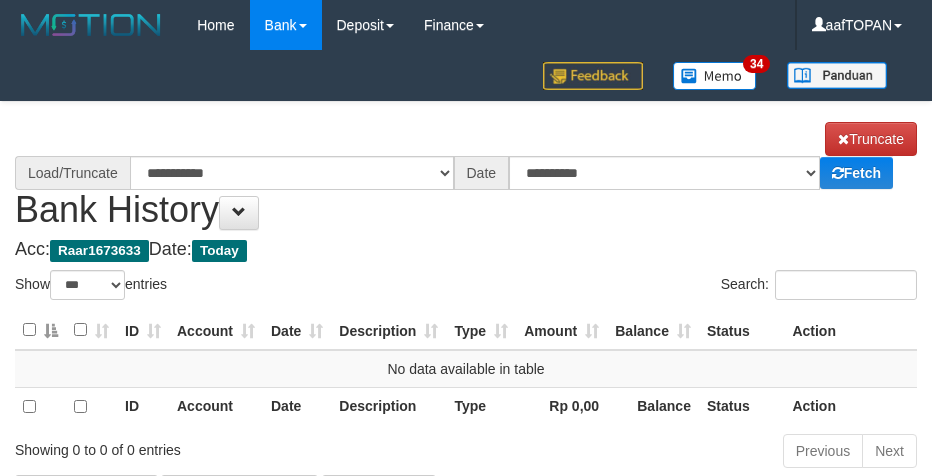 select on "***" 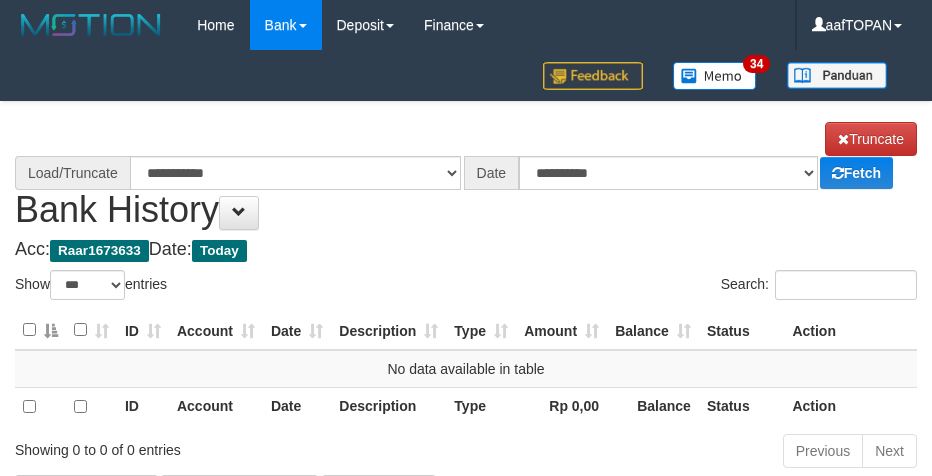 scroll, scrollTop: 0, scrollLeft: 0, axis: both 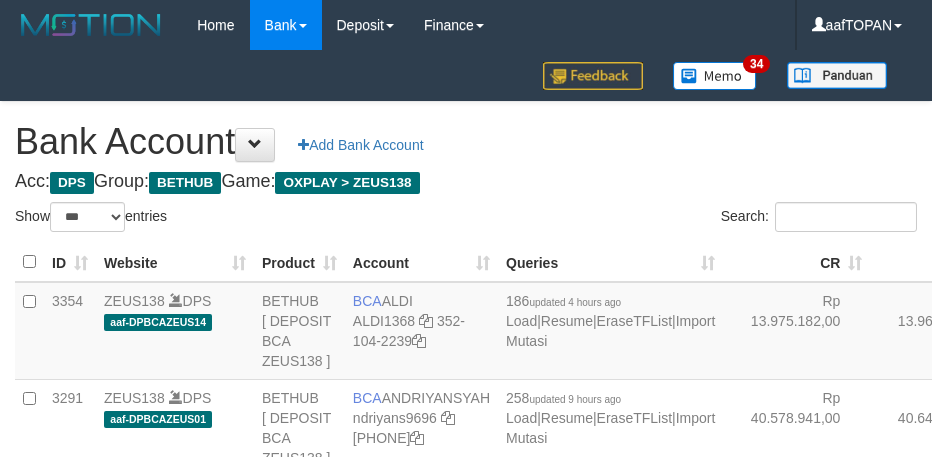 select on "***" 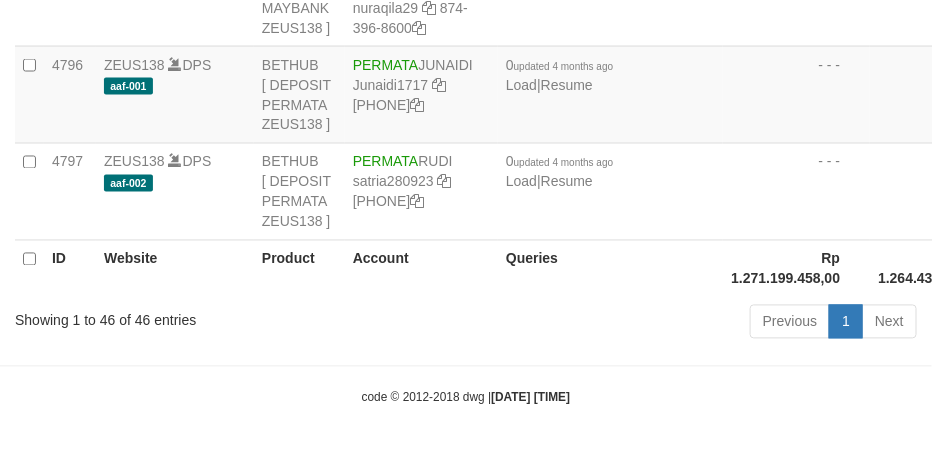 scroll, scrollTop: 5053, scrollLeft: 0, axis: vertical 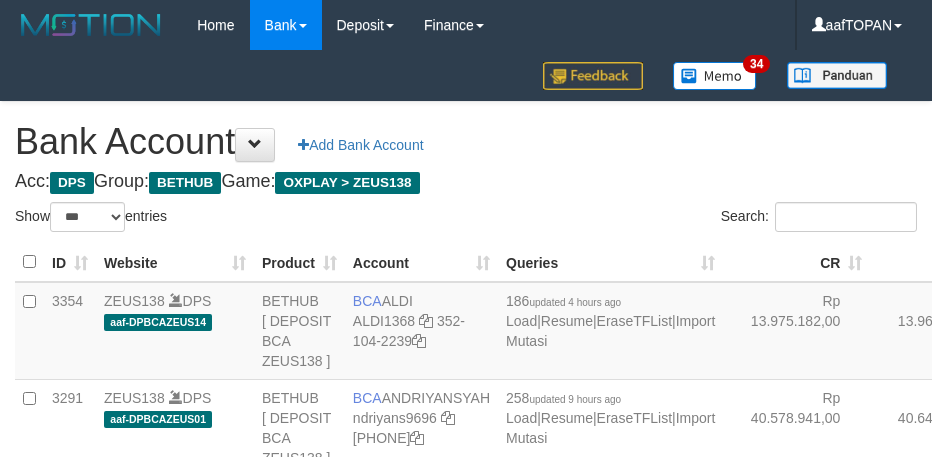 select on "***" 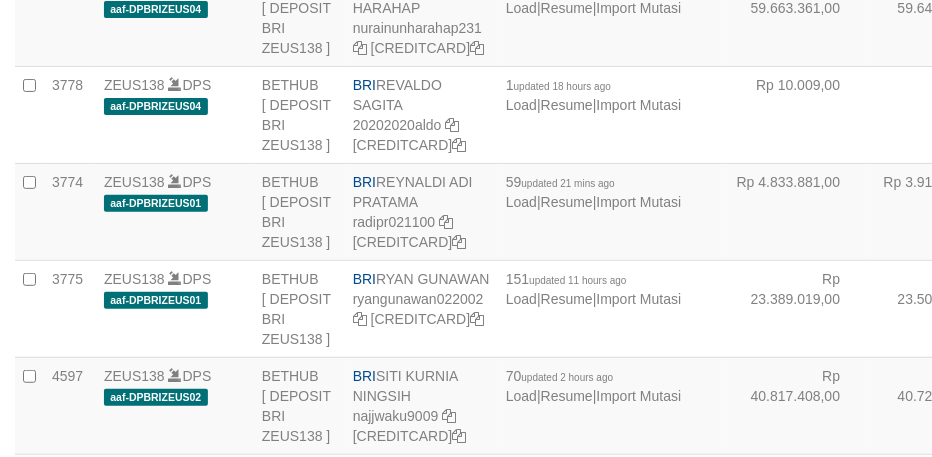 scroll, scrollTop: 3845, scrollLeft: 0, axis: vertical 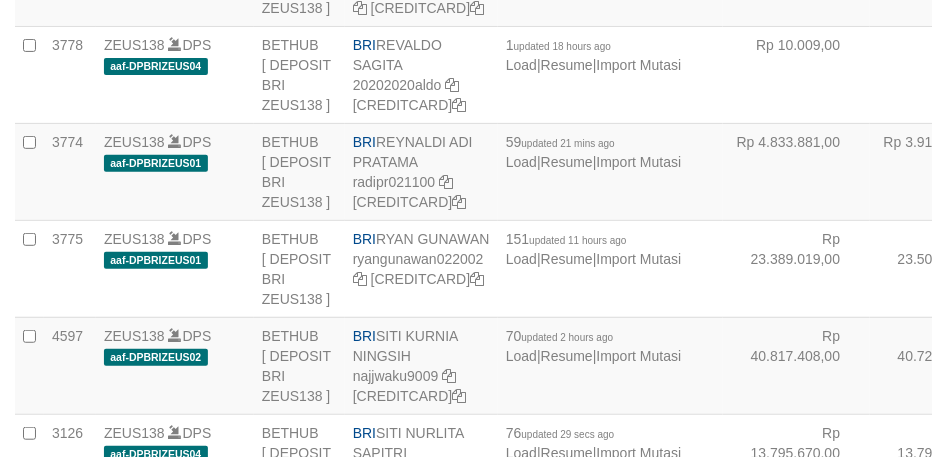 click on "TENGKUZA2212" at bounding box center [406, -1196] 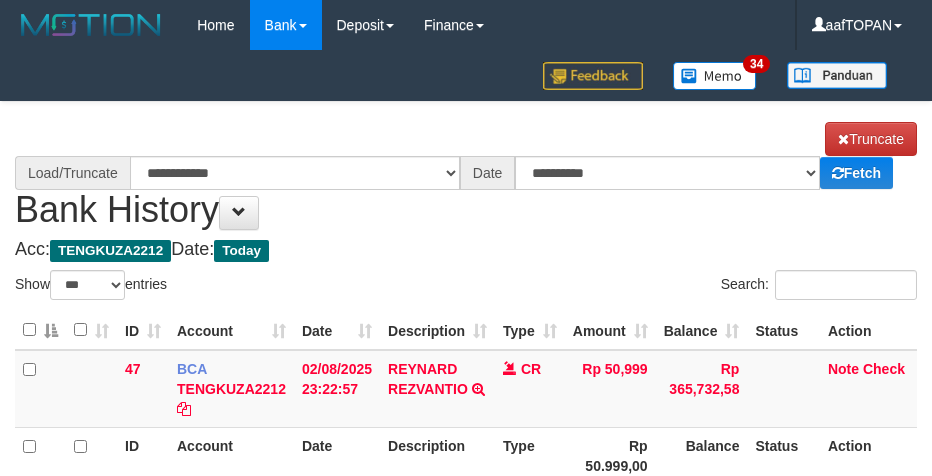 select on "***" 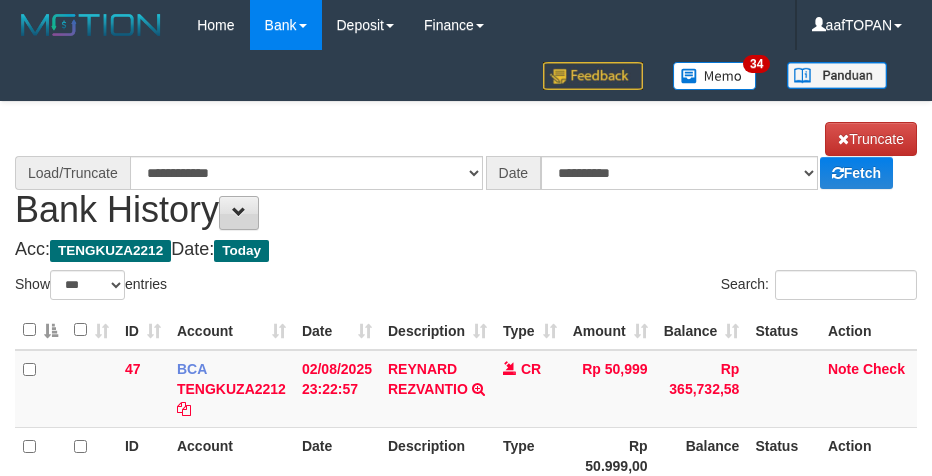 scroll, scrollTop: 0, scrollLeft: 0, axis: both 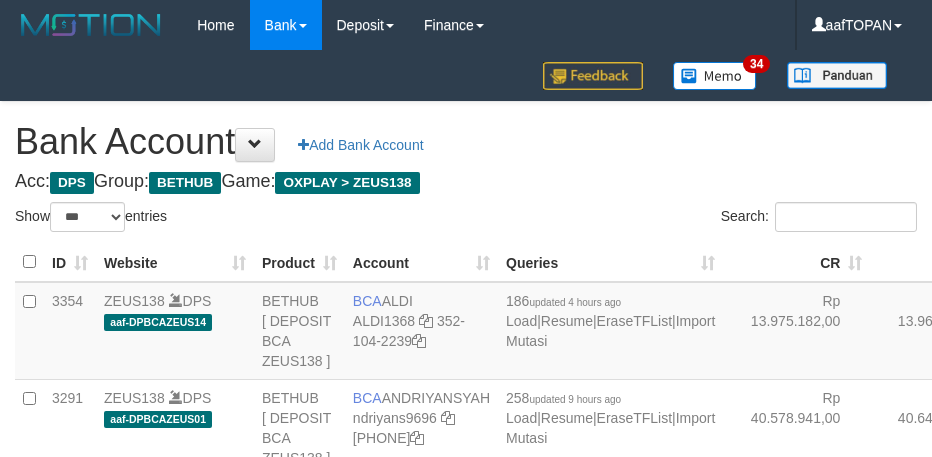 select on "***" 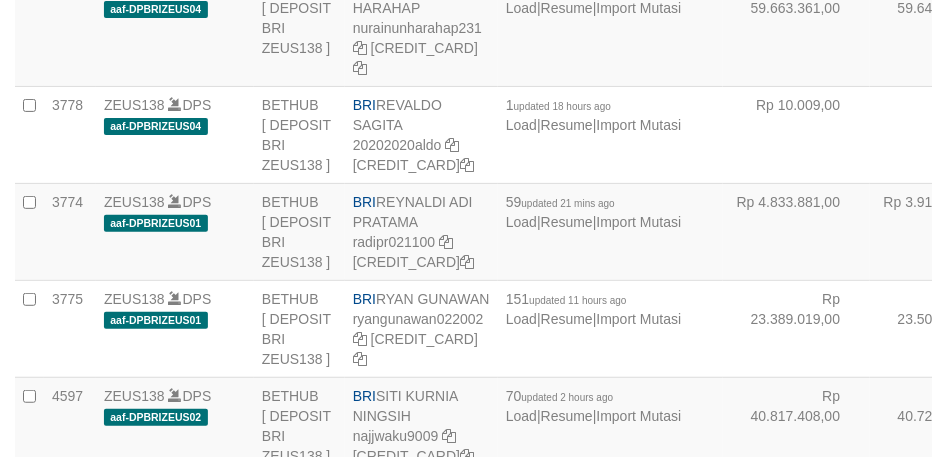 scroll, scrollTop: 3845, scrollLeft: 0, axis: vertical 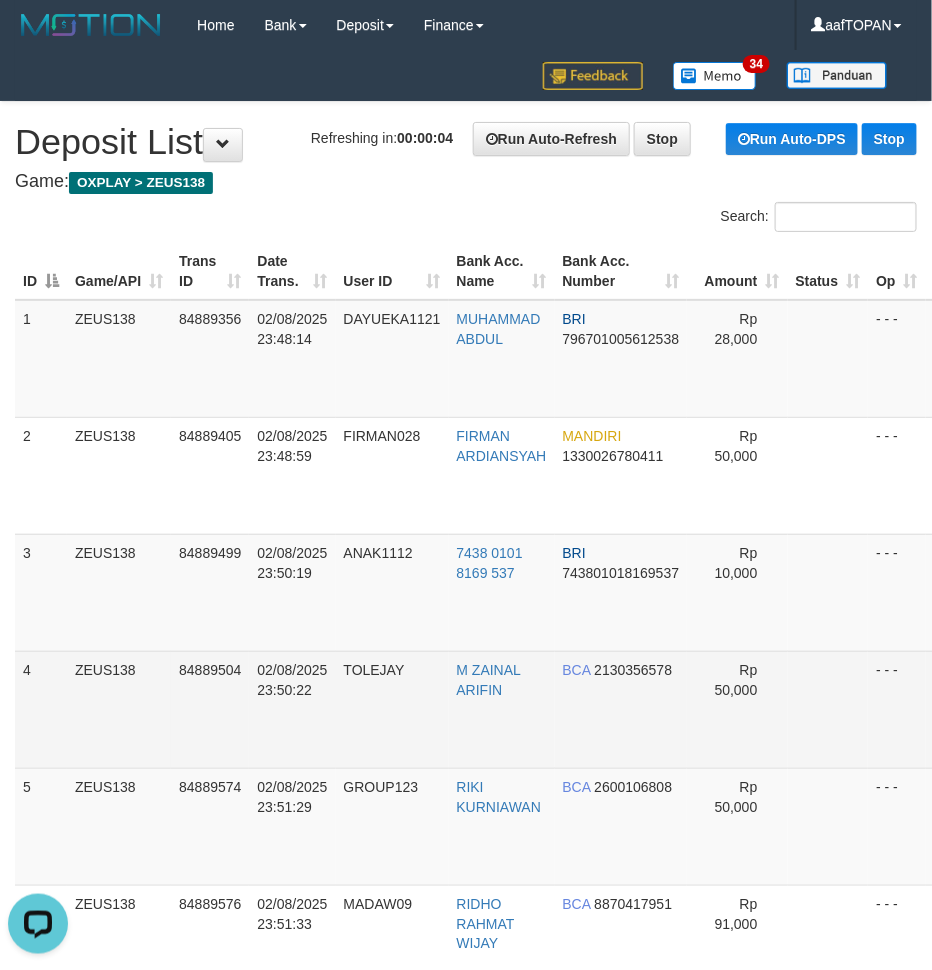 click on "BCA
[NUMBER]" at bounding box center [621, 709] 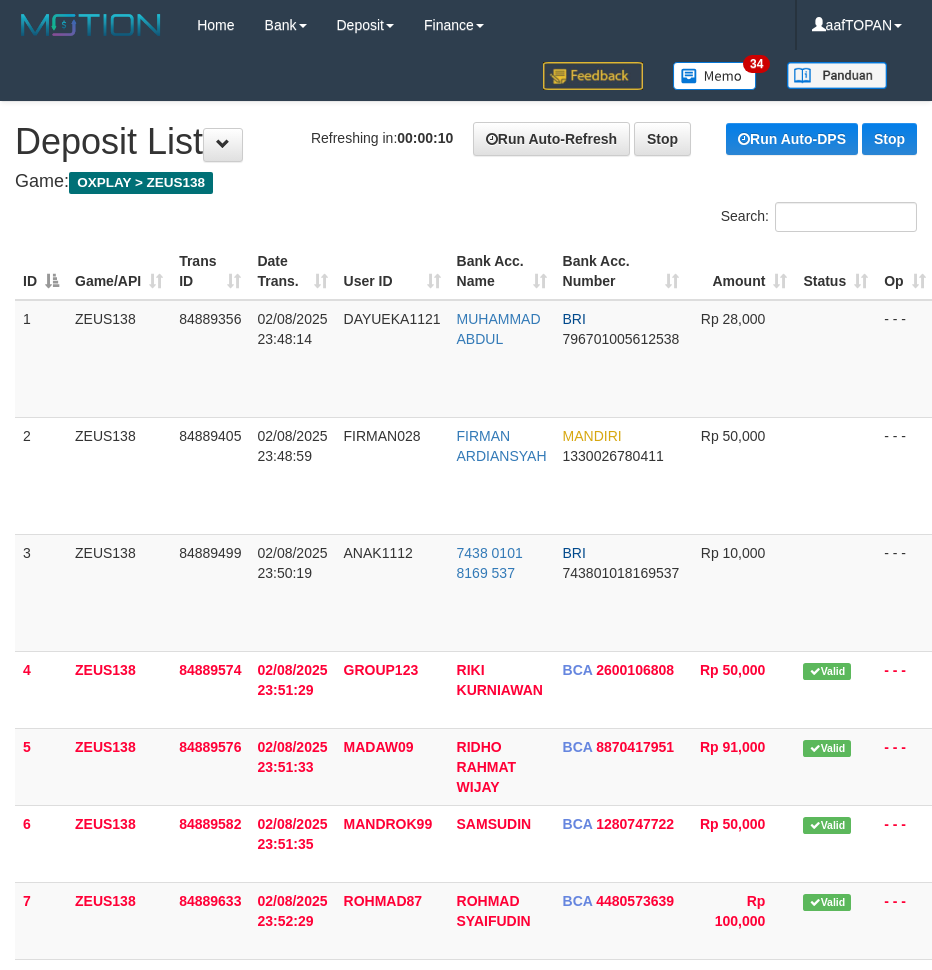 scroll, scrollTop: 0, scrollLeft: 0, axis: both 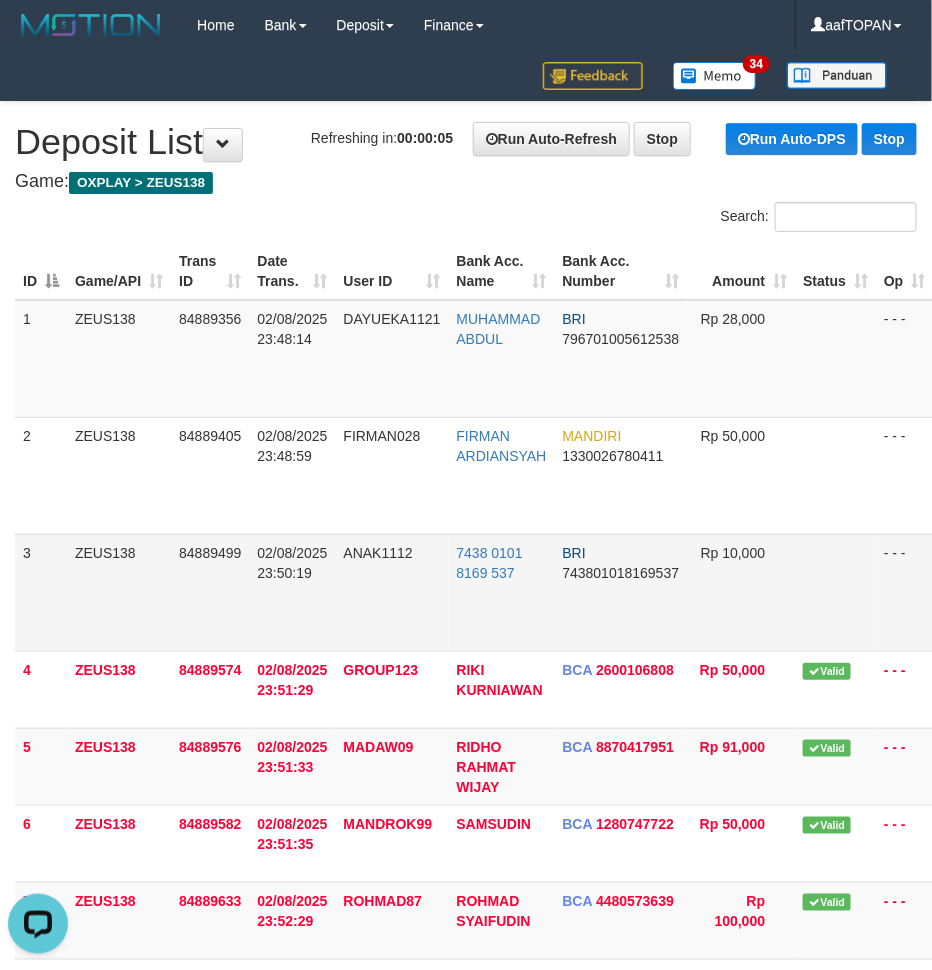 click on "Rp 10,000" at bounding box center [741, 592] 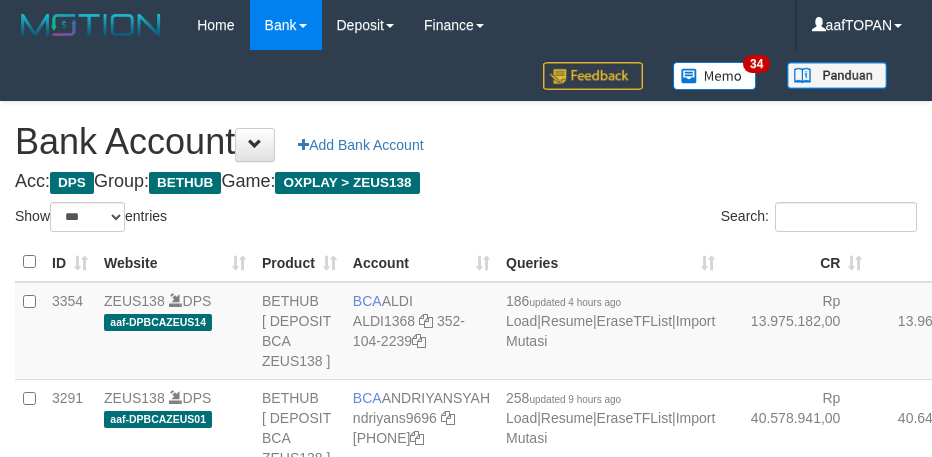 select on "***" 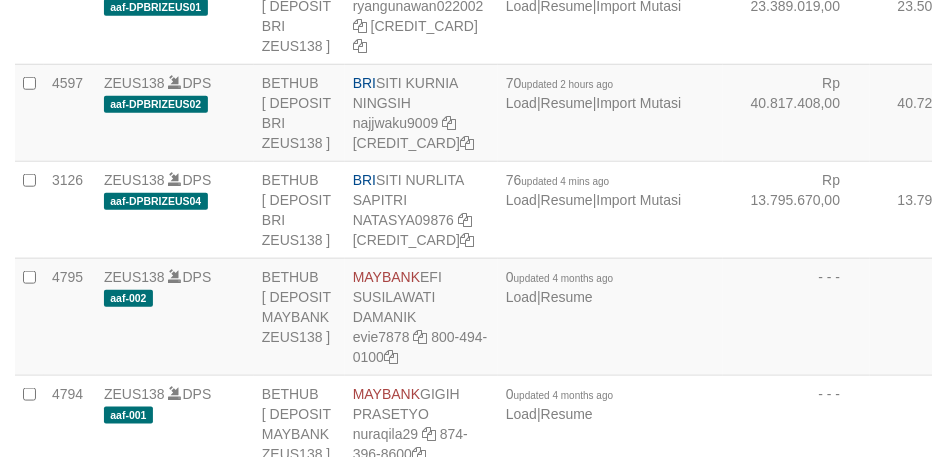 scroll, scrollTop: 4160, scrollLeft: 0, axis: vertical 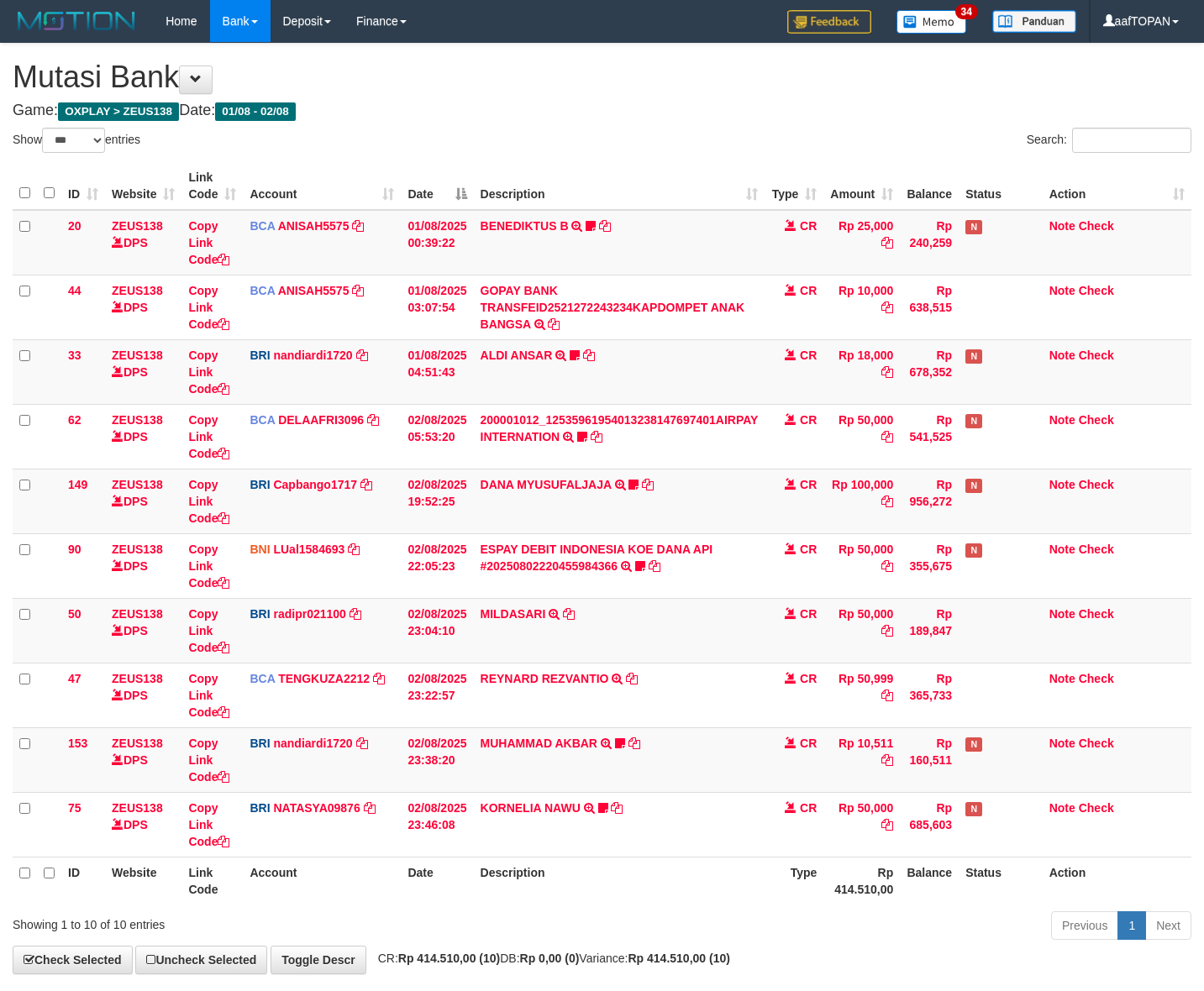 select on "***" 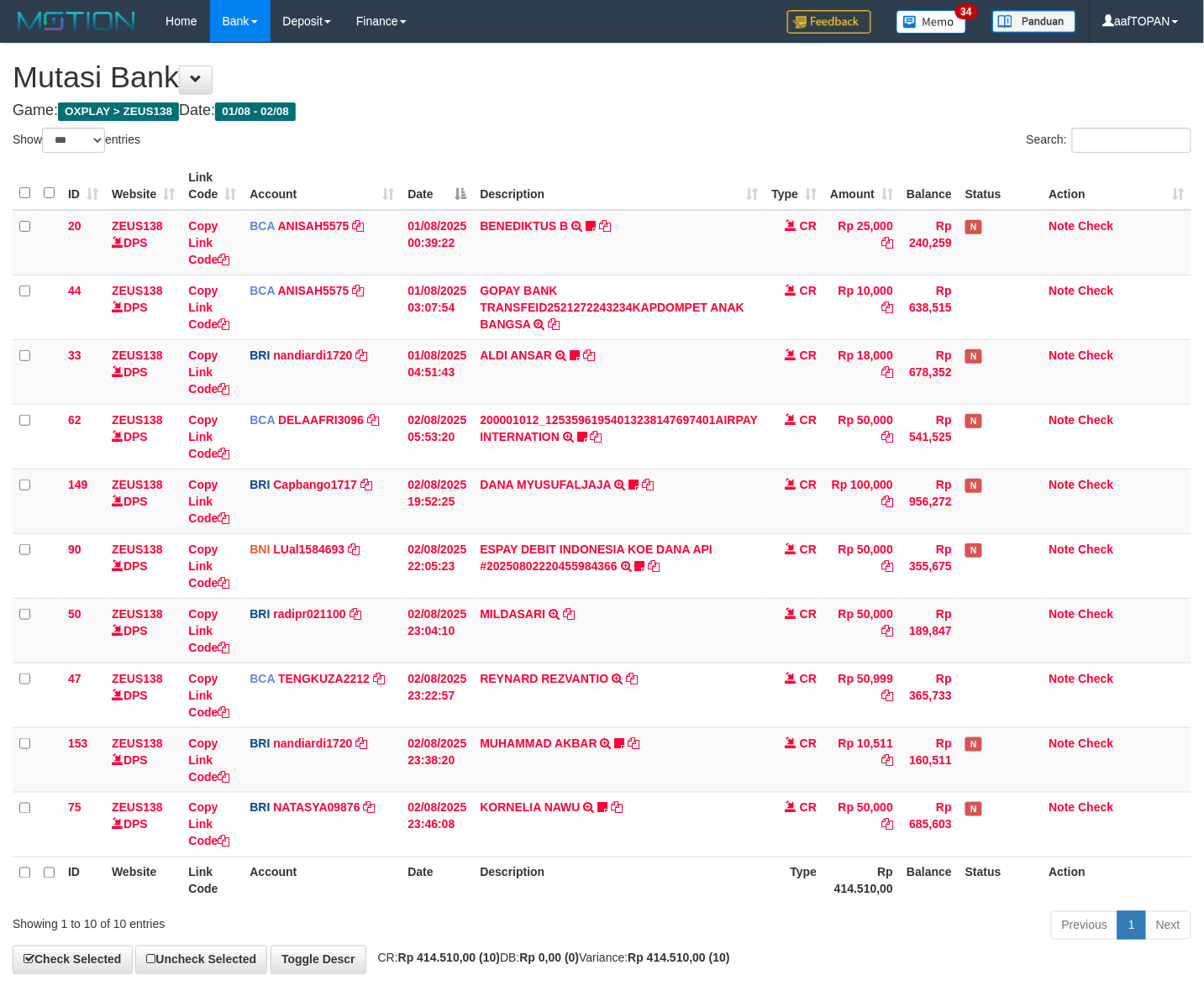 scroll, scrollTop: 78, scrollLeft: 0, axis: vertical 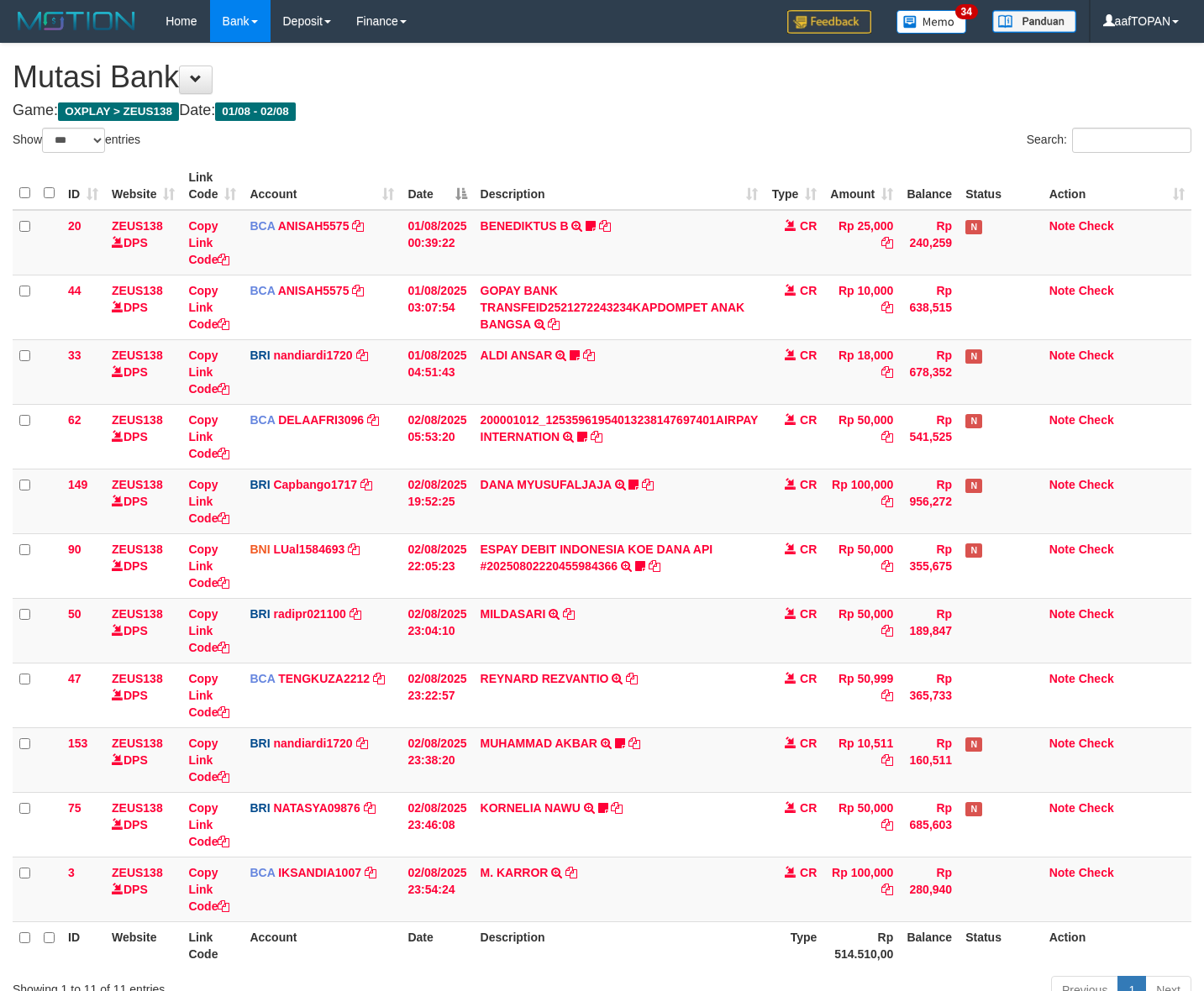 select on "***" 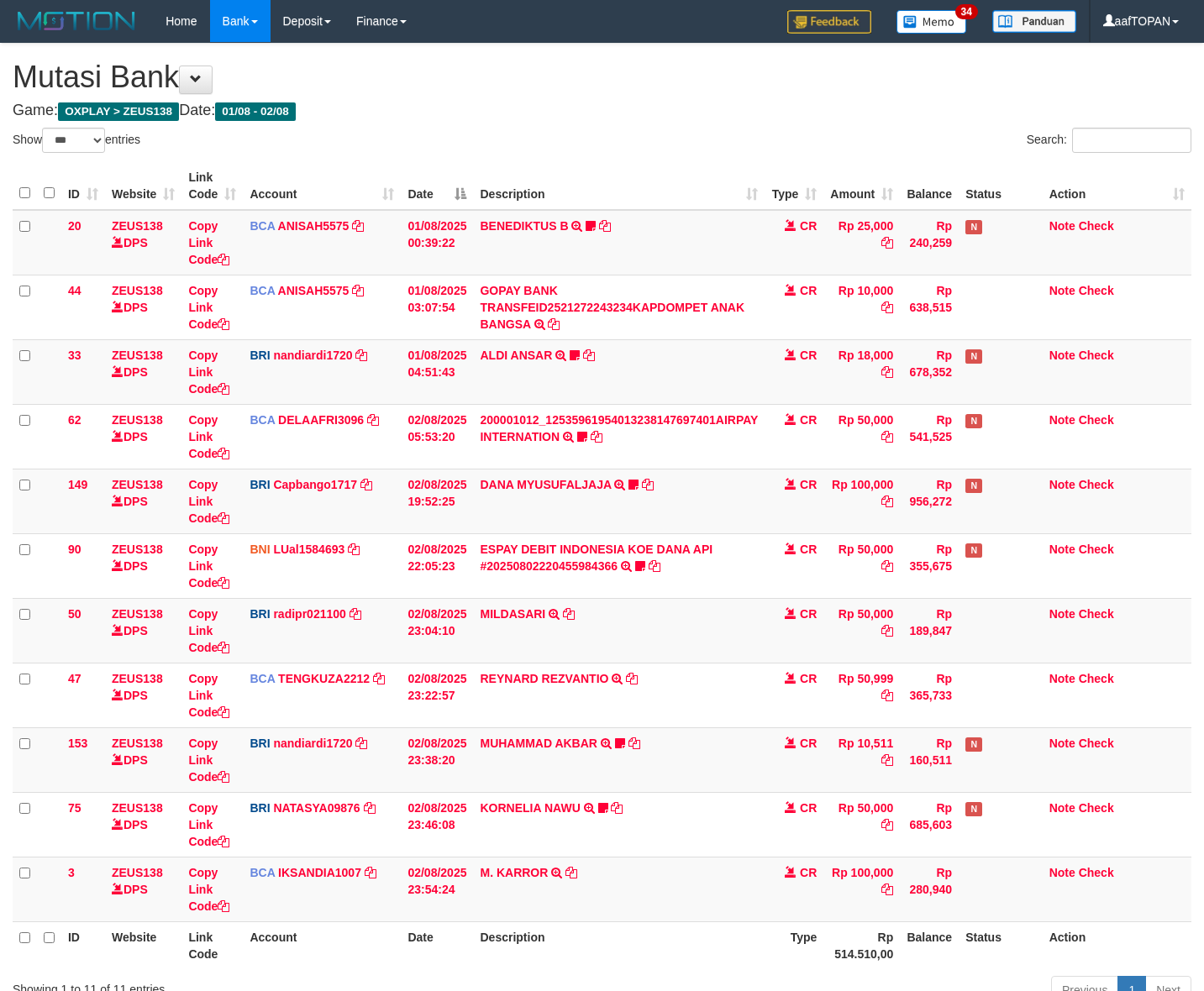 scroll, scrollTop: 84, scrollLeft: 0, axis: vertical 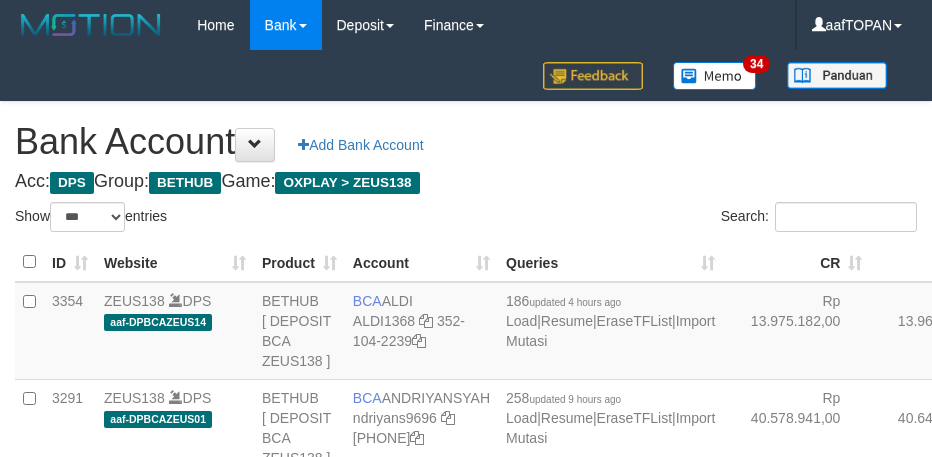 select on "***" 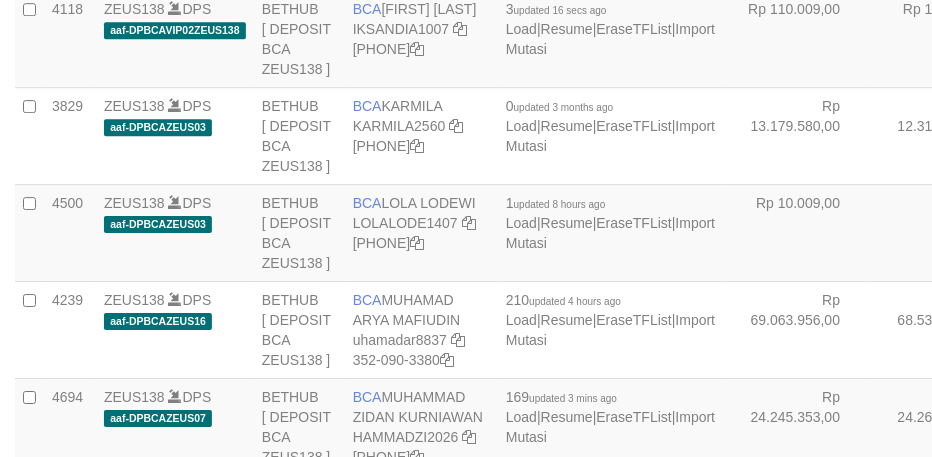 scroll, scrollTop: 1497, scrollLeft: 0, axis: vertical 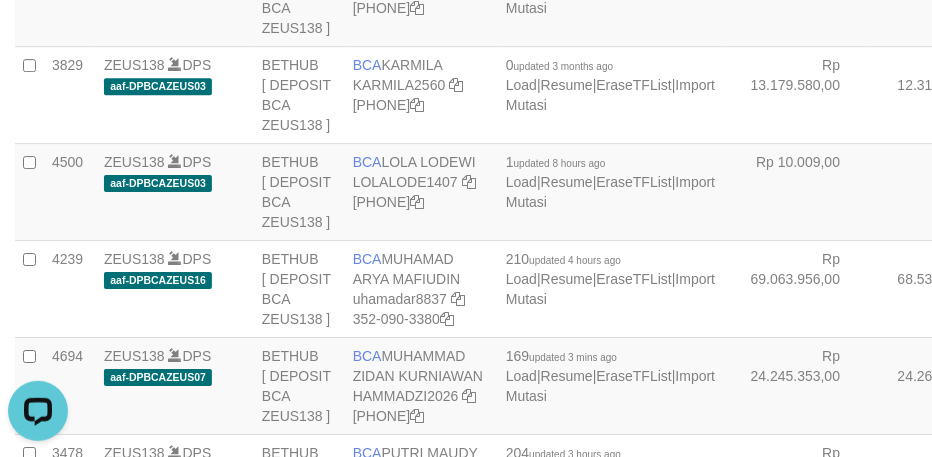click at bounding box center [469, -283] 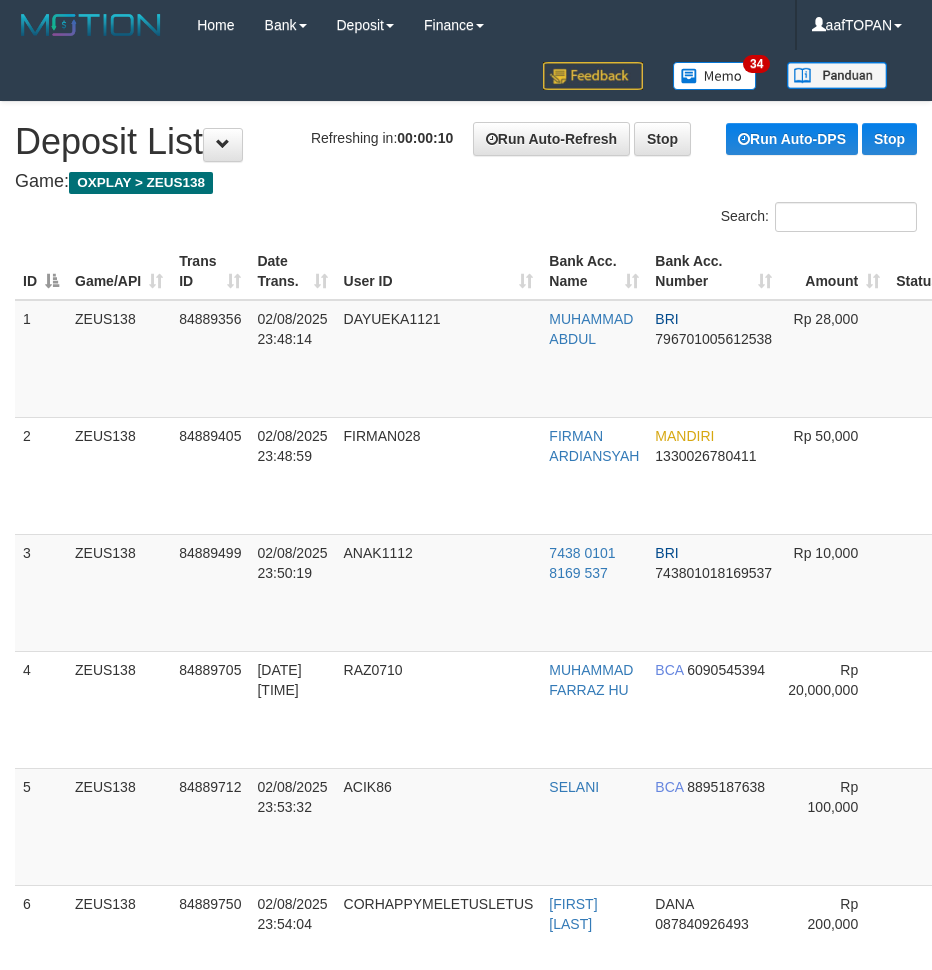 scroll, scrollTop: 0, scrollLeft: 0, axis: both 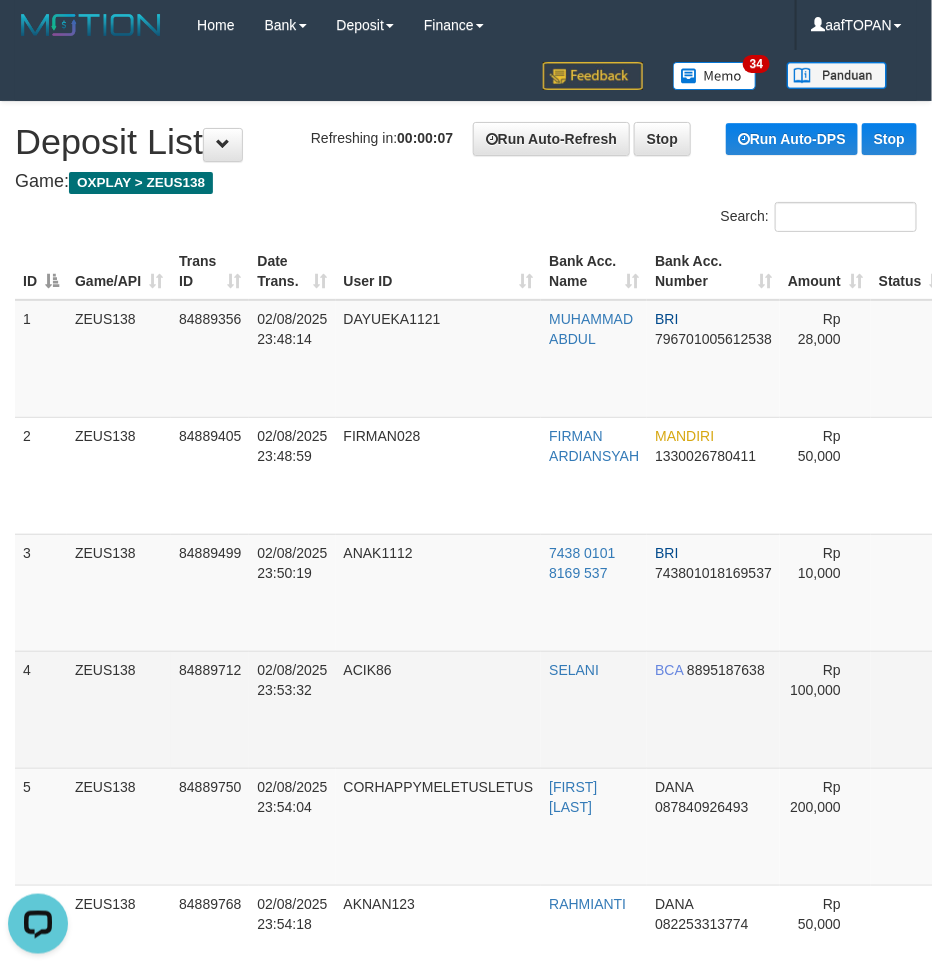click on "ACIK86" at bounding box center [439, 709] 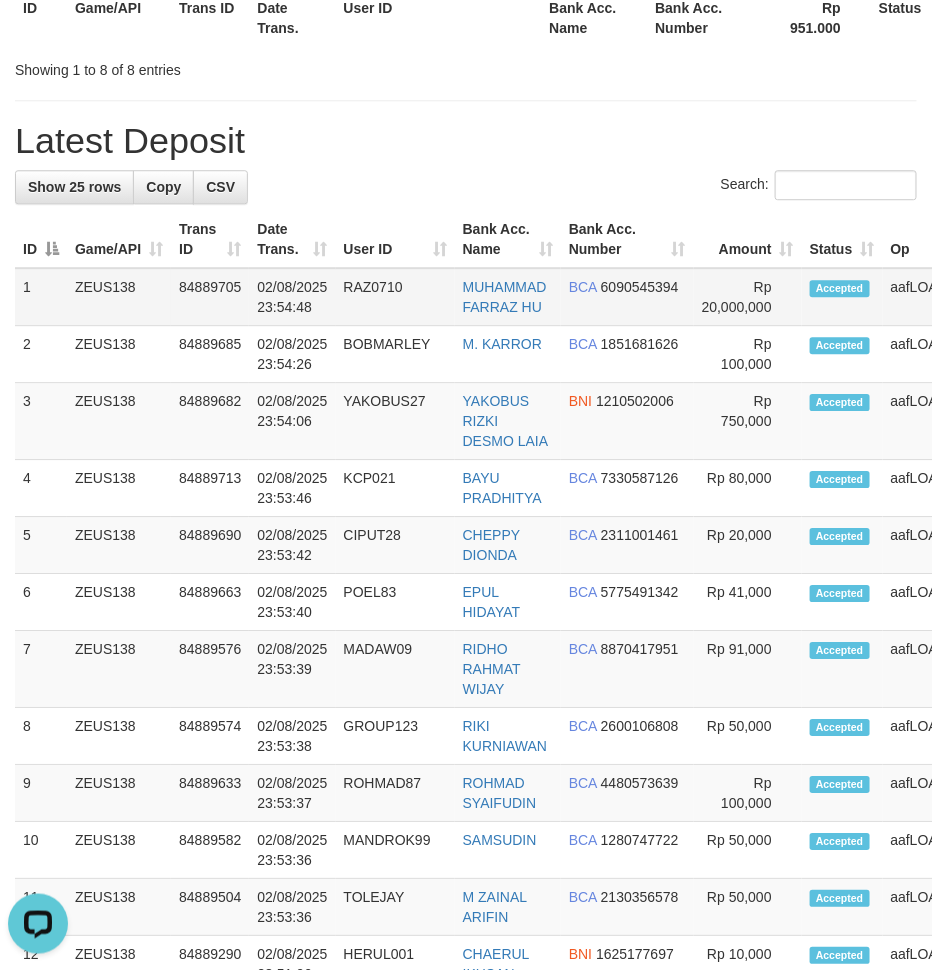 scroll, scrollTop: 1250, scrollLeft: 0, axis: vertical 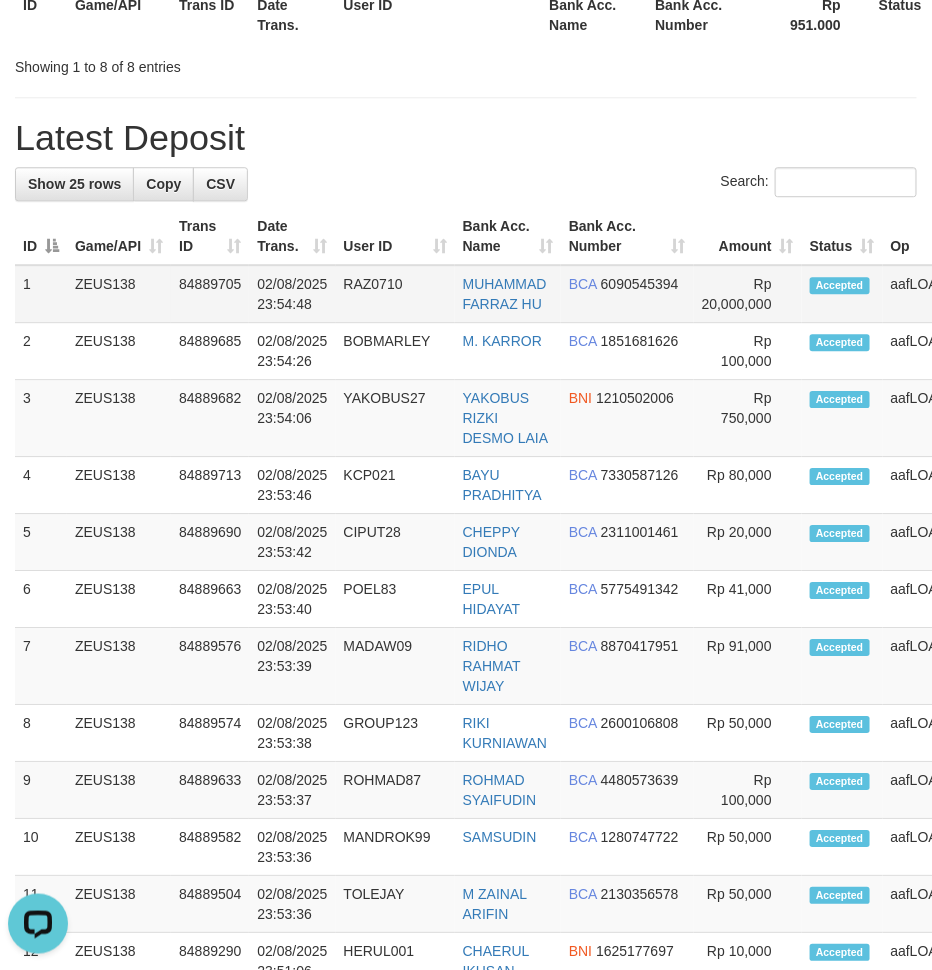 click on "RAZ0710" at bounding box center (395, 294) 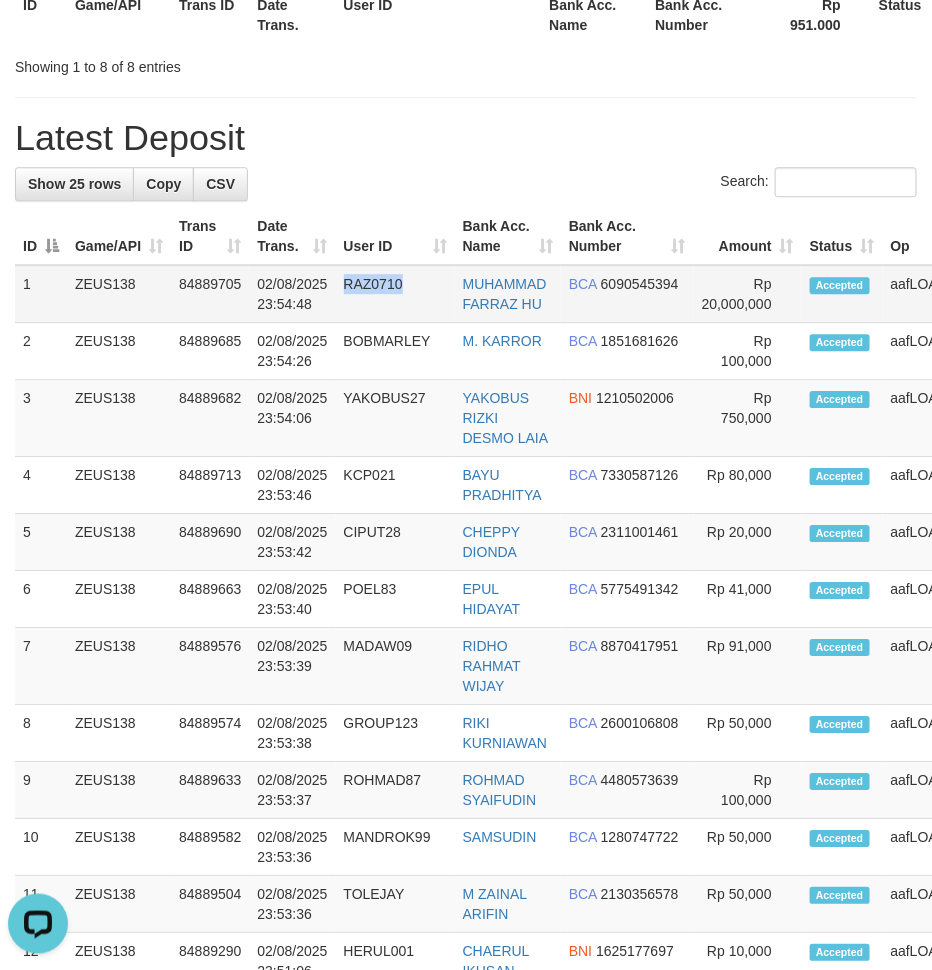 click on "RAZ0710" at bounding box center [395, 294] 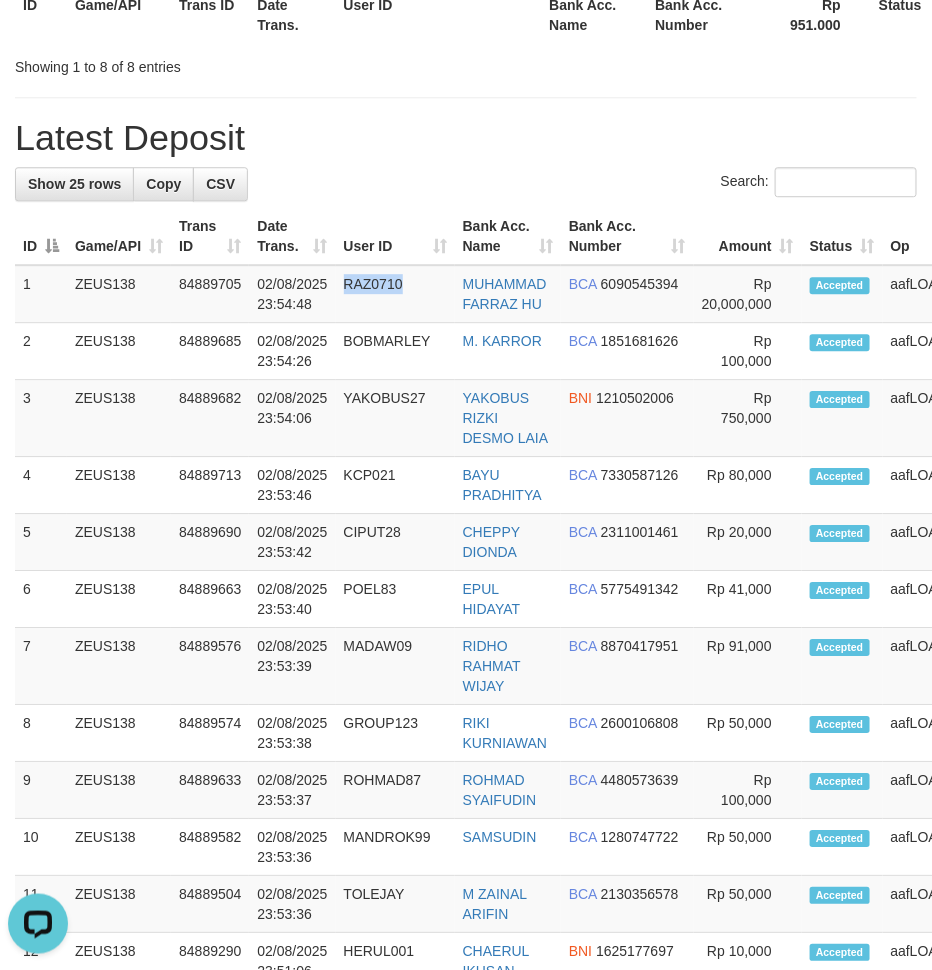 copy on "RAZ0710" 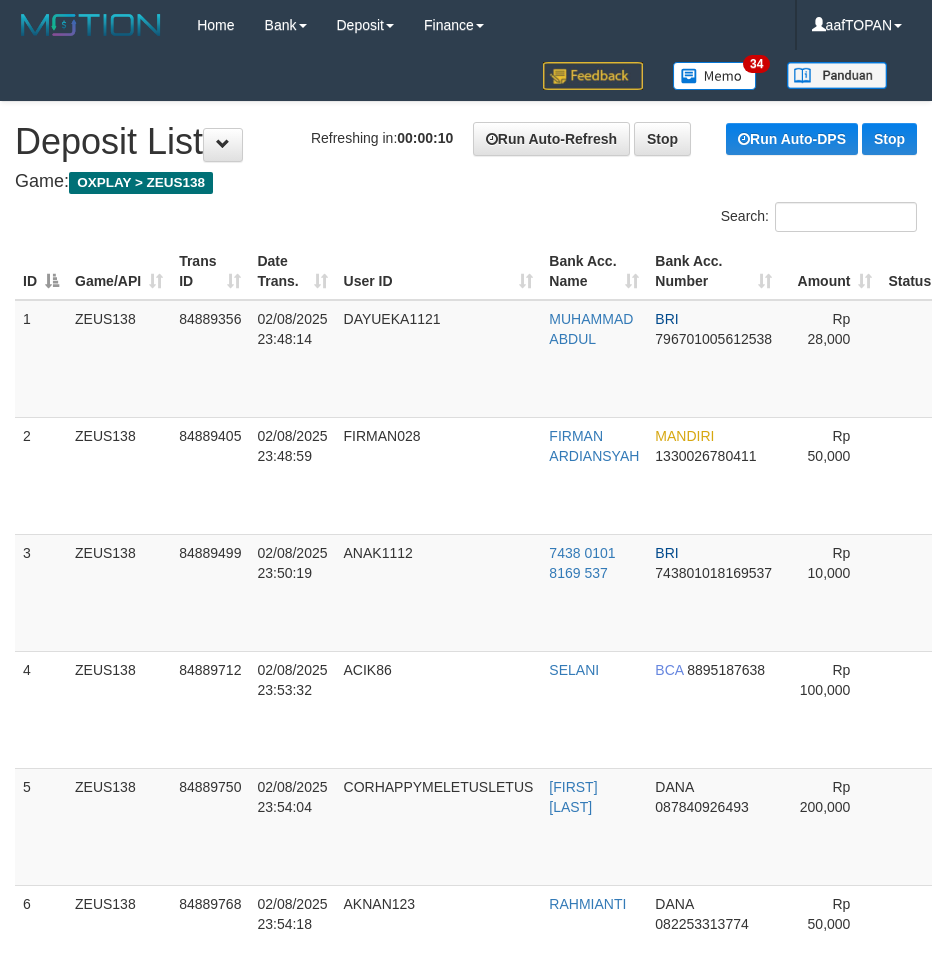 scroll, scrollTop: 0, scrollLeft: 0, axis: both 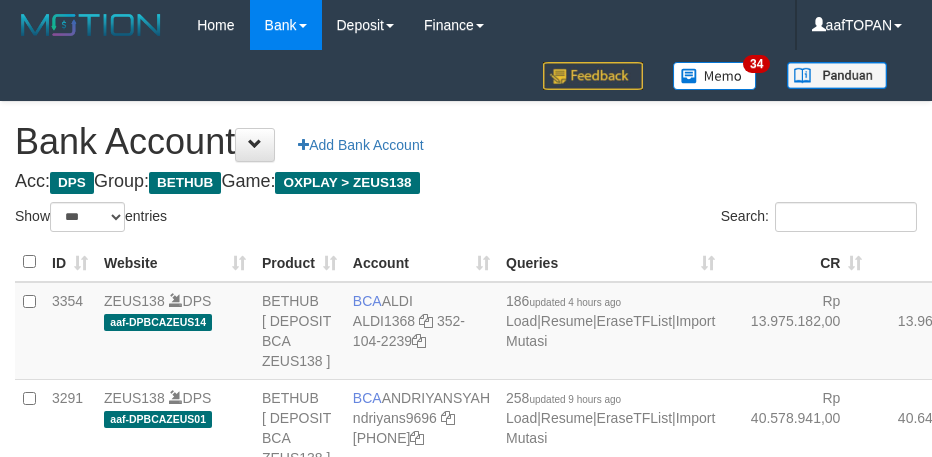 select on "***" 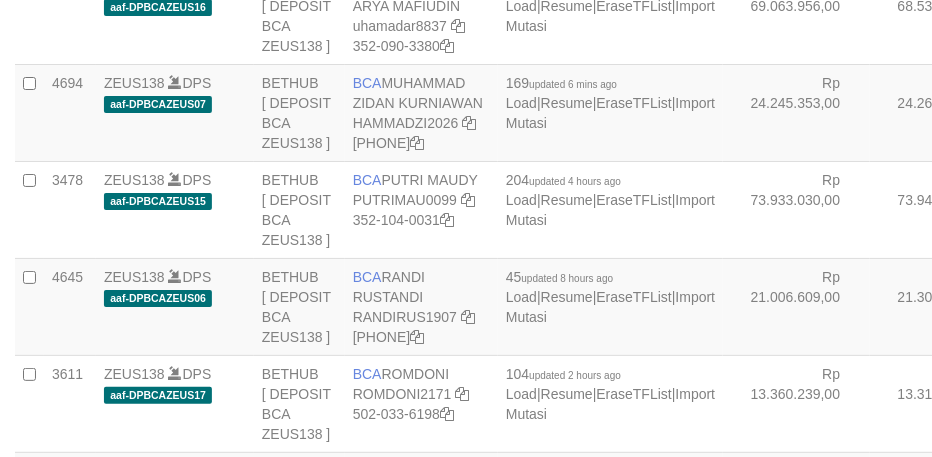scroll, scrollTop: 1811, scrollLeft: 0, axis: vertical 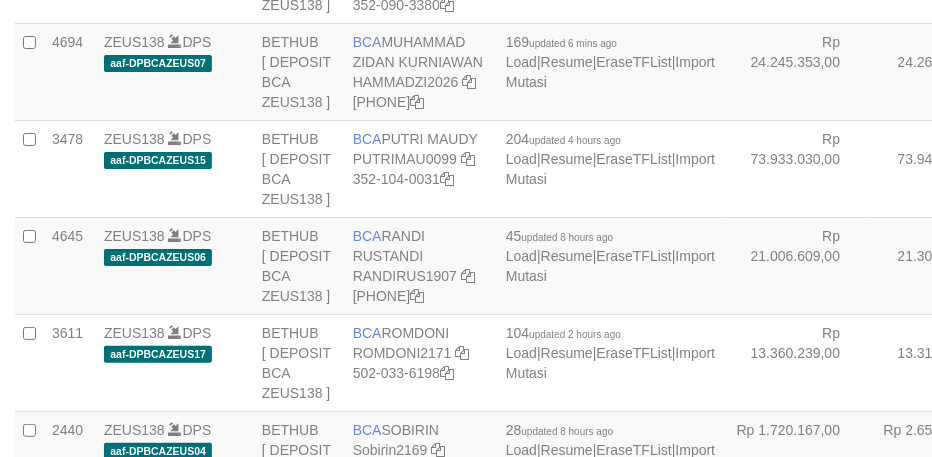click on "HILMIABD1230" at bounding box center [401, -423] 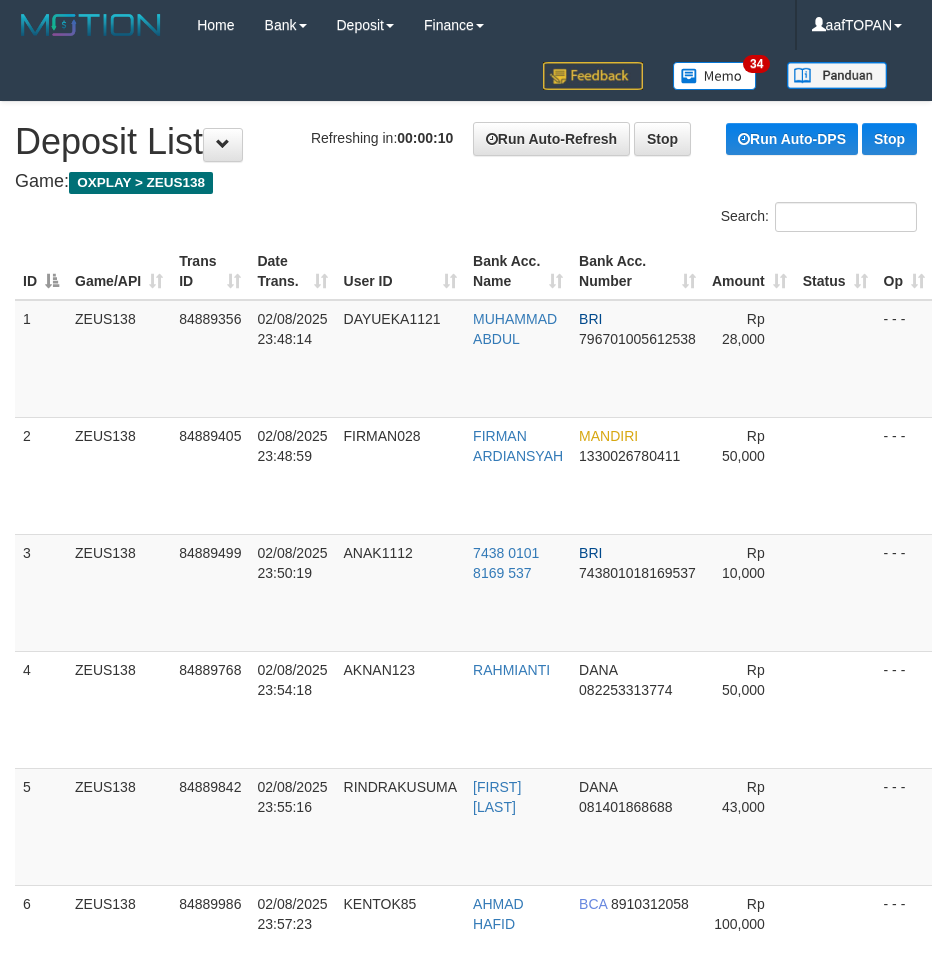 scroll, scrollTop: 0, scrollLeft: 0, axis: both 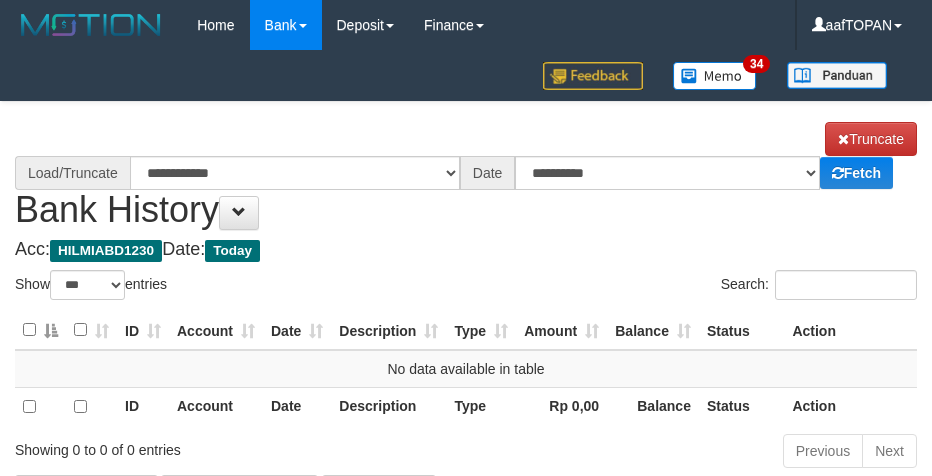 select on "***" 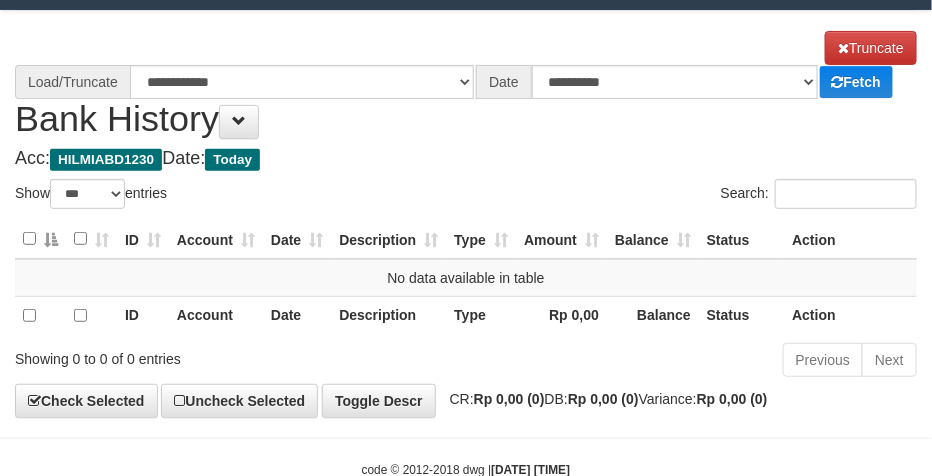 scroll, scrollTop: 145, scrollLeft: 0, axis: vertical 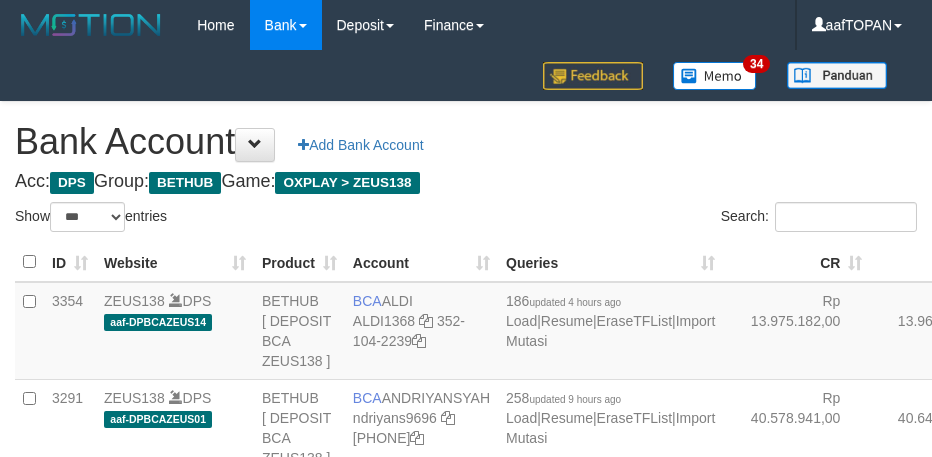 select on "***" 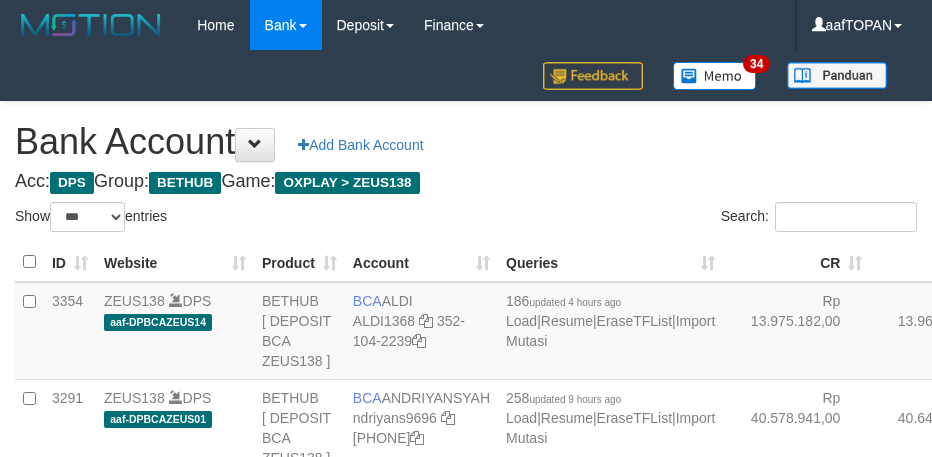 scroll, scrollTop: 1811, scrollLeft: 0, axis: vertical 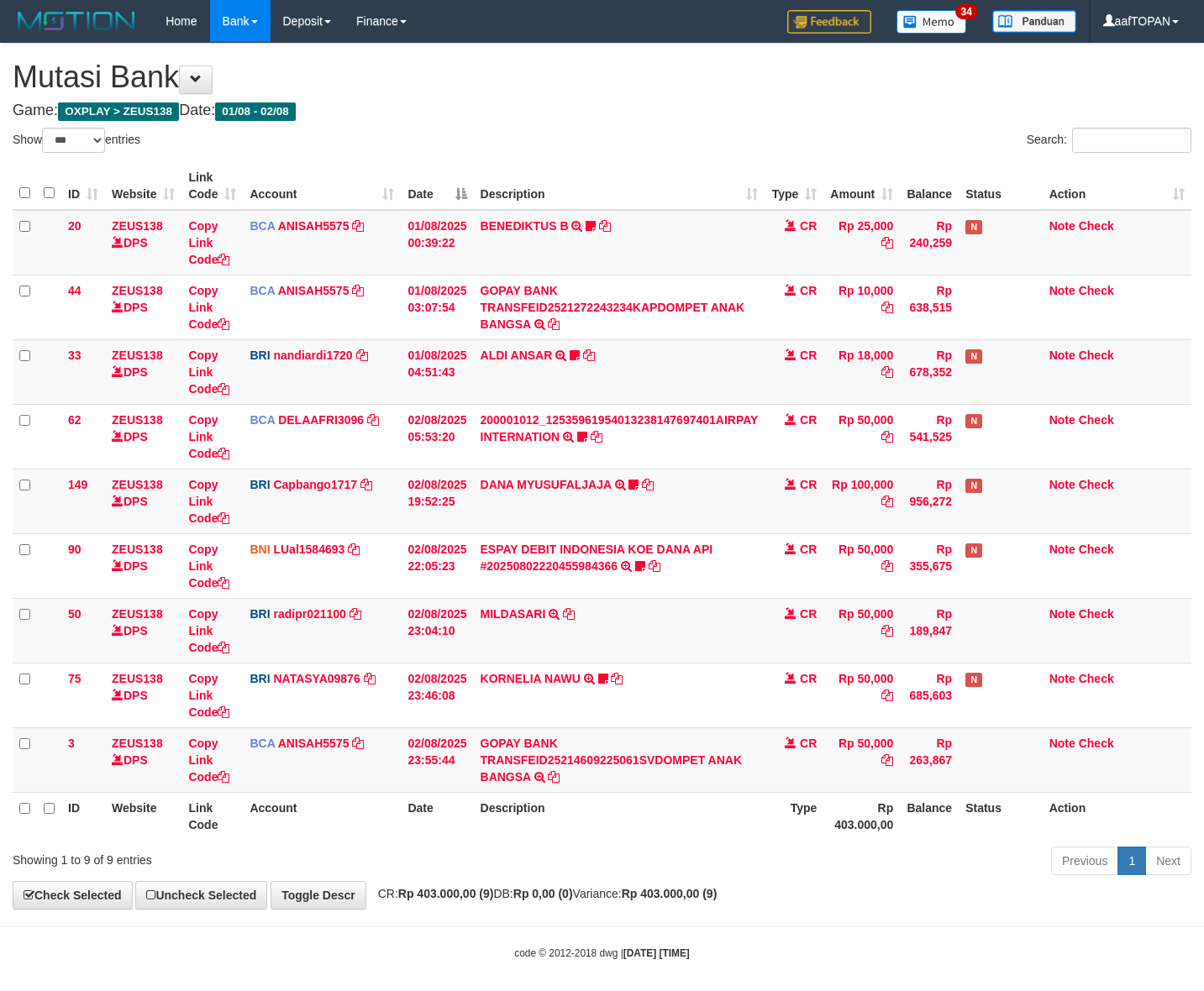 select on "***" 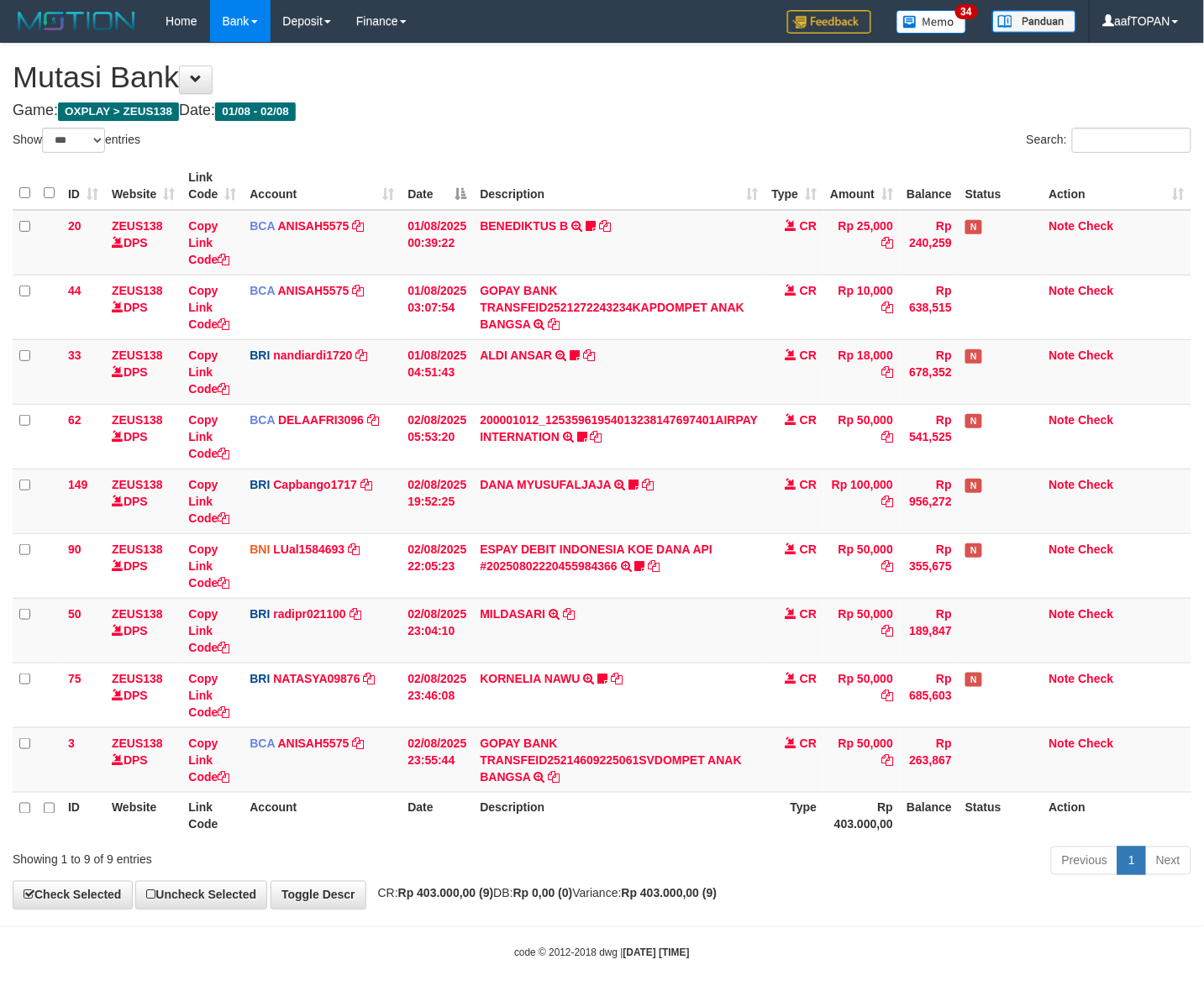 scroll, scrollTop: 13, scrollLeft: 0, axis: vertical 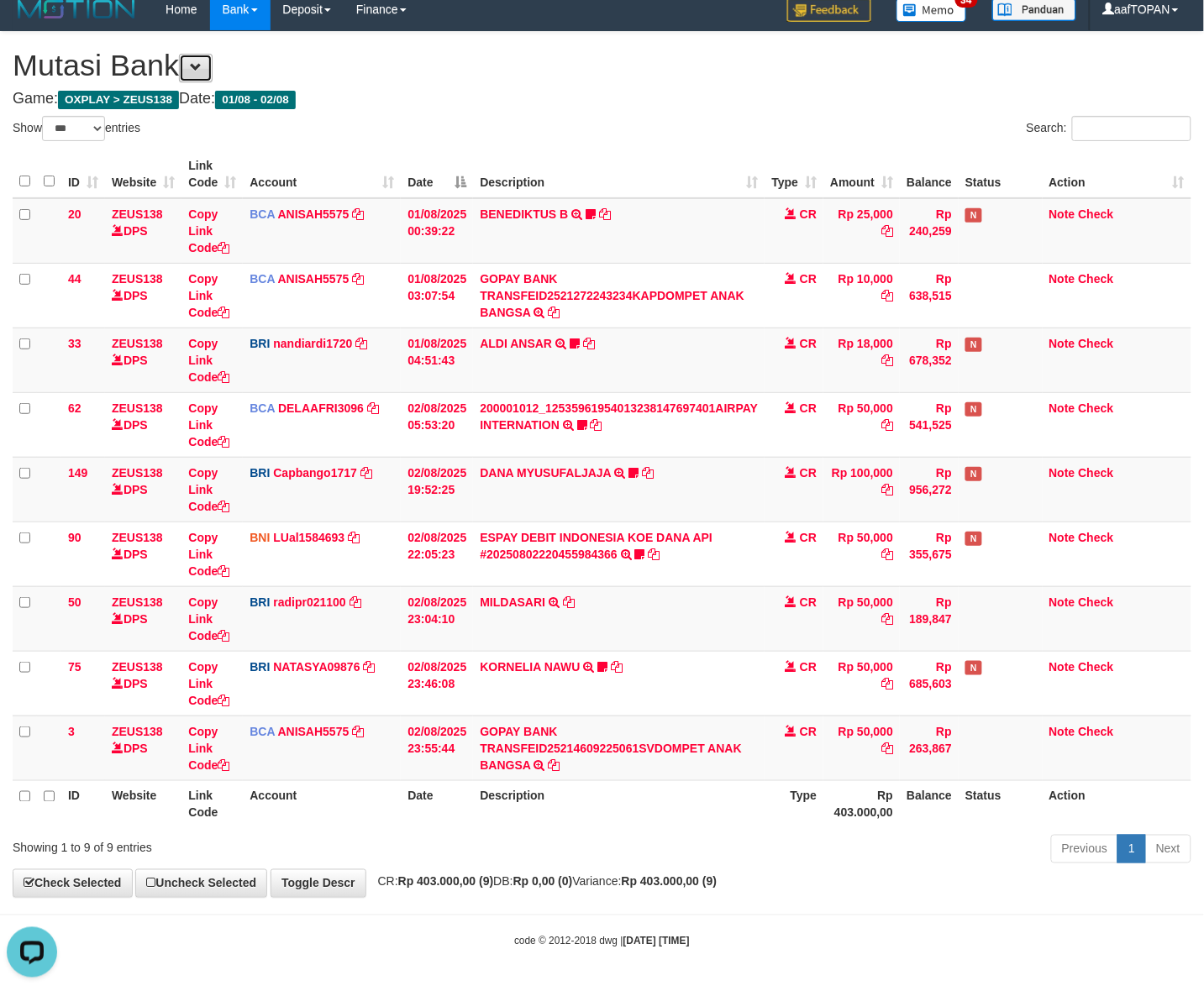 click at bounding box center (196, 68) 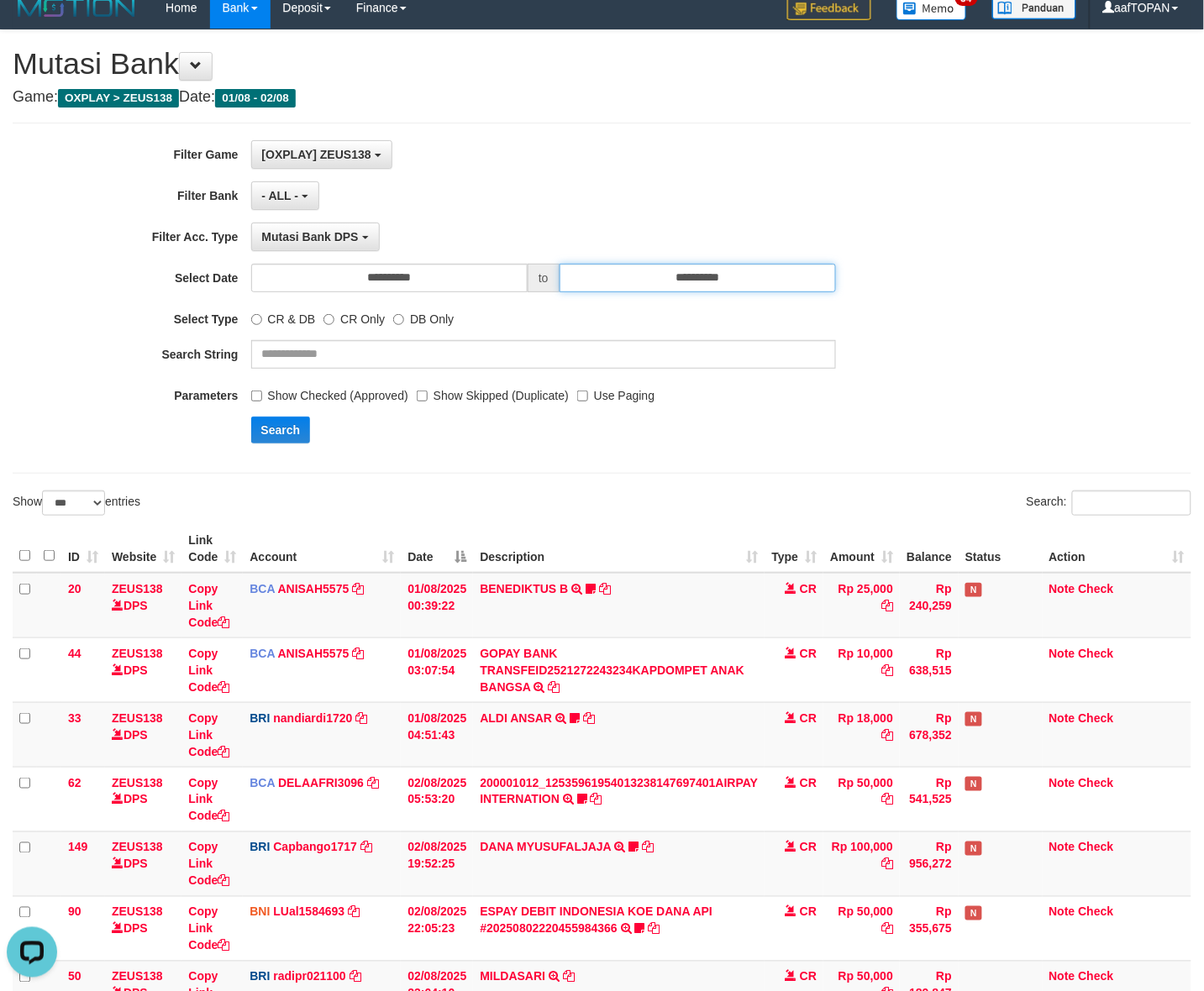 click on "**********" at bounding box center (697, 278) 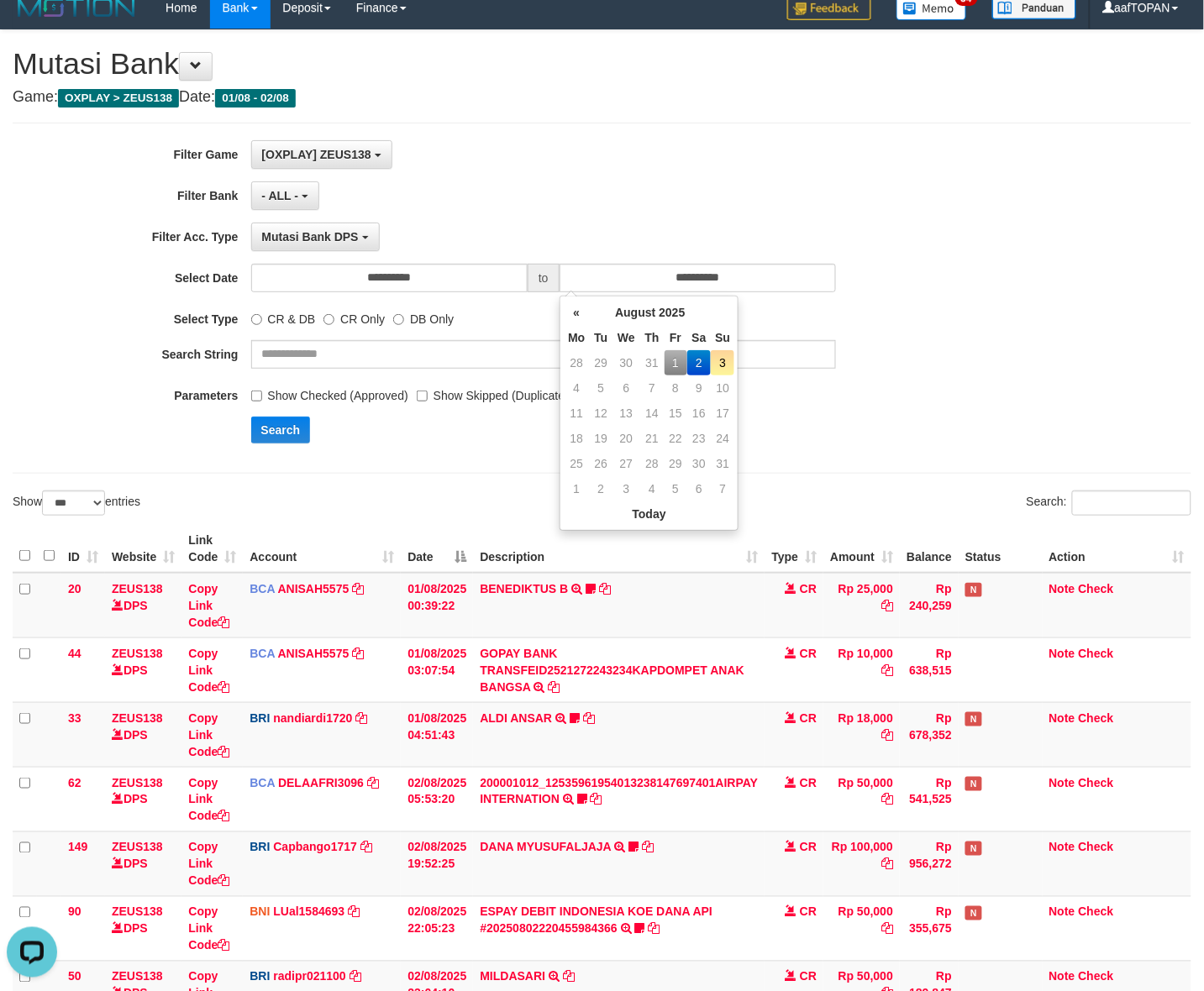click on "3" at bounding box center [723, 363] 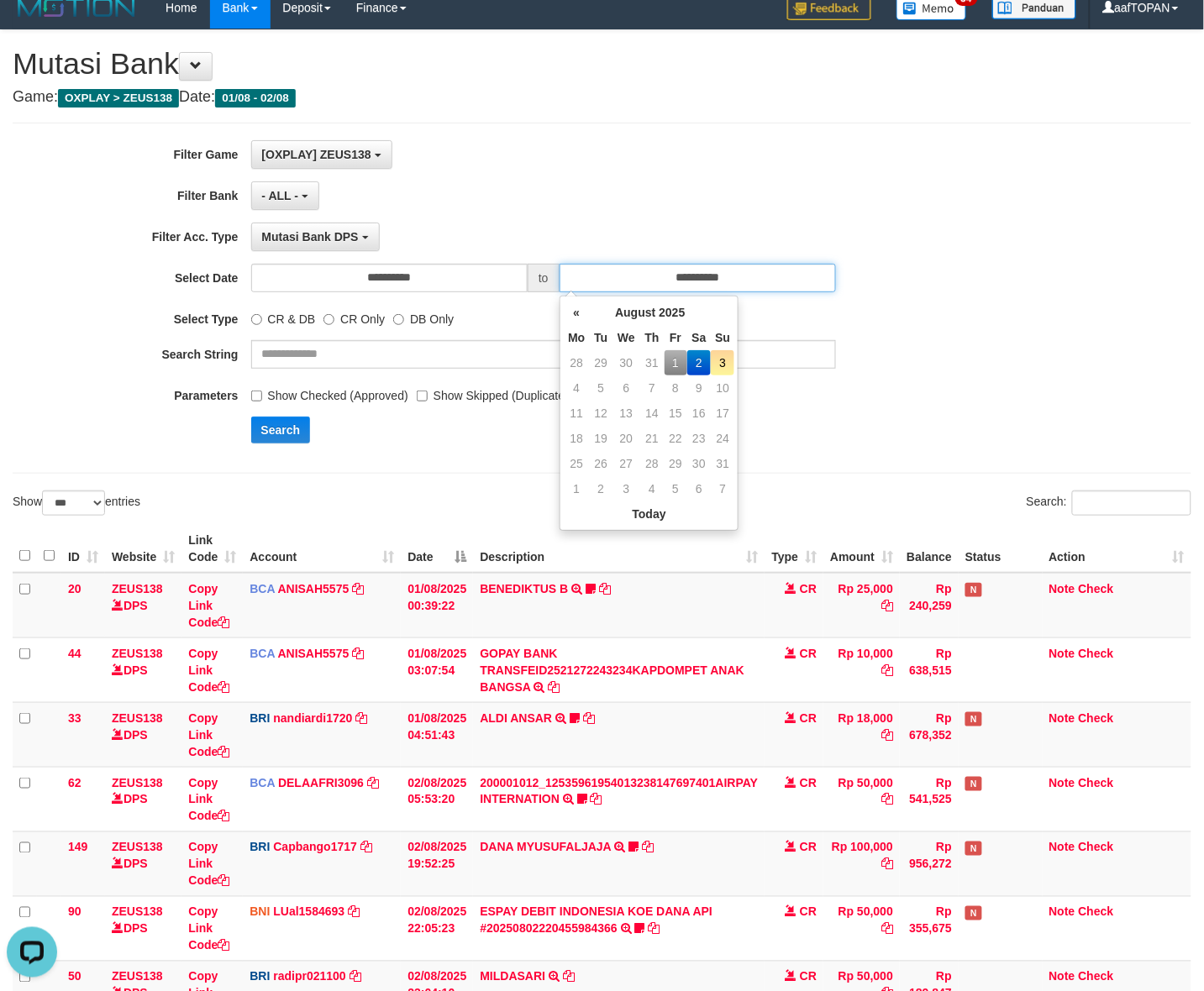 type on "**********" 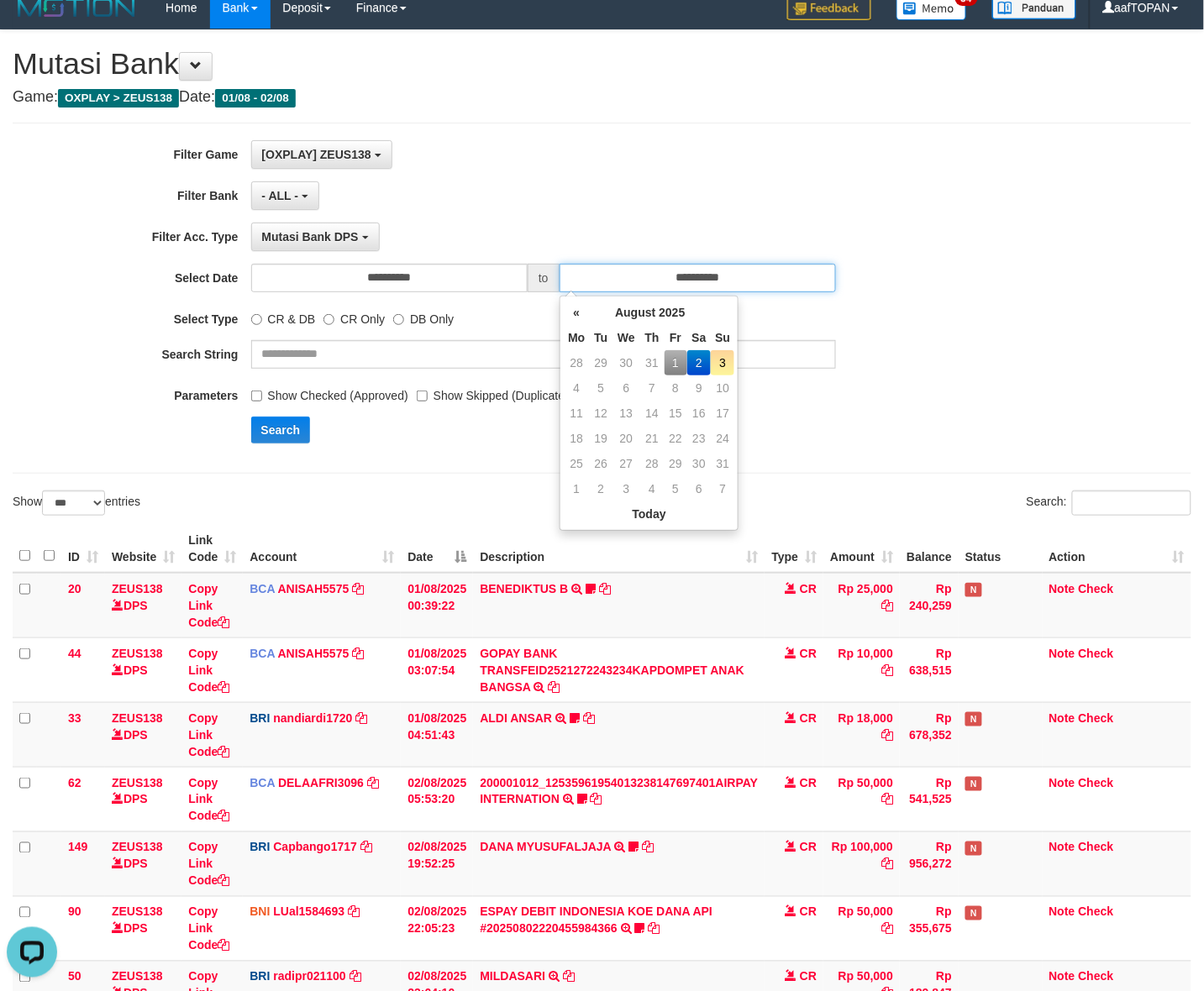 type on "**********" 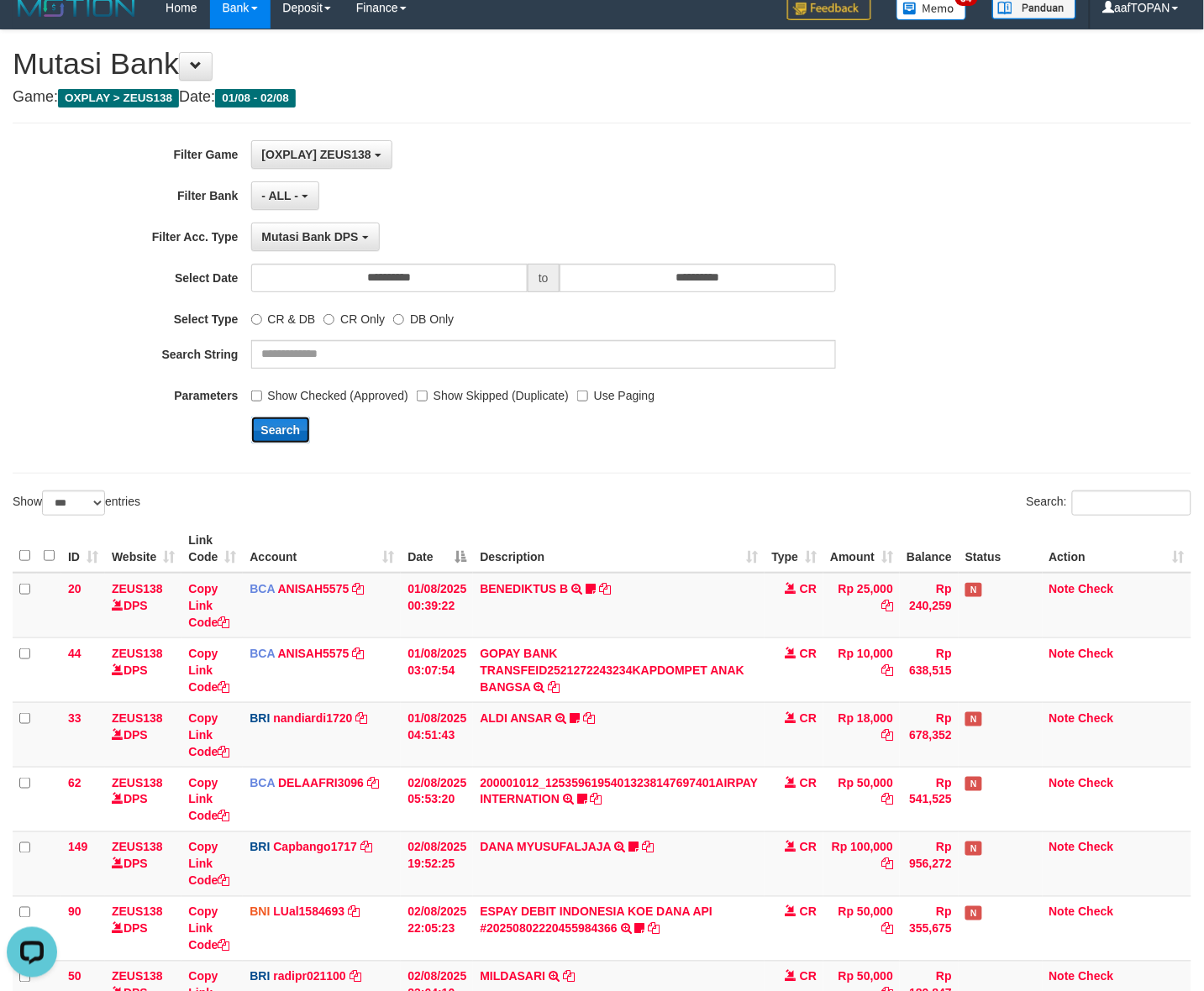 click on "Search" at bounding box center [281, 430] 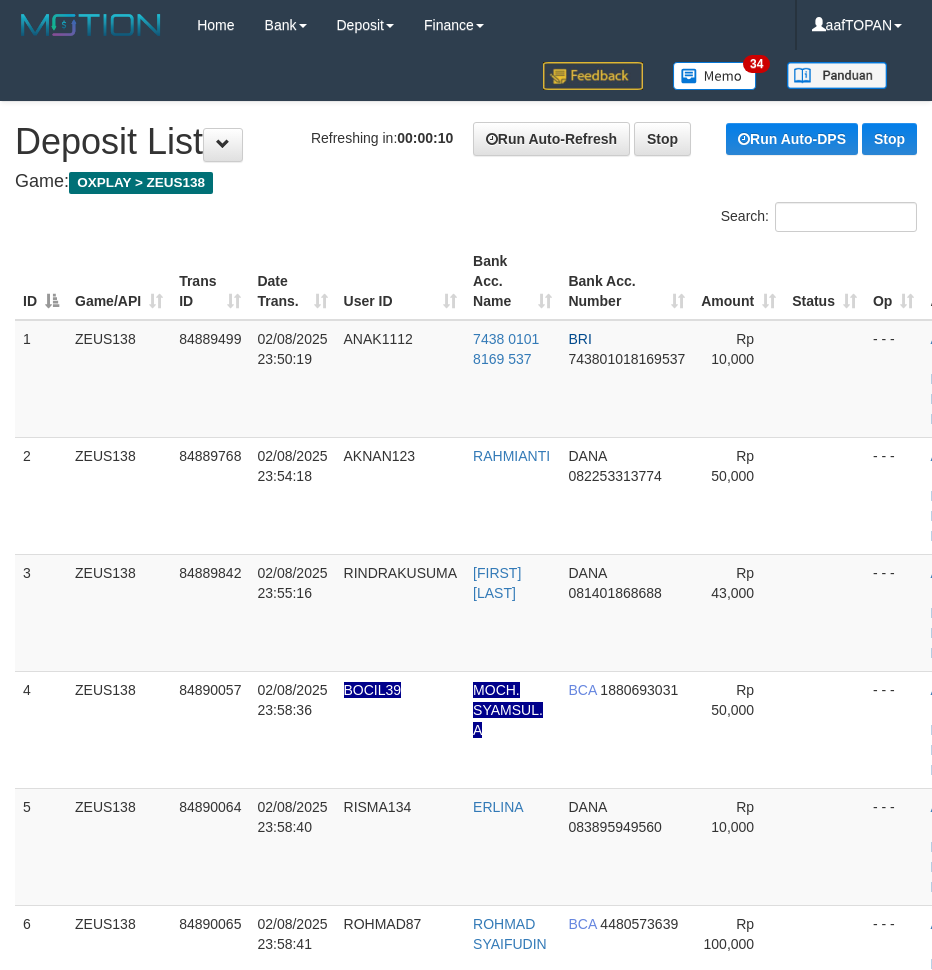scroll, scrollTop: 0, scrollLeft: 0, axis: both 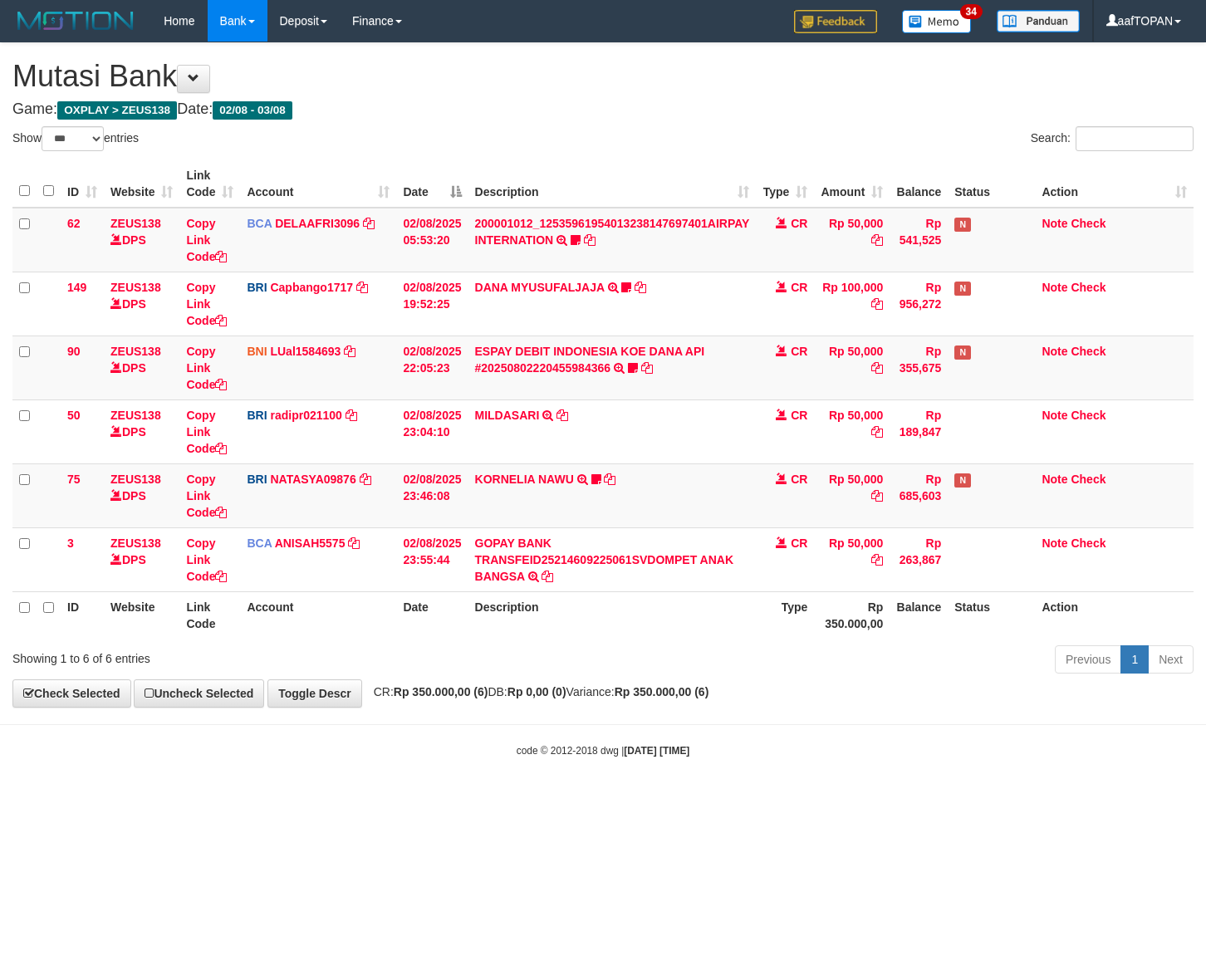 select on "***" 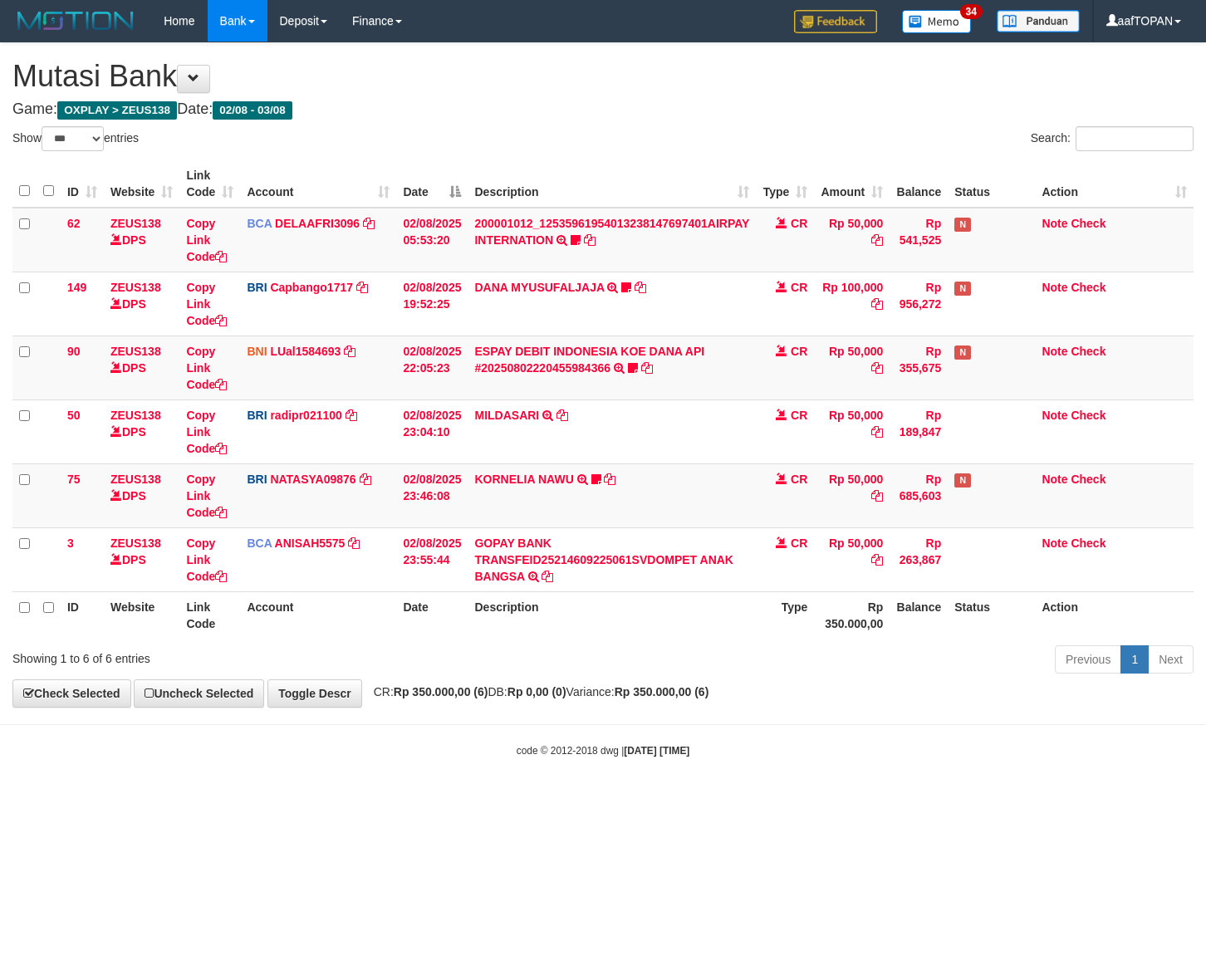 scroll, scrollTop: 0, scrollLeft: 0, axis: both 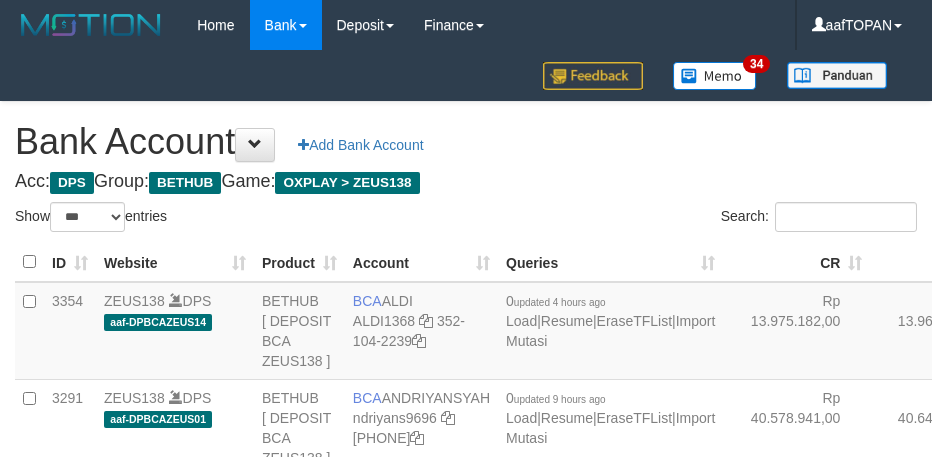 select on "***" 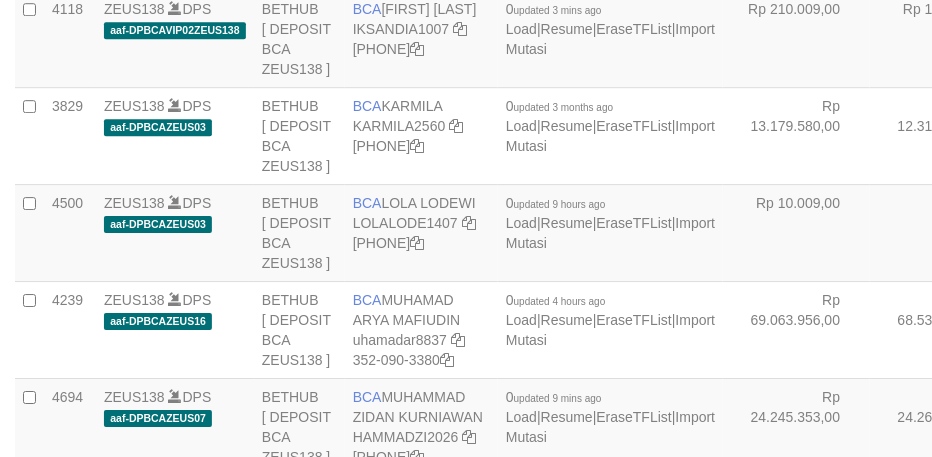 scroll, scrollTop: 1497, scrollLeft: 0, axis: vertical 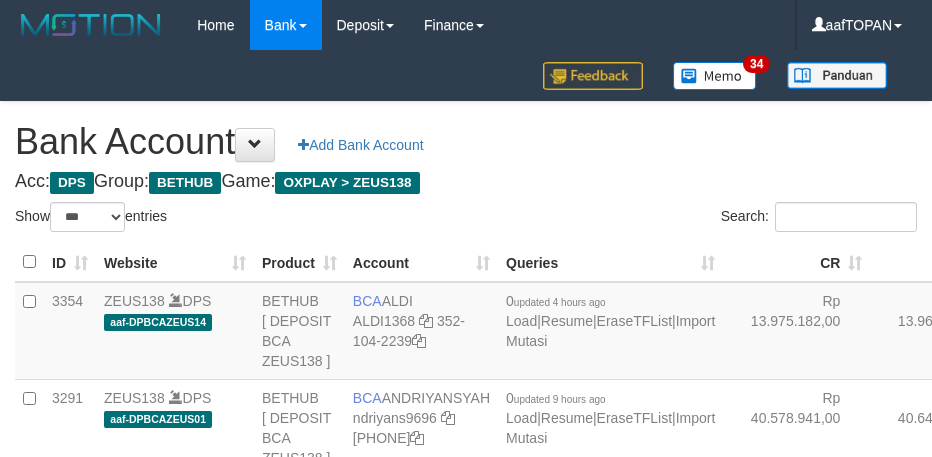 select on "***" 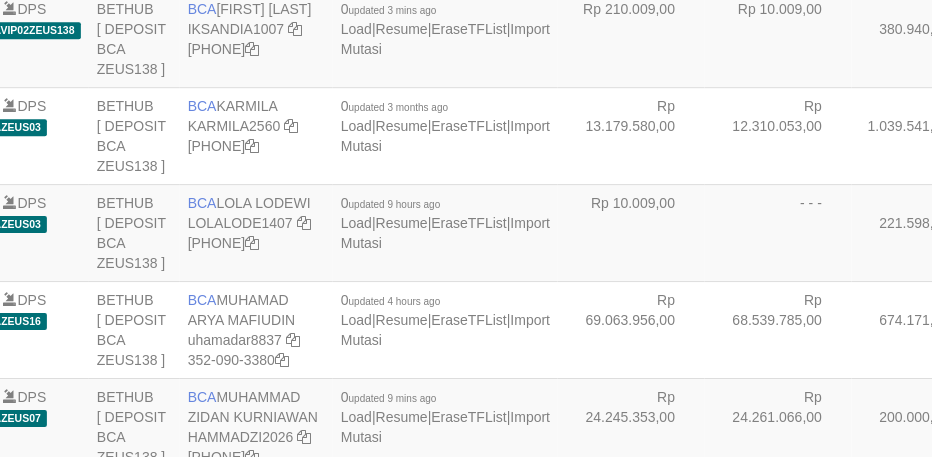 scroll, scrollTop: 1497, scrollLeft: 170, axis: both 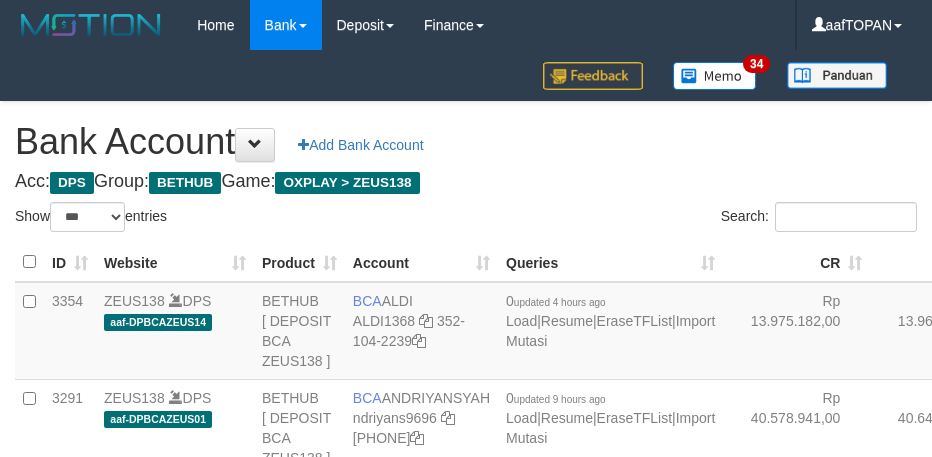 select on "***" 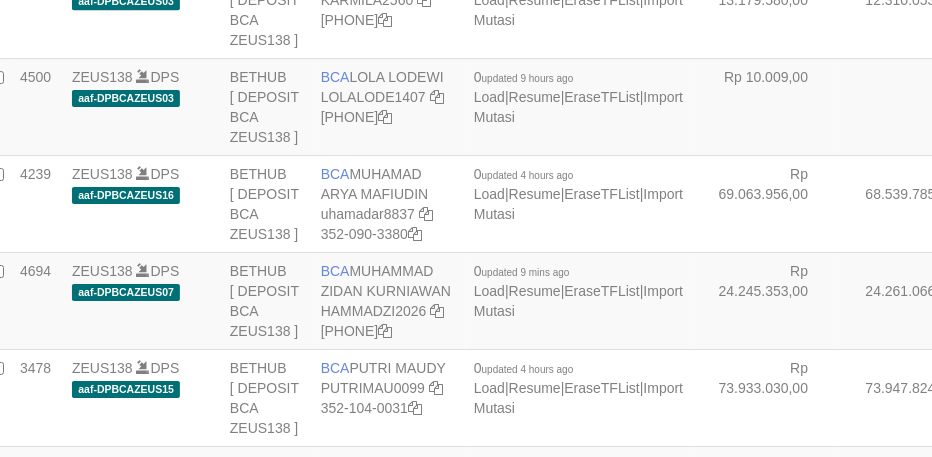 scroll, scrollTop: 1622, scrollLeft: 32, axis: both 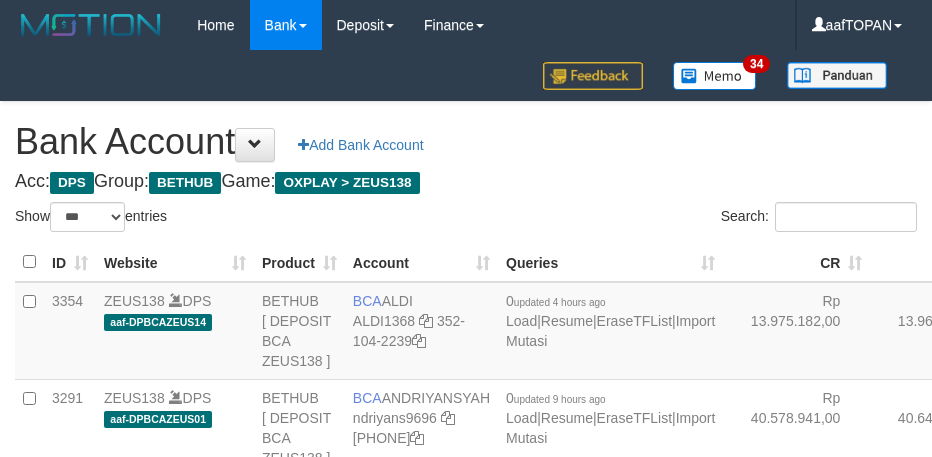 select on "***" 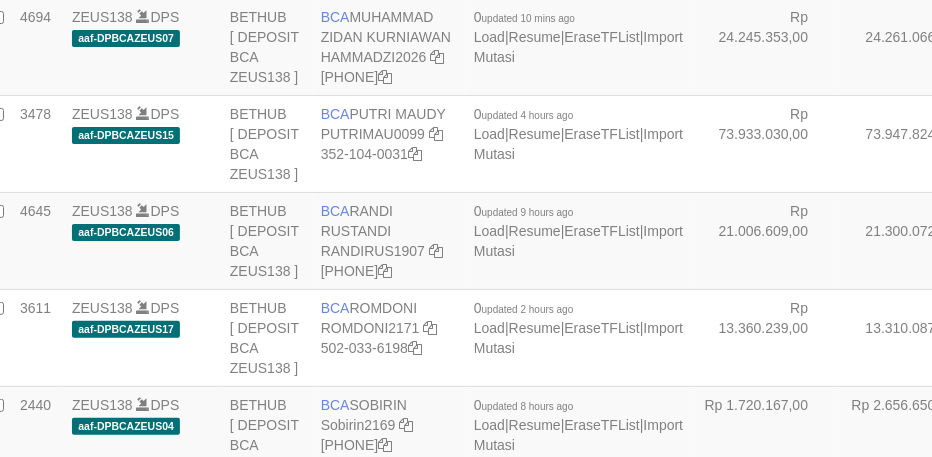 scroll, scrollTop: 1850, scrollLeft: 32, axis: both 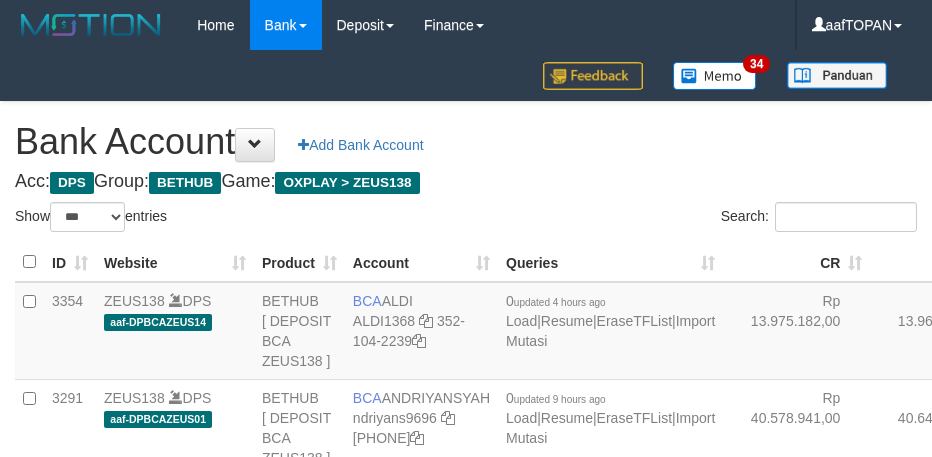 select on "***" 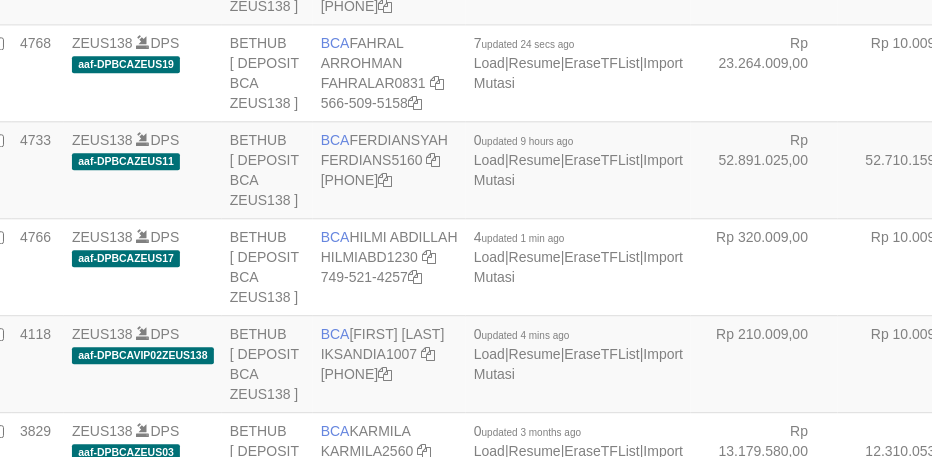 scroll, scrollTop: 1172, scrollLeft: 32, axis: both 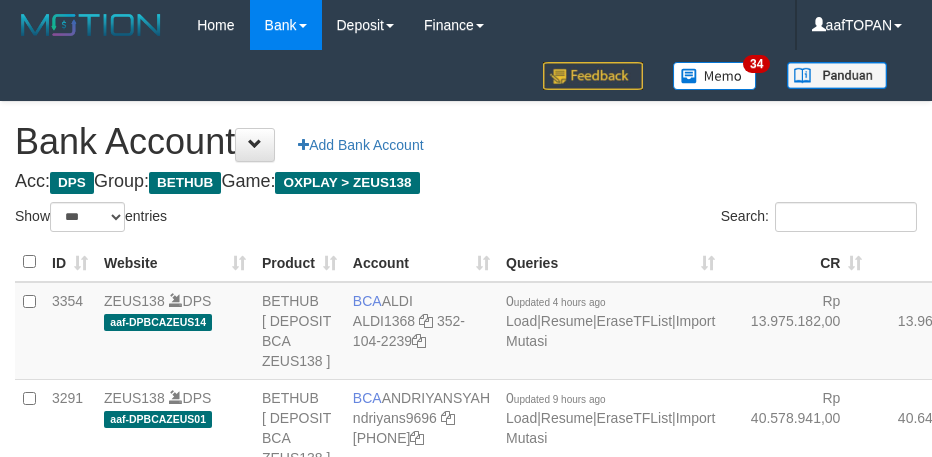 select on "***" 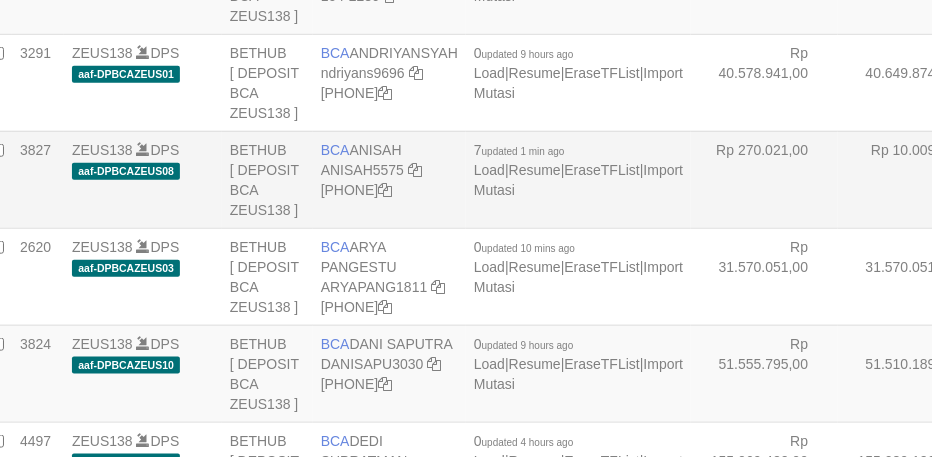 scroll, scrollTop: 386, scrollLeft: 32, axis: both 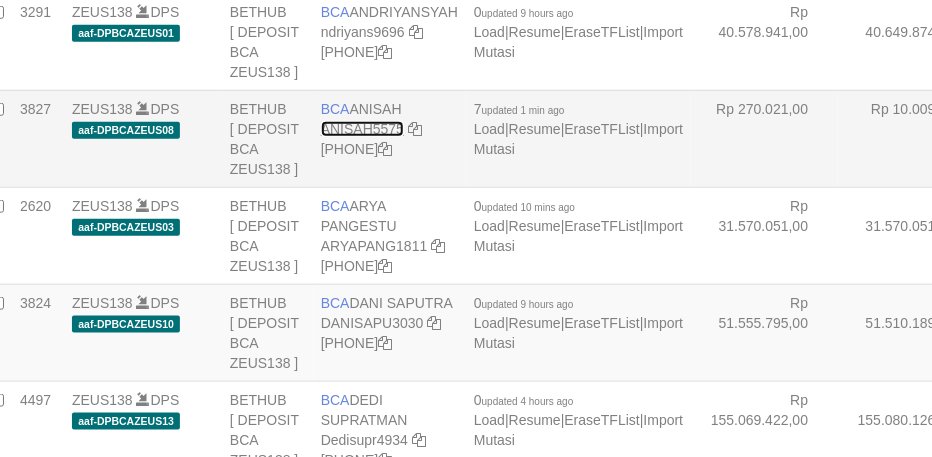 click on "ANISAH5575" at bounding box center (362, 129) 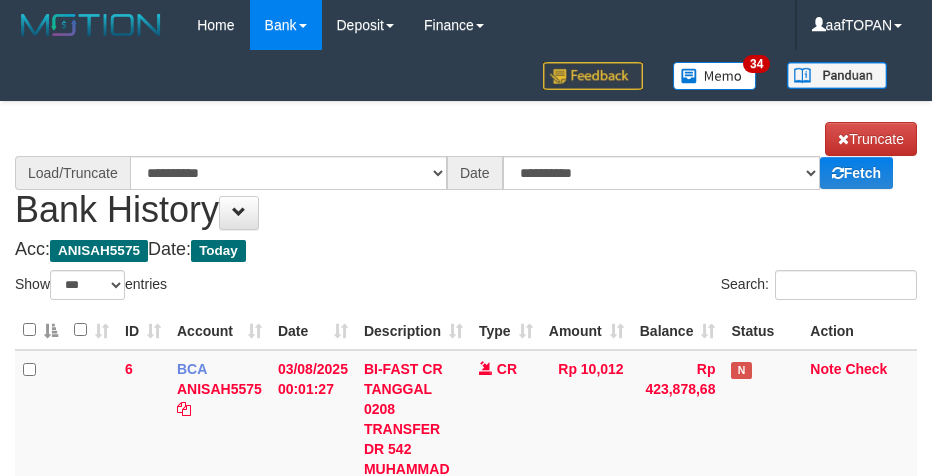 select on "***" 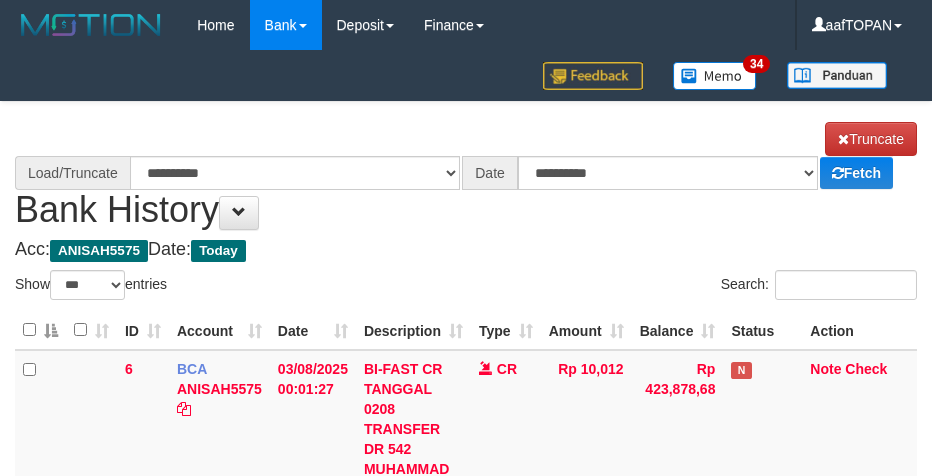 scroll, scrollTop: 0, scrollLeft: 0, axis: both 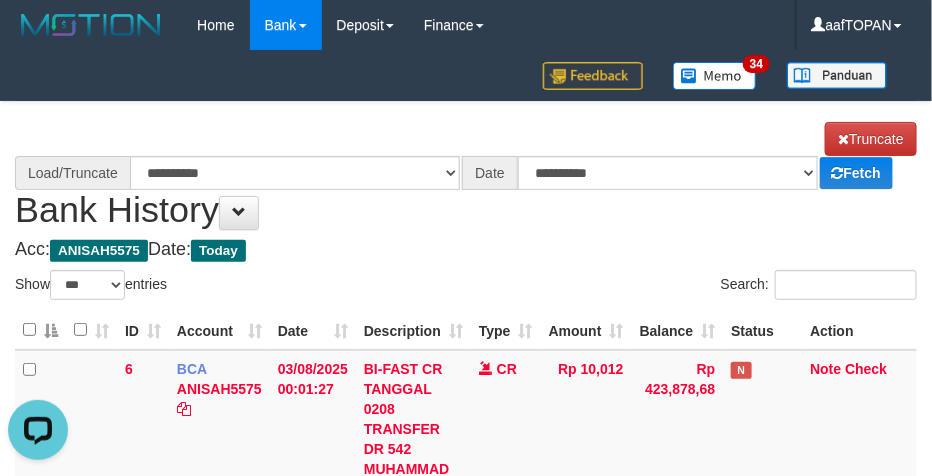 select on "****" 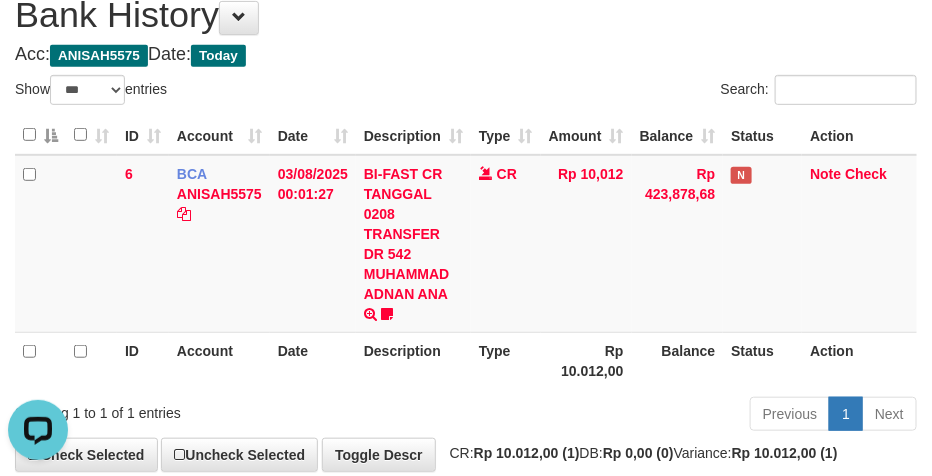 scroll, scrollTop: 250, scrollLeft: 0, axis: vertical 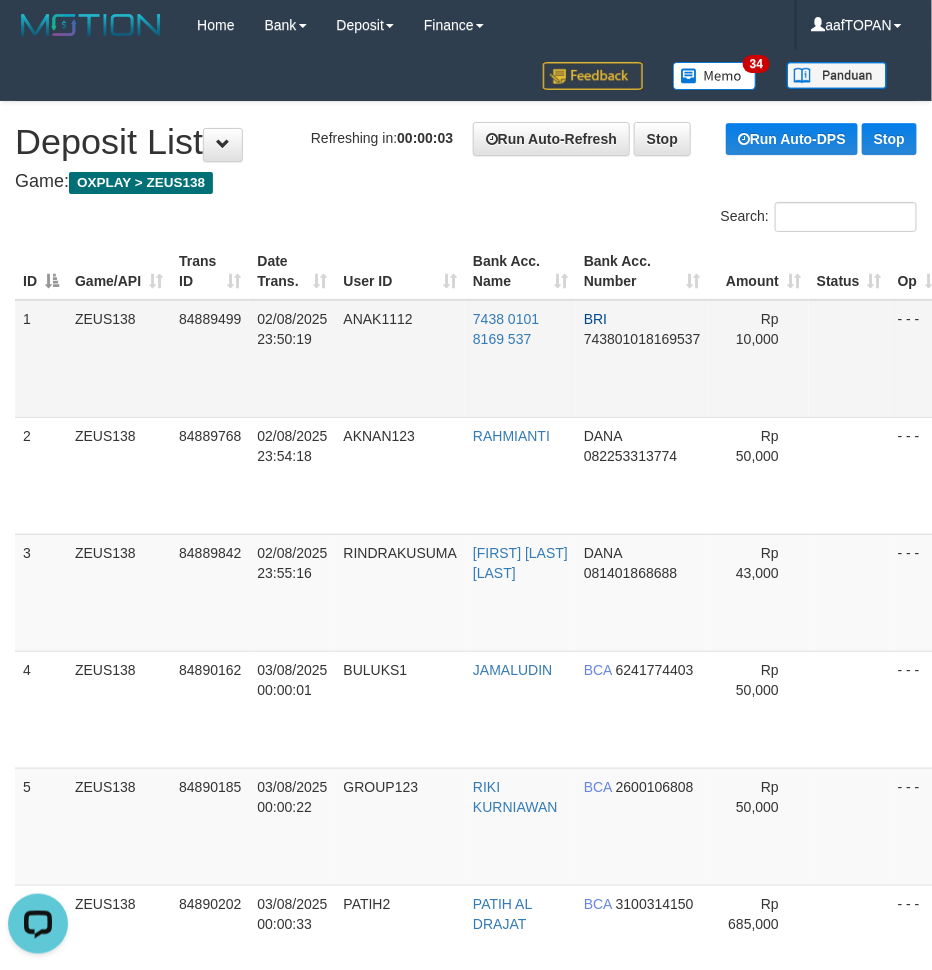 click on "7438 0101 8169 537" at bounding box center (520, 359) 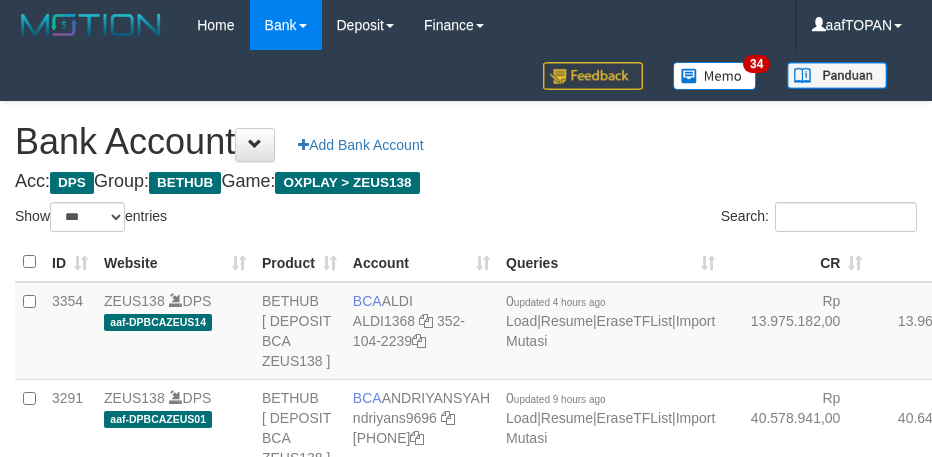 select on "***" 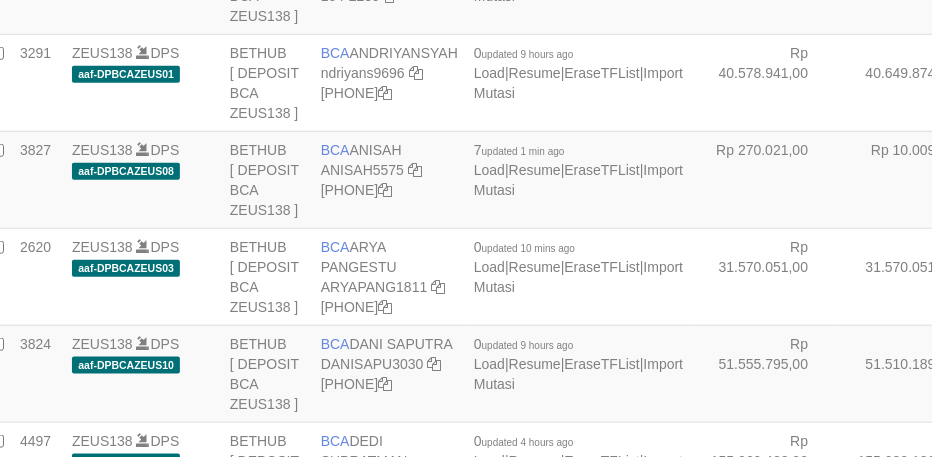scroll, scrollTop: 386, scrollLeft: 32, axis: both 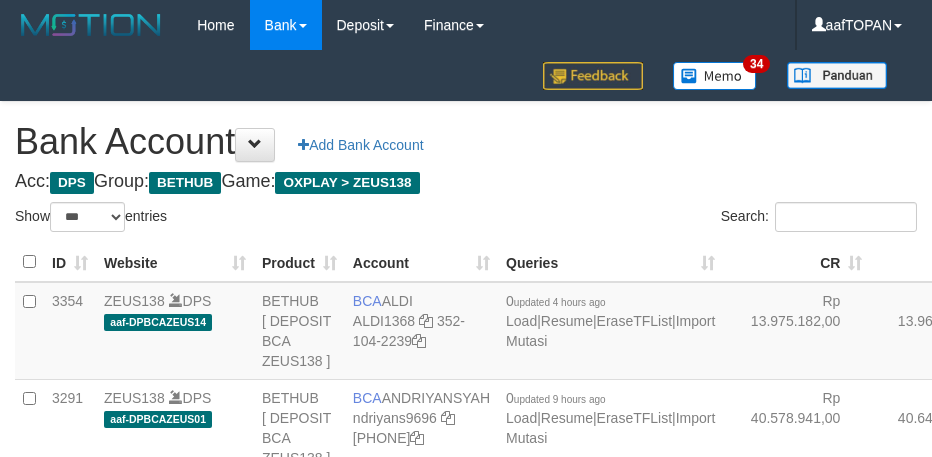 select on "***" 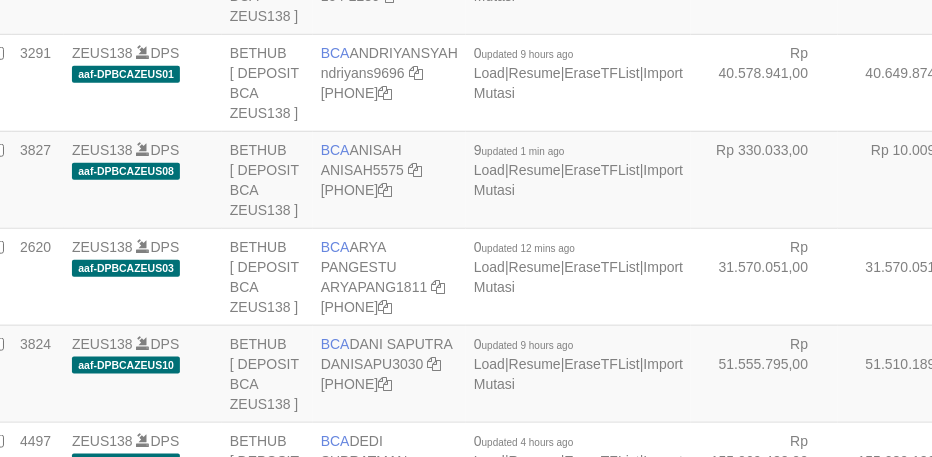 scroll, scrollTop: 386, scrollLeft: 32, axis: both 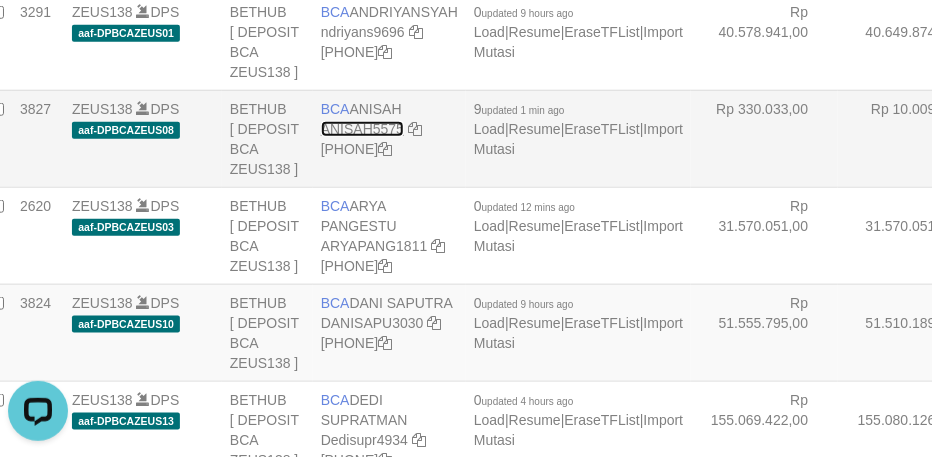 click on "ANISAH5575" at bounding box center (362, 129) 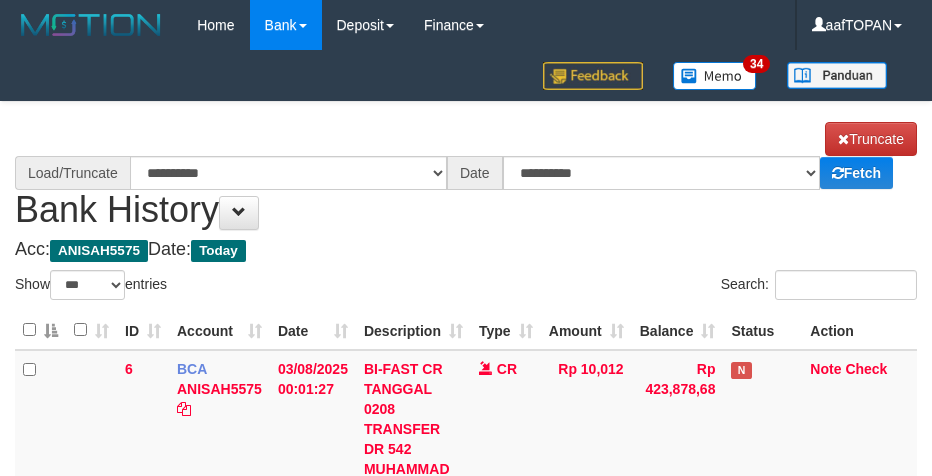 select on "***" 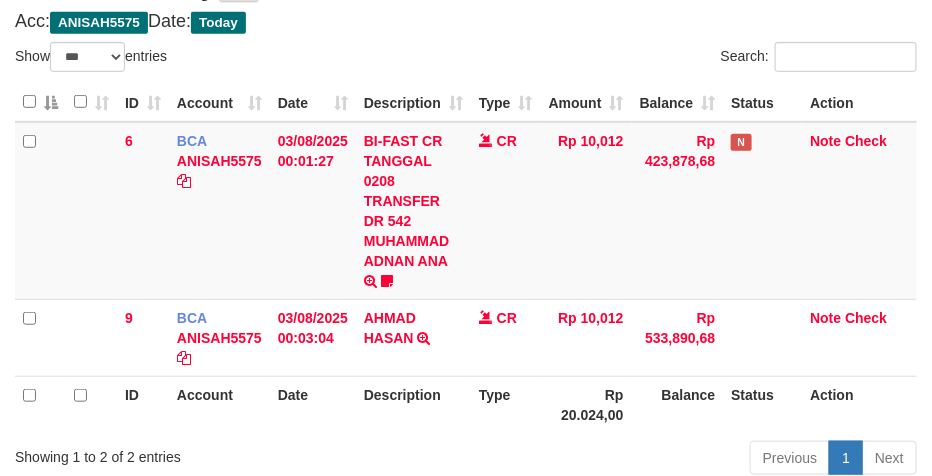 scroll, scrollTop: 250, scrollLeft: 0, axis: vertical 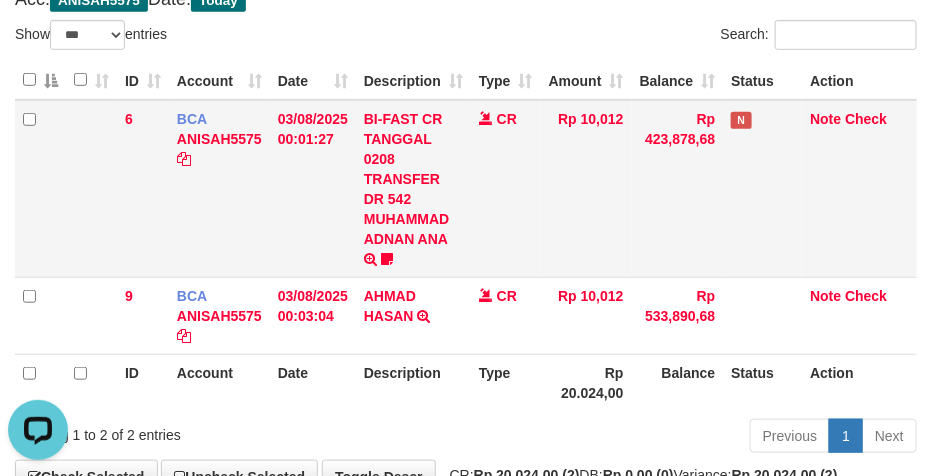 select on "****" 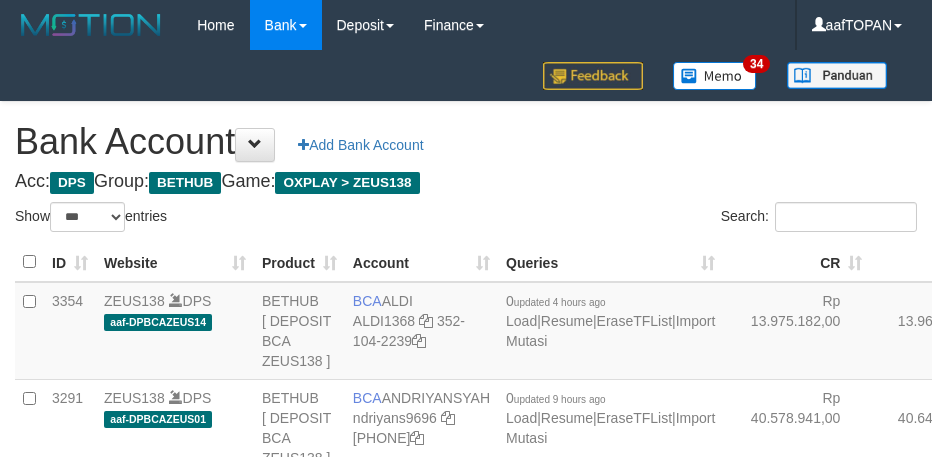 select on "***" 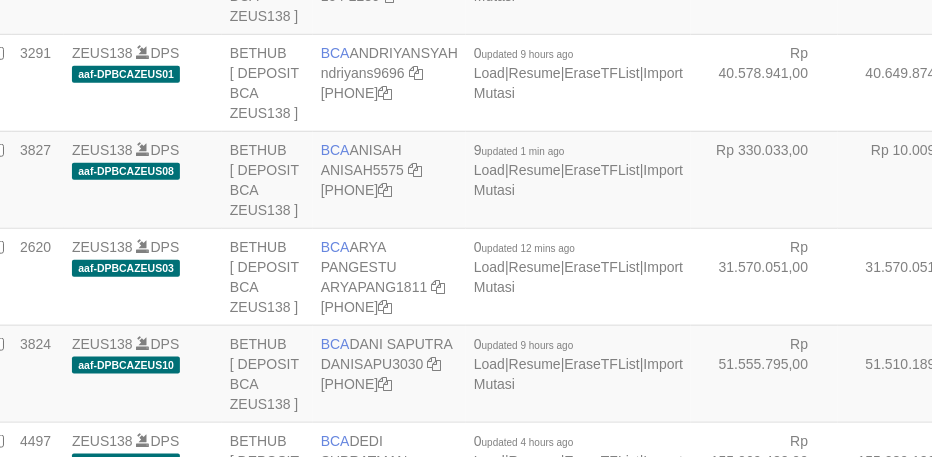 scroll, scrollTop: 386, scrollLeft: 32, axis: both 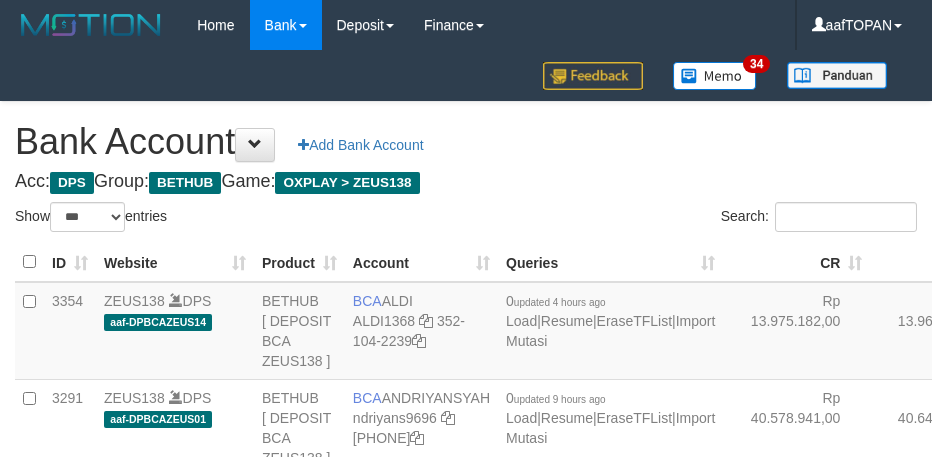 select on "***" 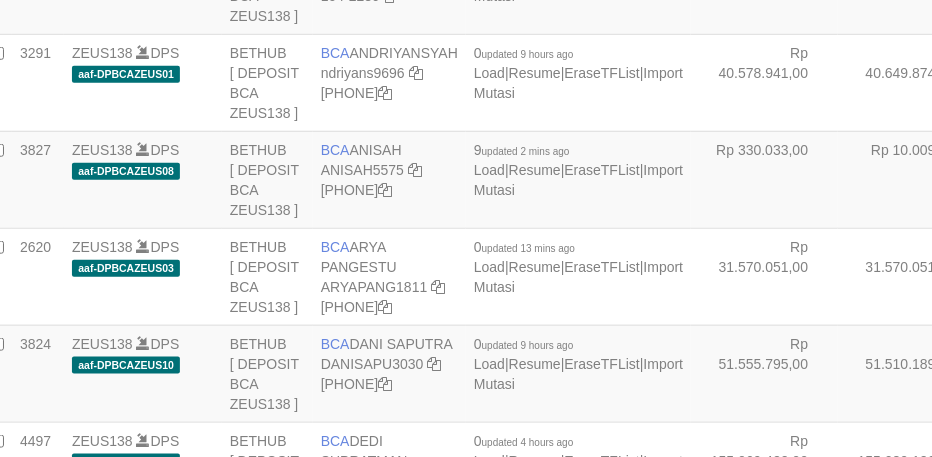scroll, scrollTop: 386, scrollLeft: 32, axis: both 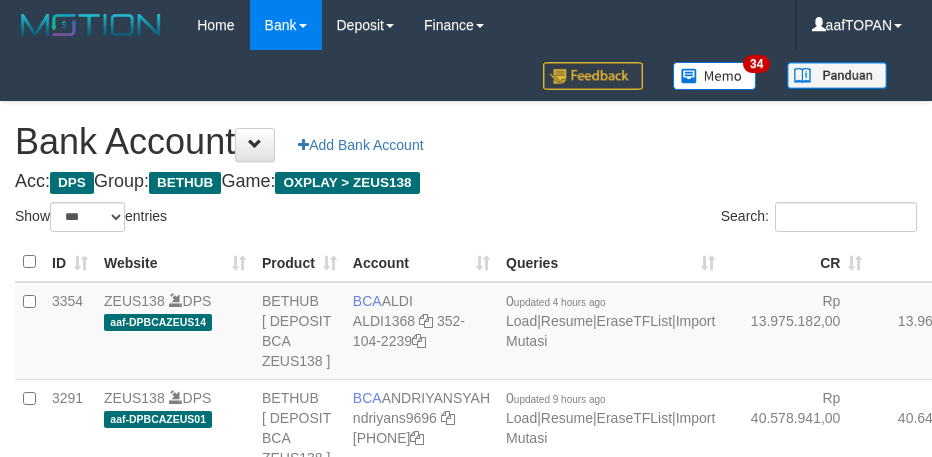 select on "***" 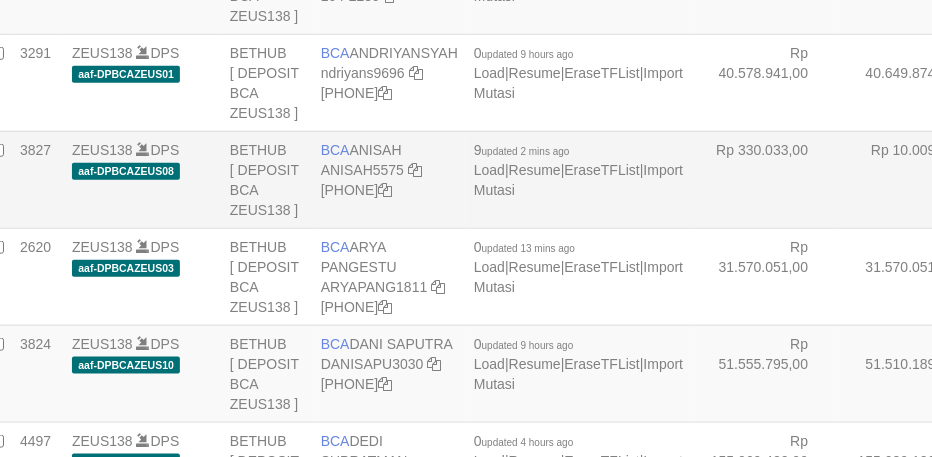 scroll, scrollTop: 386, scrollLeft: 32, axis: both 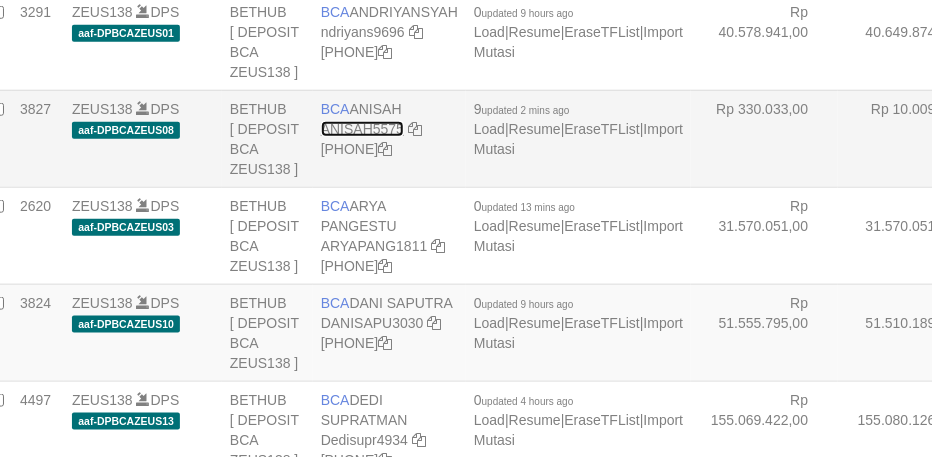 click on "ANISAH5575" at bounding box center (362, 129) 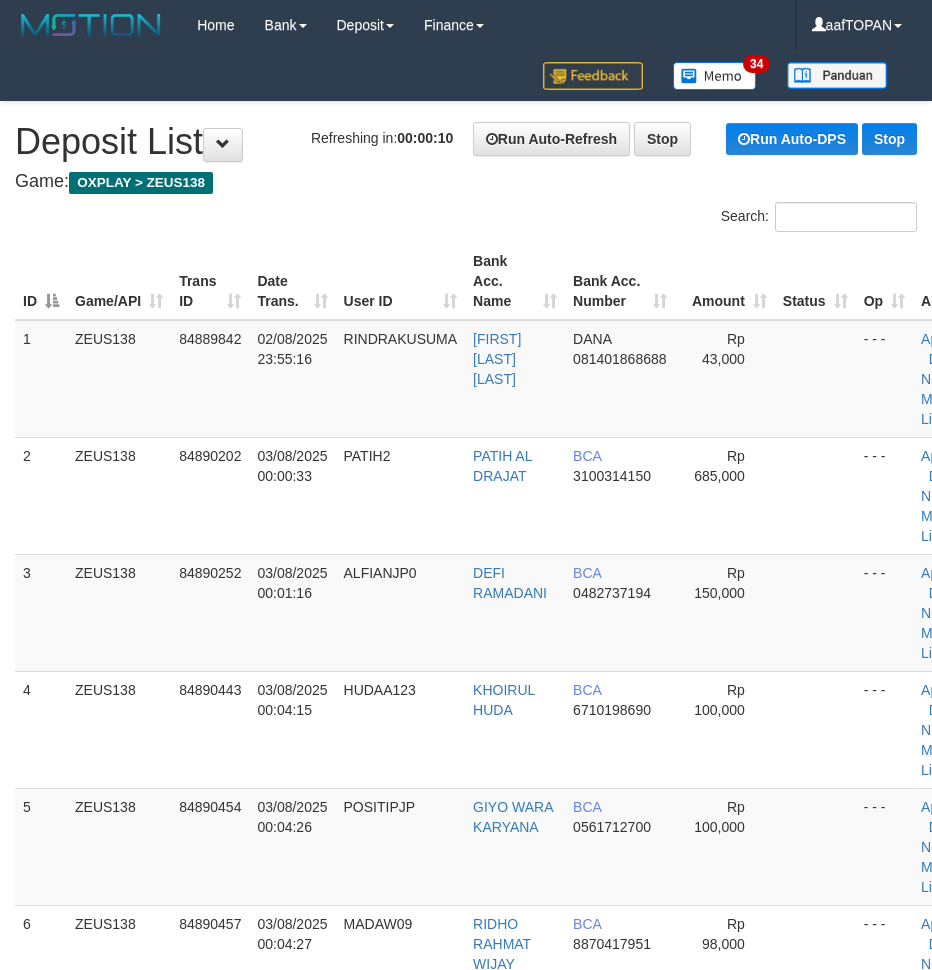 scroll, scrollTop: 0, scrollLeft: 0, axis: both 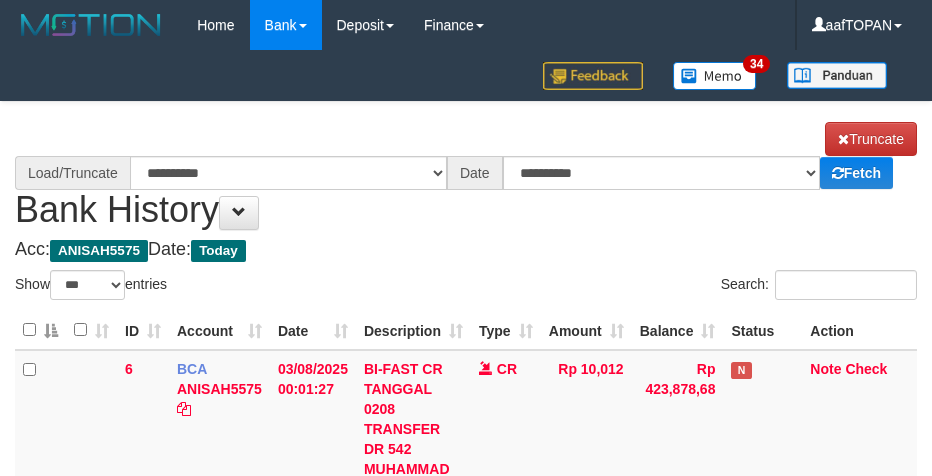 select on "***" 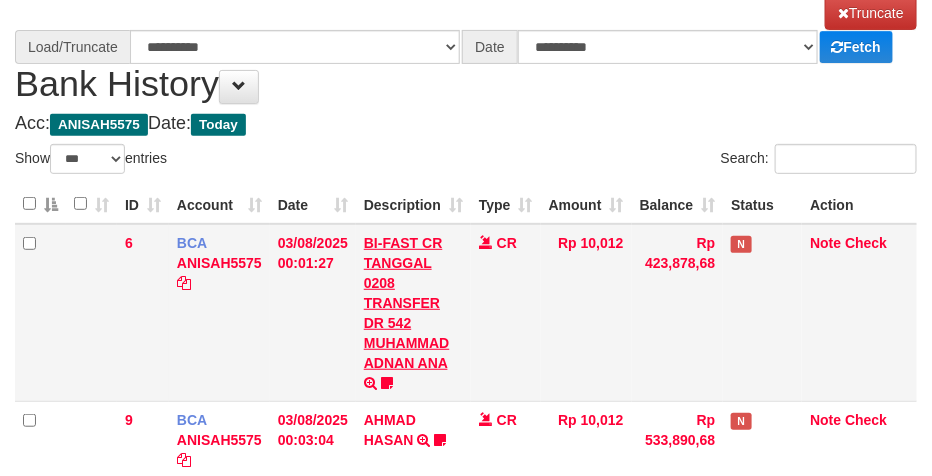 scroll, scrollTop: 250, scrollLeft: 0, axis: vertical 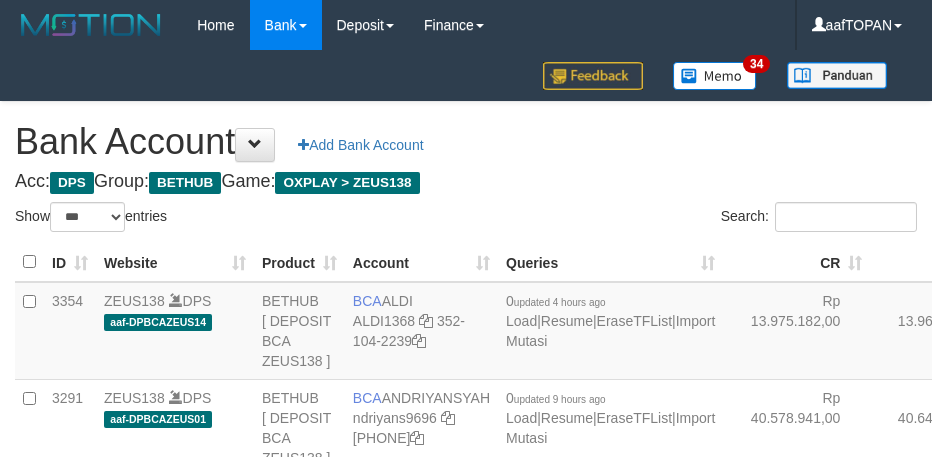 select on "***" 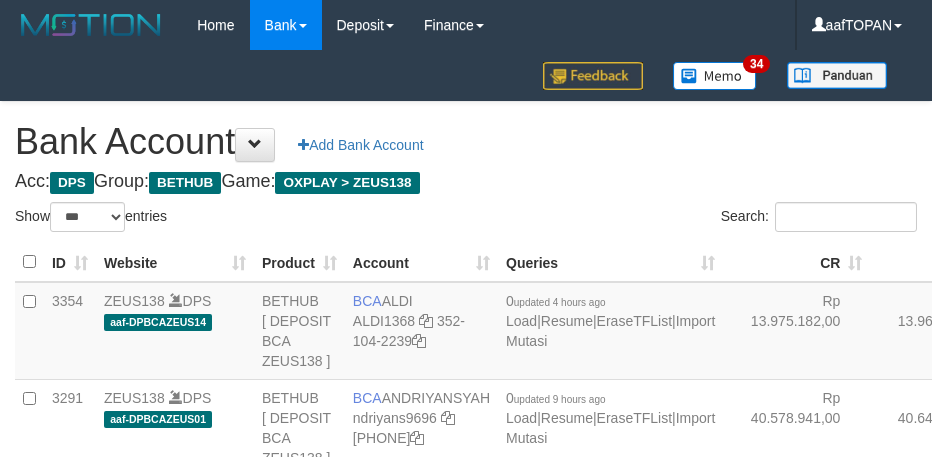 scroll, scrollTop: 386, scrollLeft: 32, axis: both 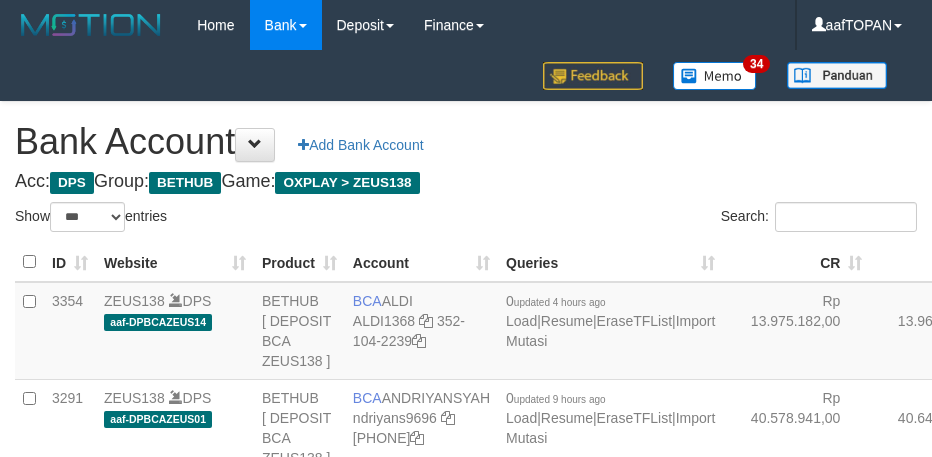 select on "***" 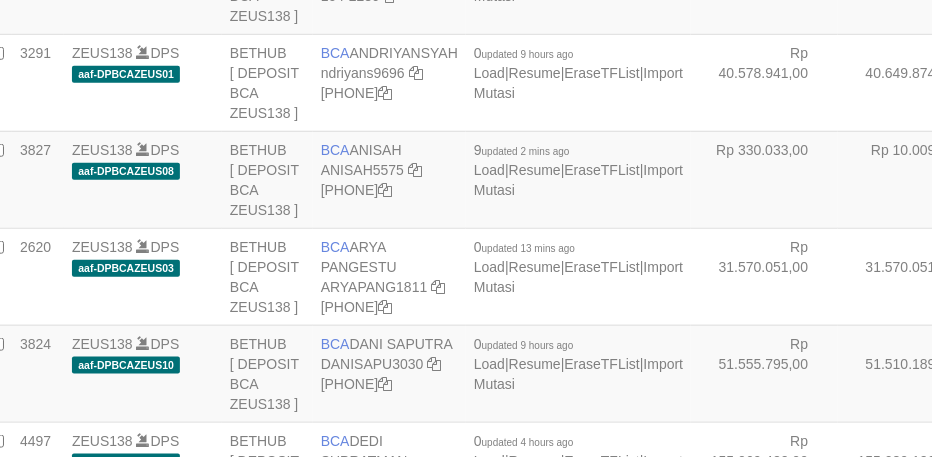 scroll, scrollTop: 386, scrollLeft: 32, axis: both 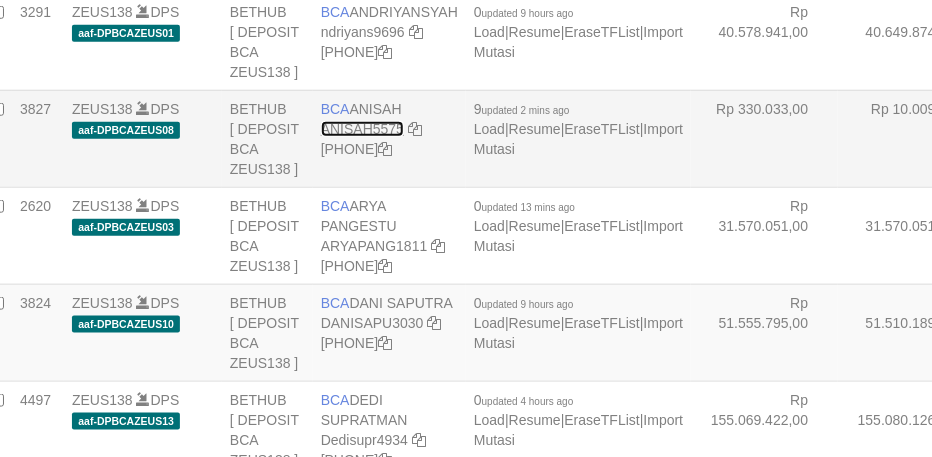 click on "ANISAH5575" at bounding box center [362, 129] 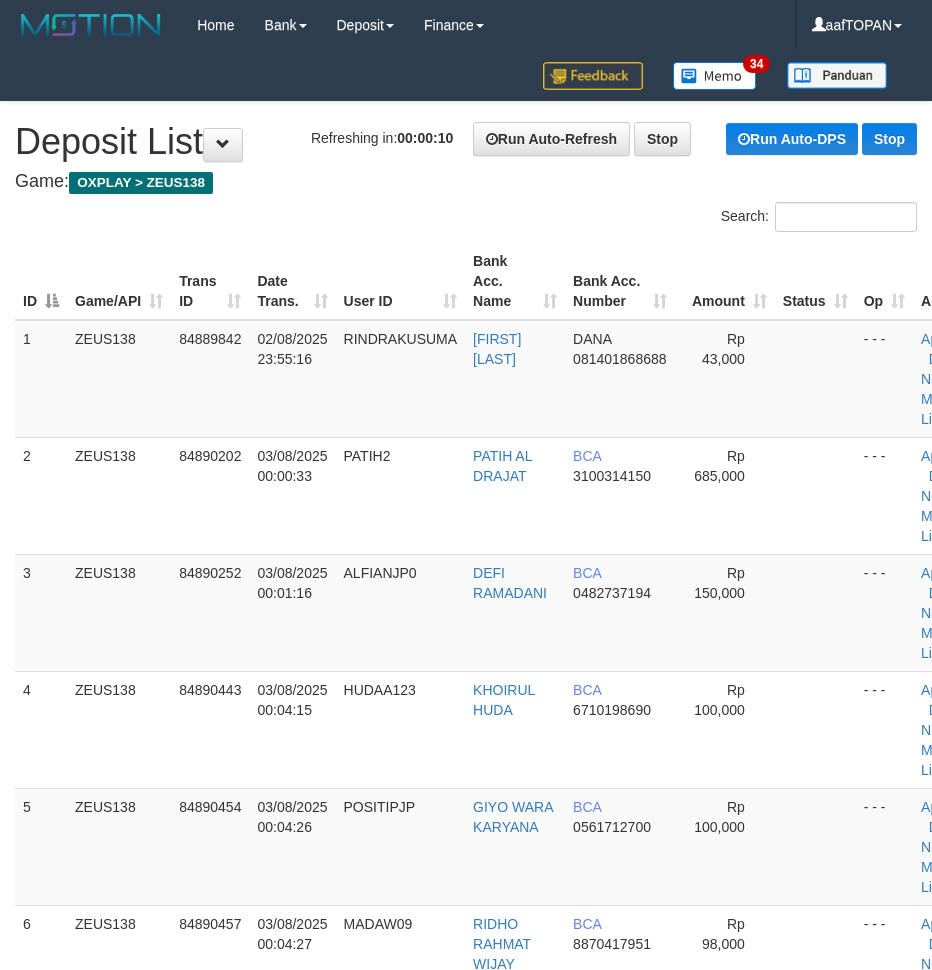 scroll, scrollTop: 0, scrollLeft: 0, axis: both 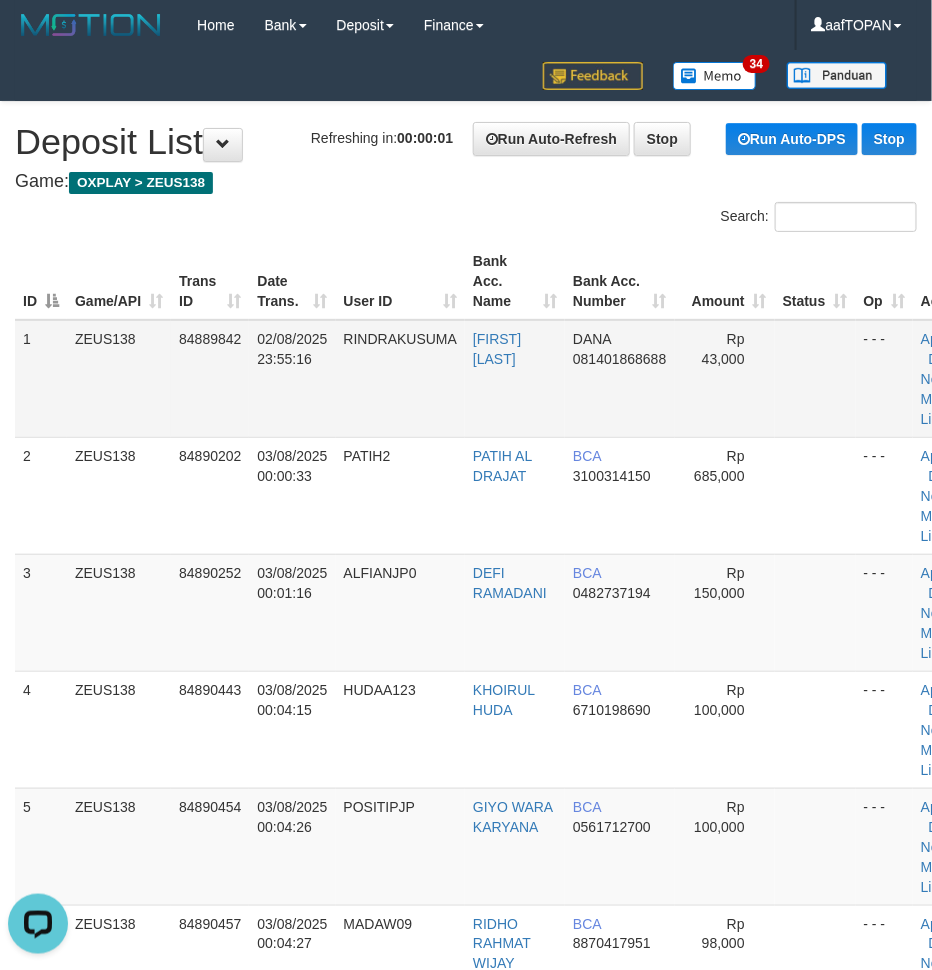 click on "RINDRAKUSUMA" at bounding box center [401, 379] 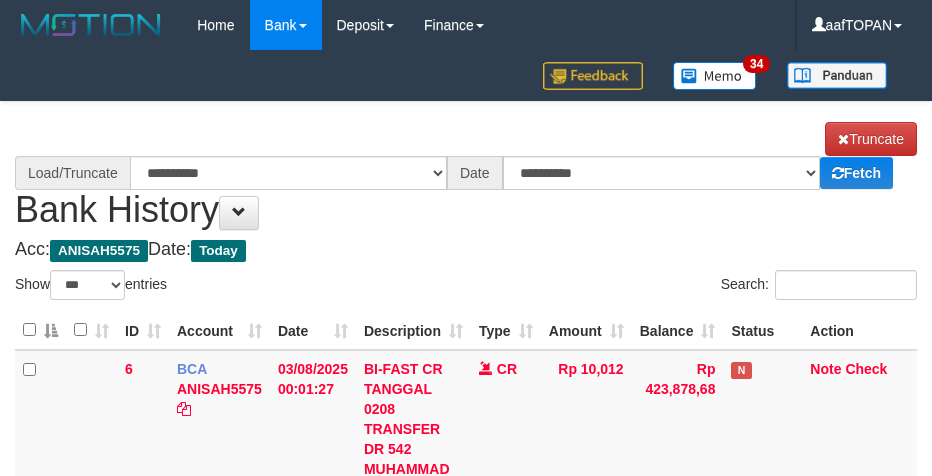 select on "***" 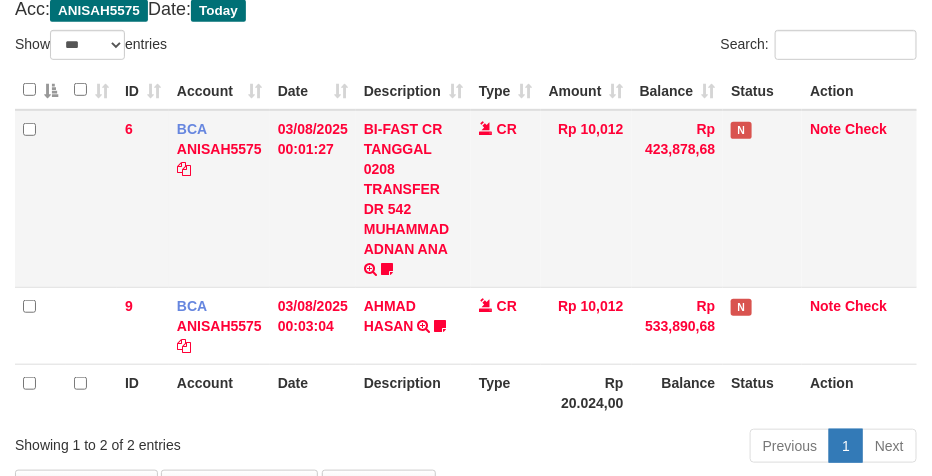 scroll, scrollTop: 250, scrollLeft: 0, axis: vertical 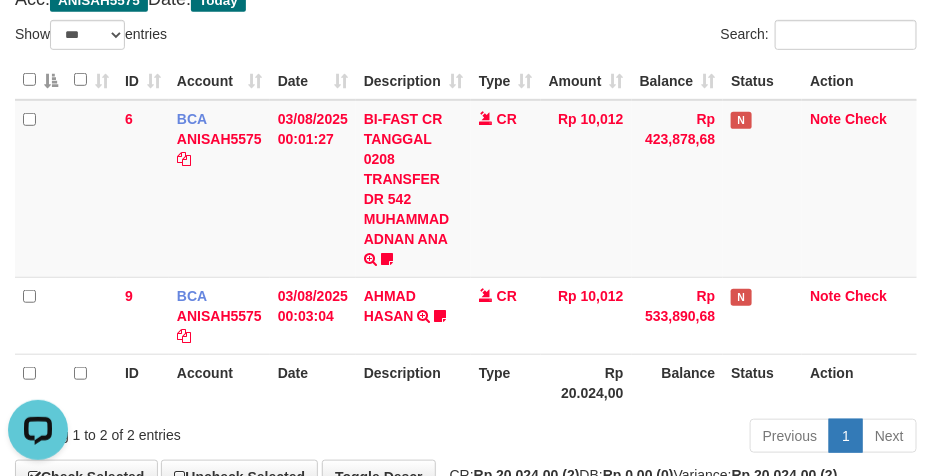 select on "****" 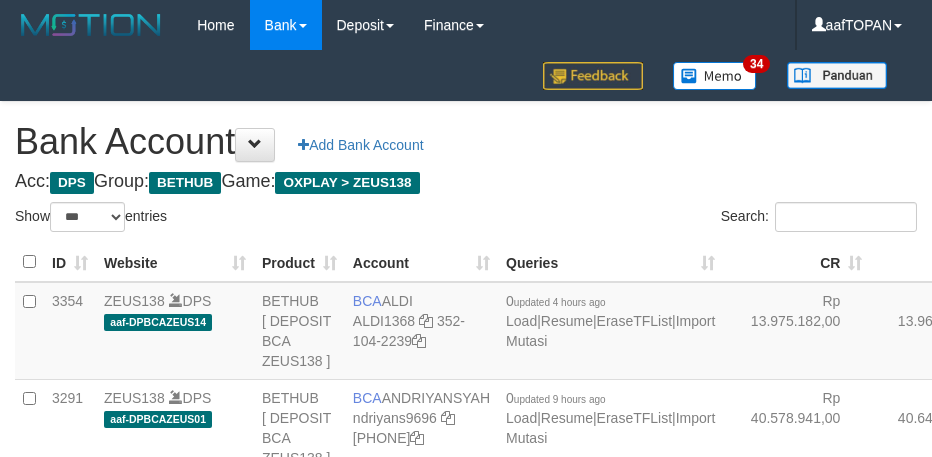 select on "***" 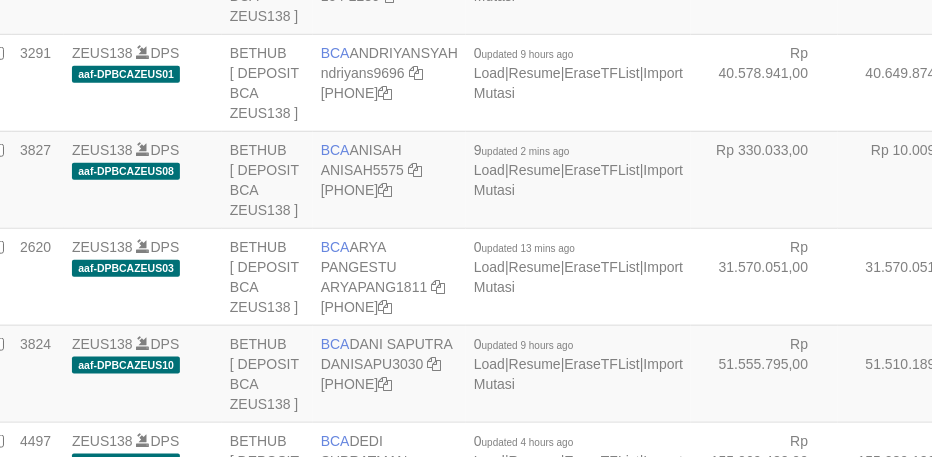 scroll, scrollTop: 386, scrollLeft: 32, axis: both 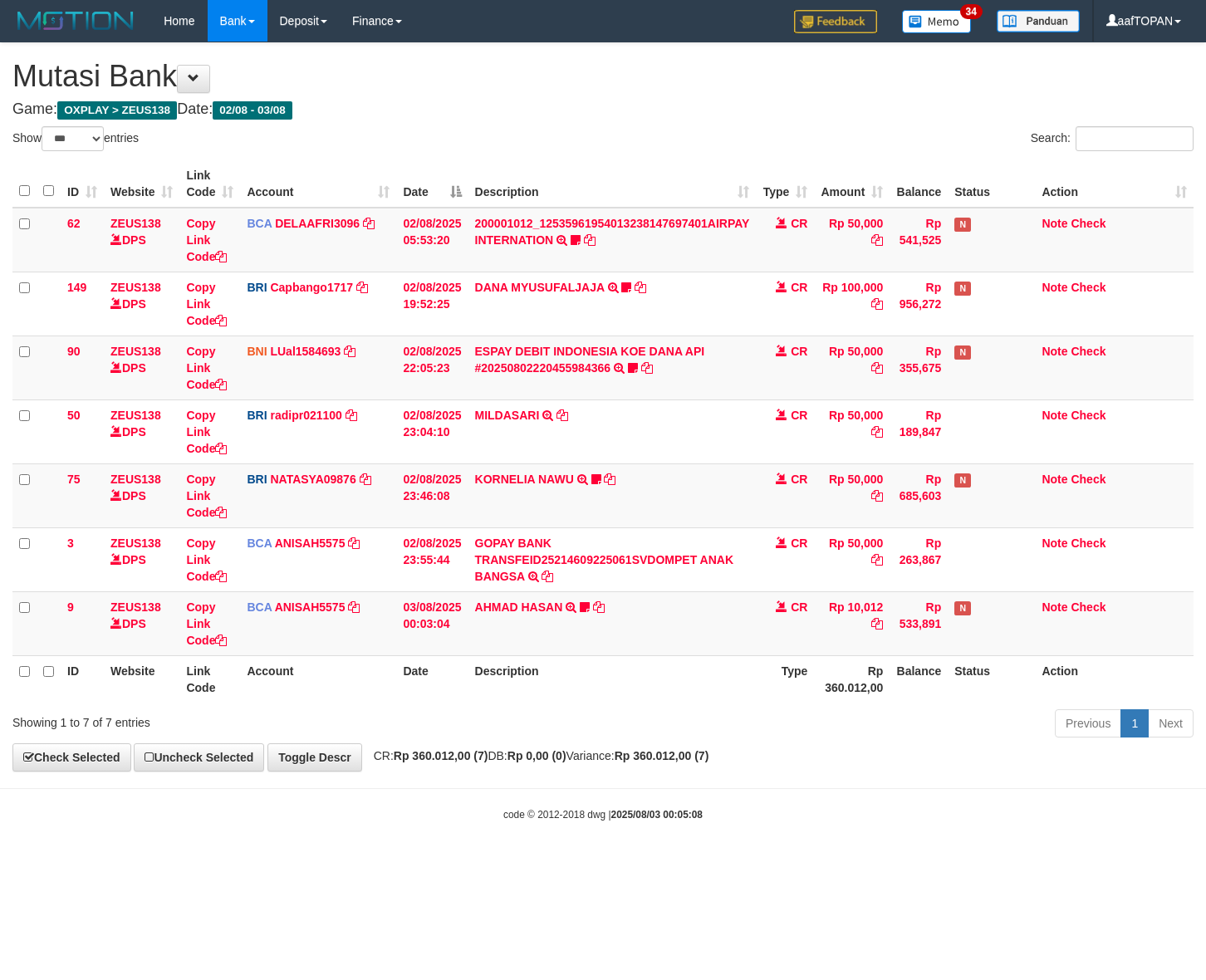 select on "***" 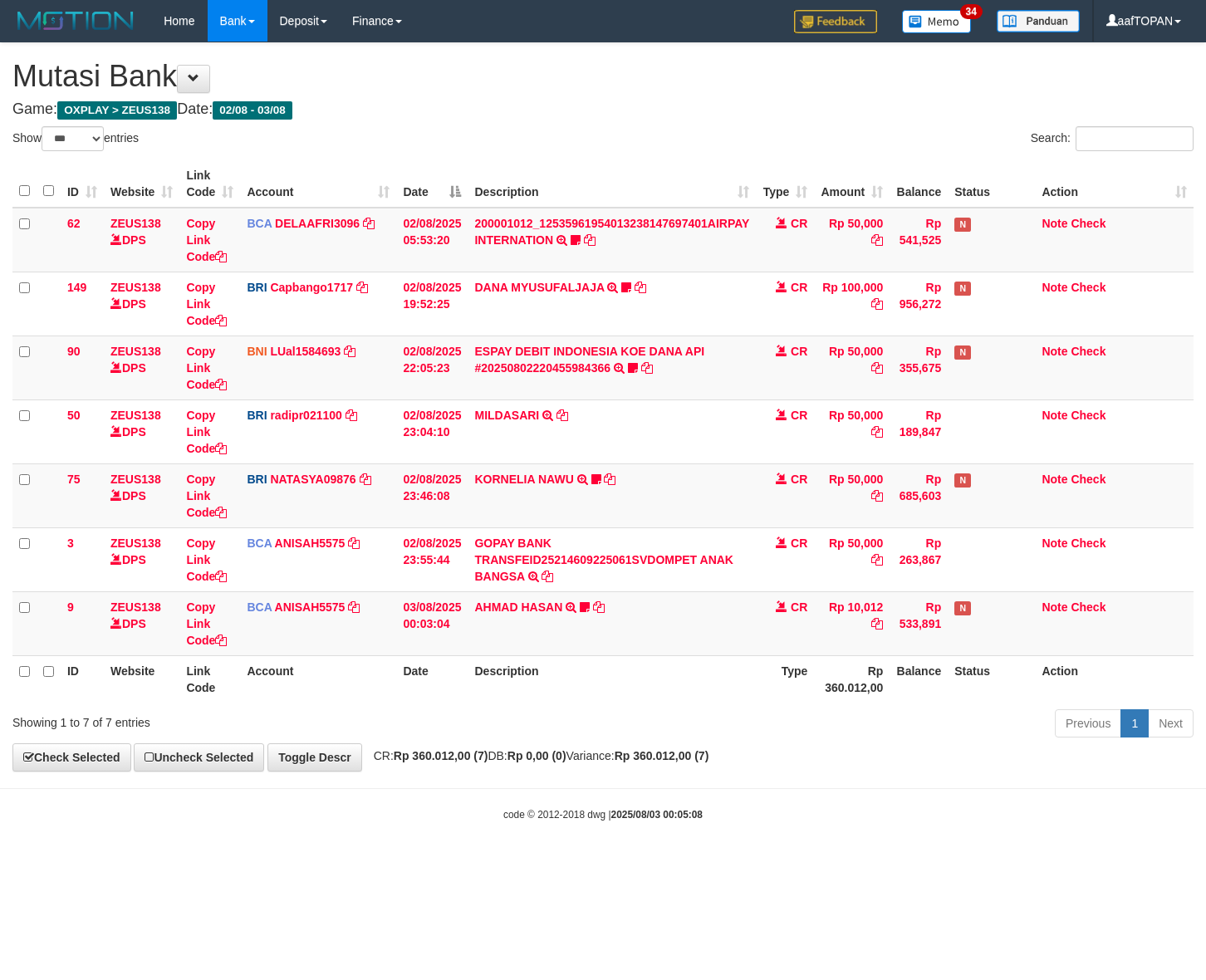 scroll, scrollTop: 0, scrollLeft: 0, axis: both 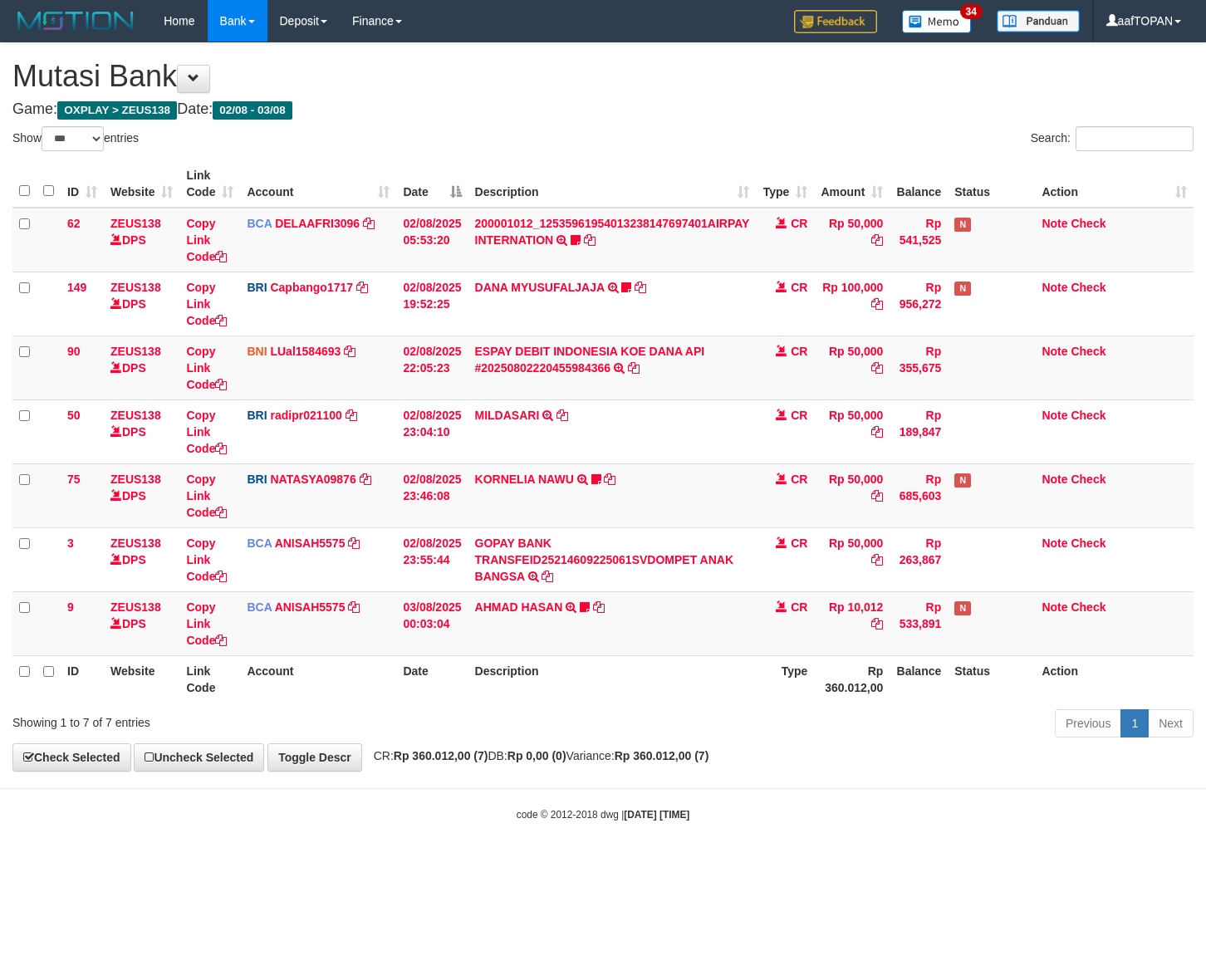 select on "***" 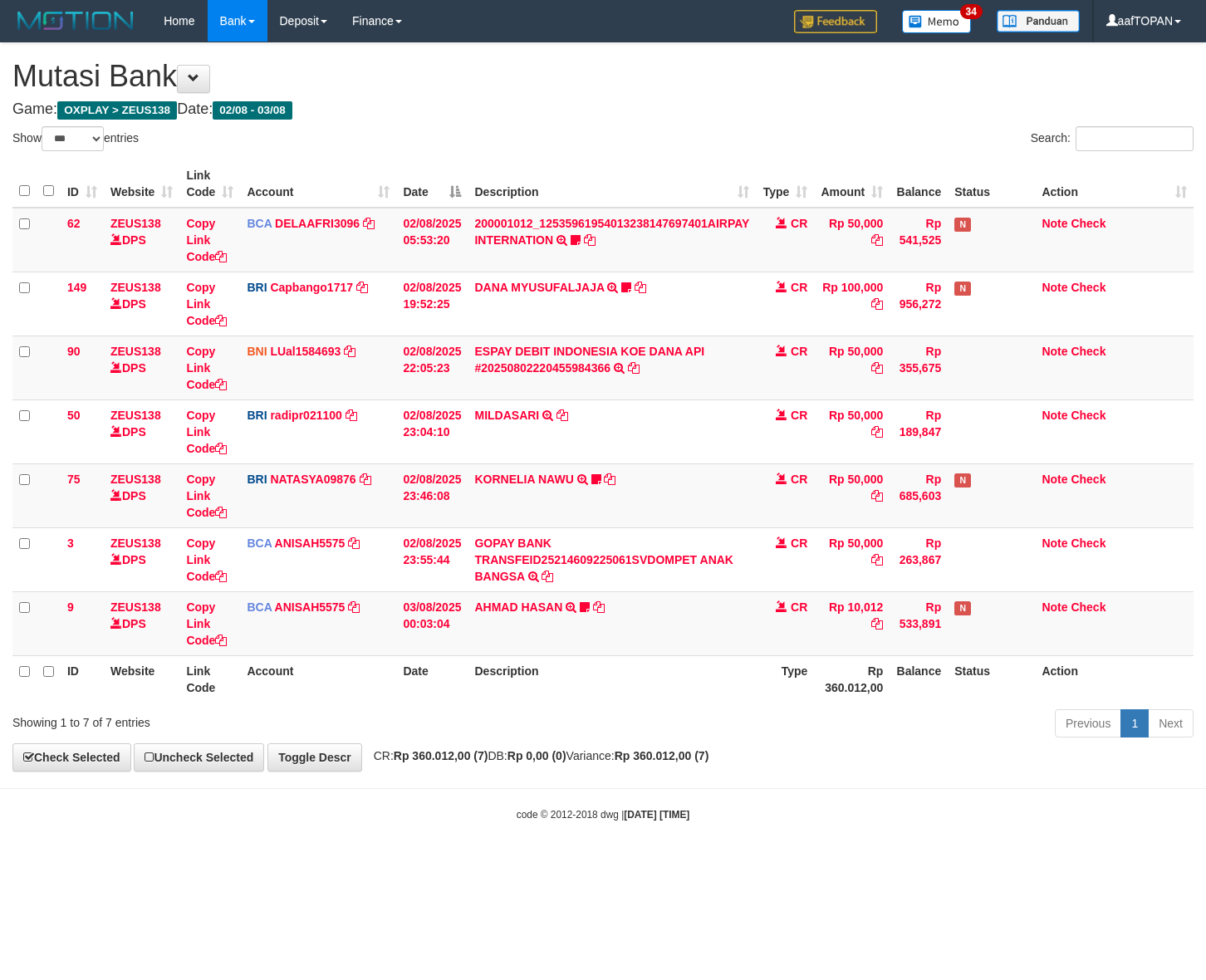 scroll, scrollTop: 0, scrollLeft: 0, axis: both 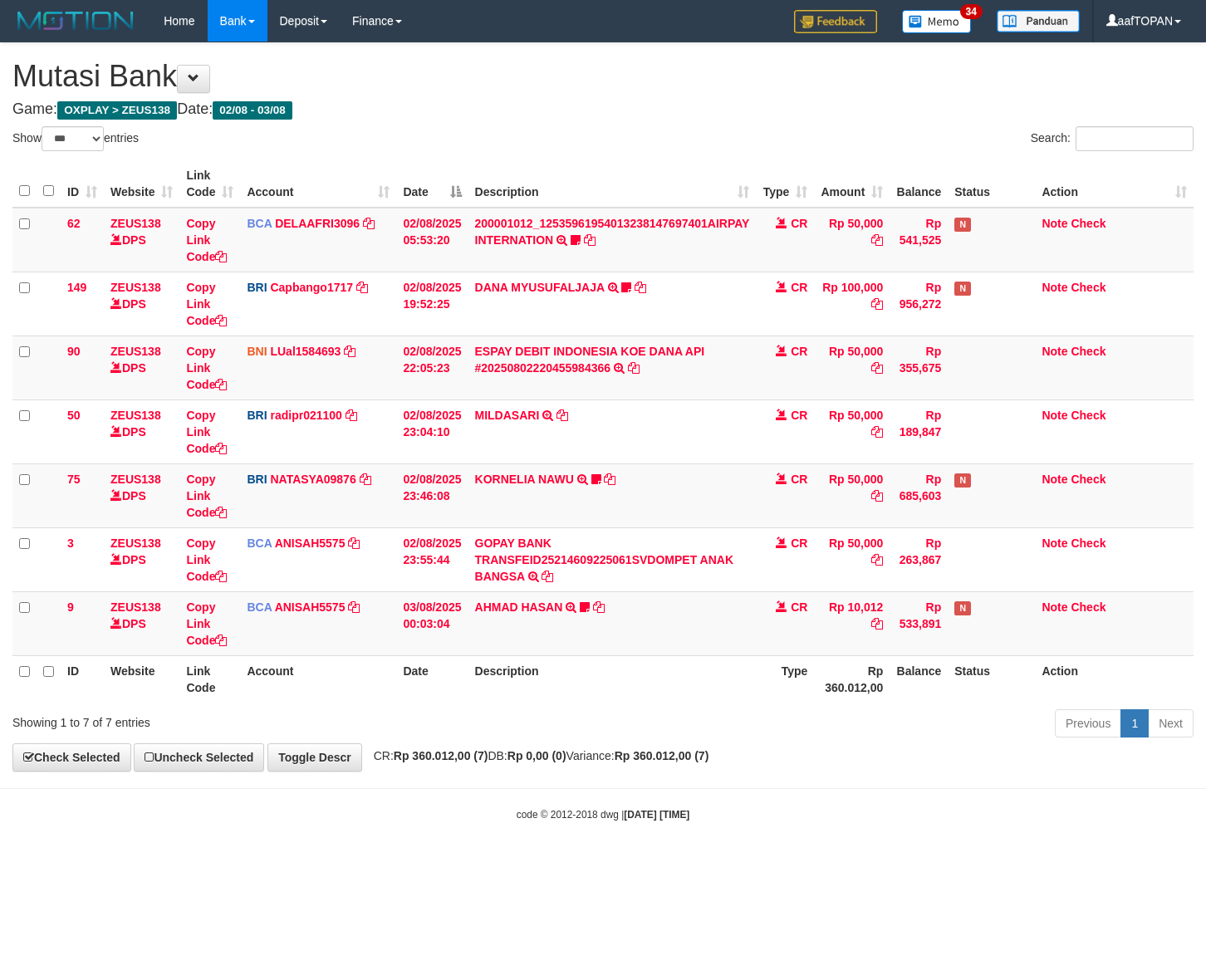 select on "***" 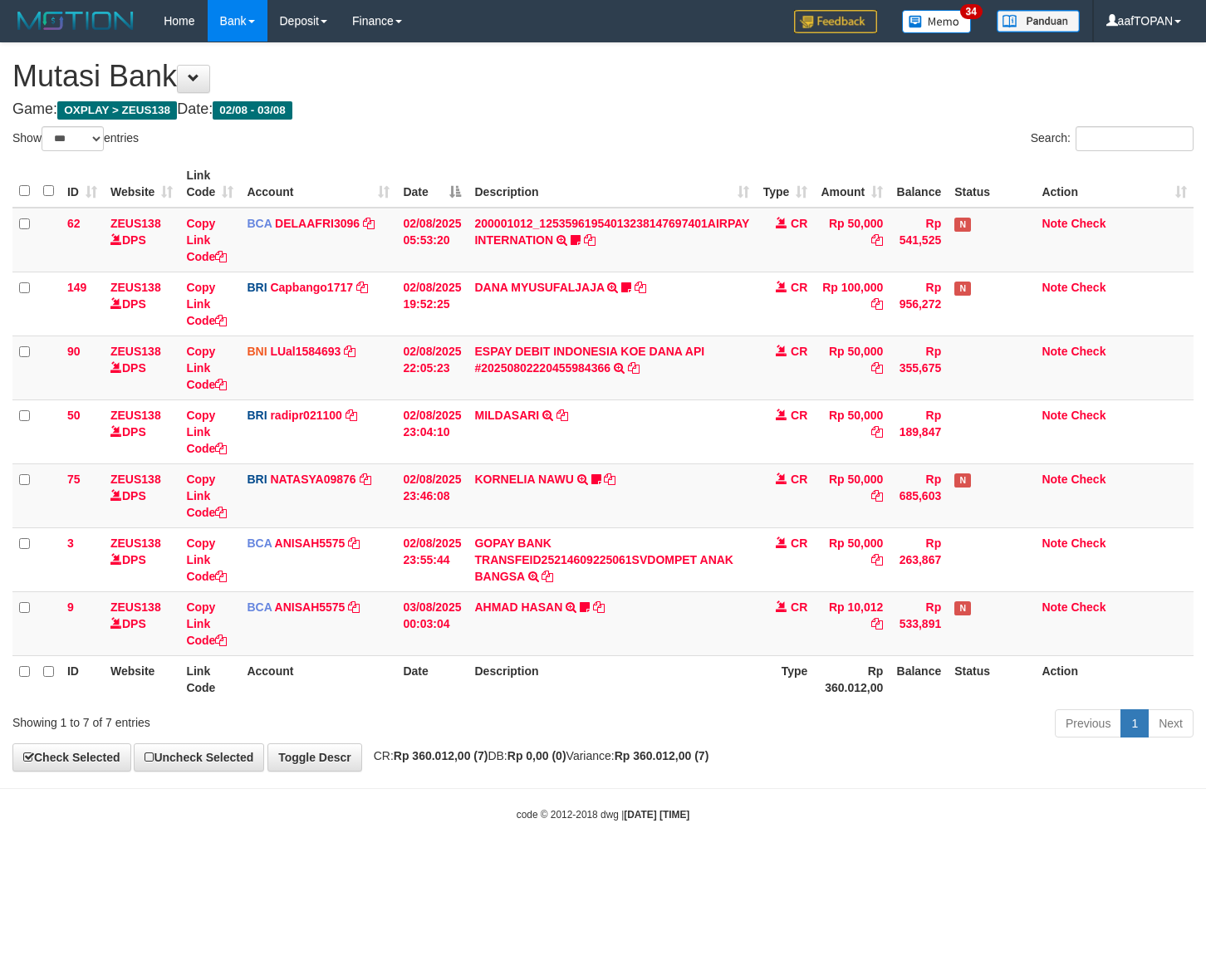 scroll, scrollTop: 0, scrollLeft: 0, axis: both 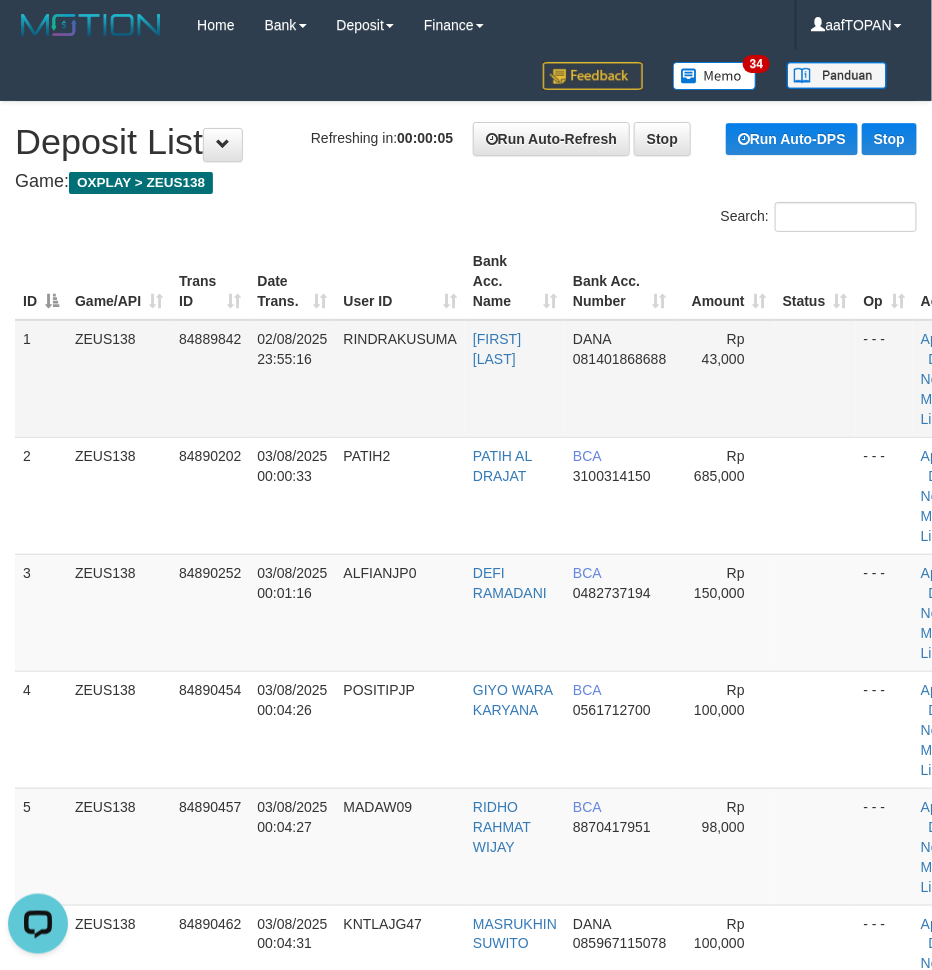 click on "RINDRAKUSUMA" at bounding box center [401, 379] 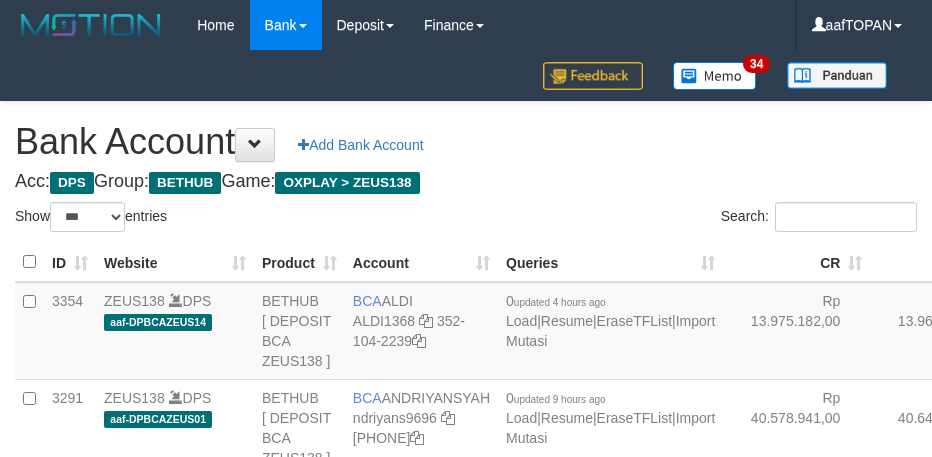 select on "***" 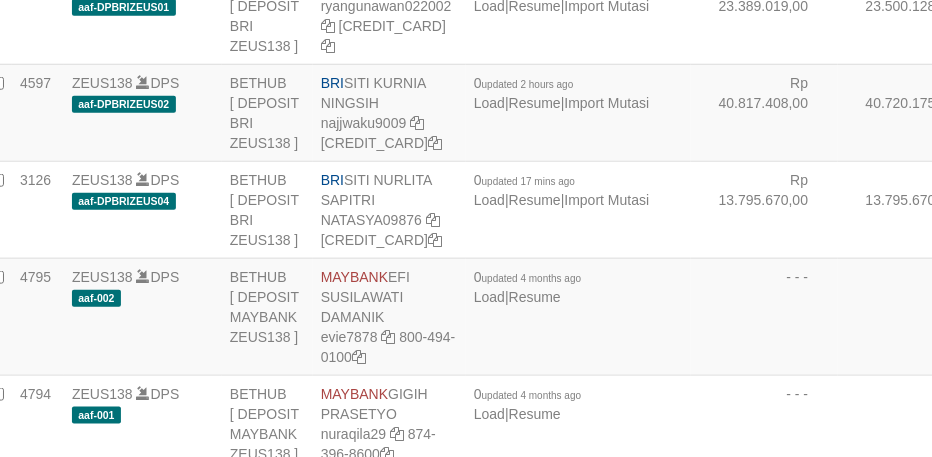 scroll, scrollTop: 4160, scrollLeft: 32, axis: both 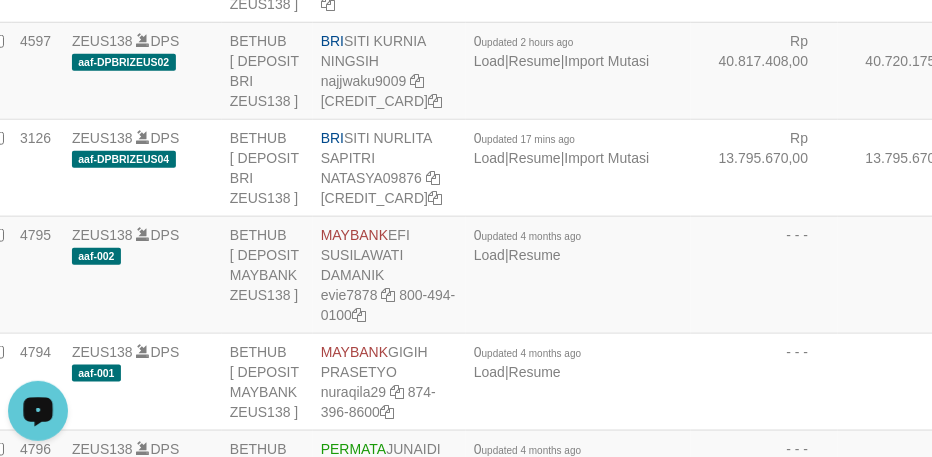 click on "ZEUS138
DPS
aaf-DPBCAZEUS13" at bounding box center [143, -1502] 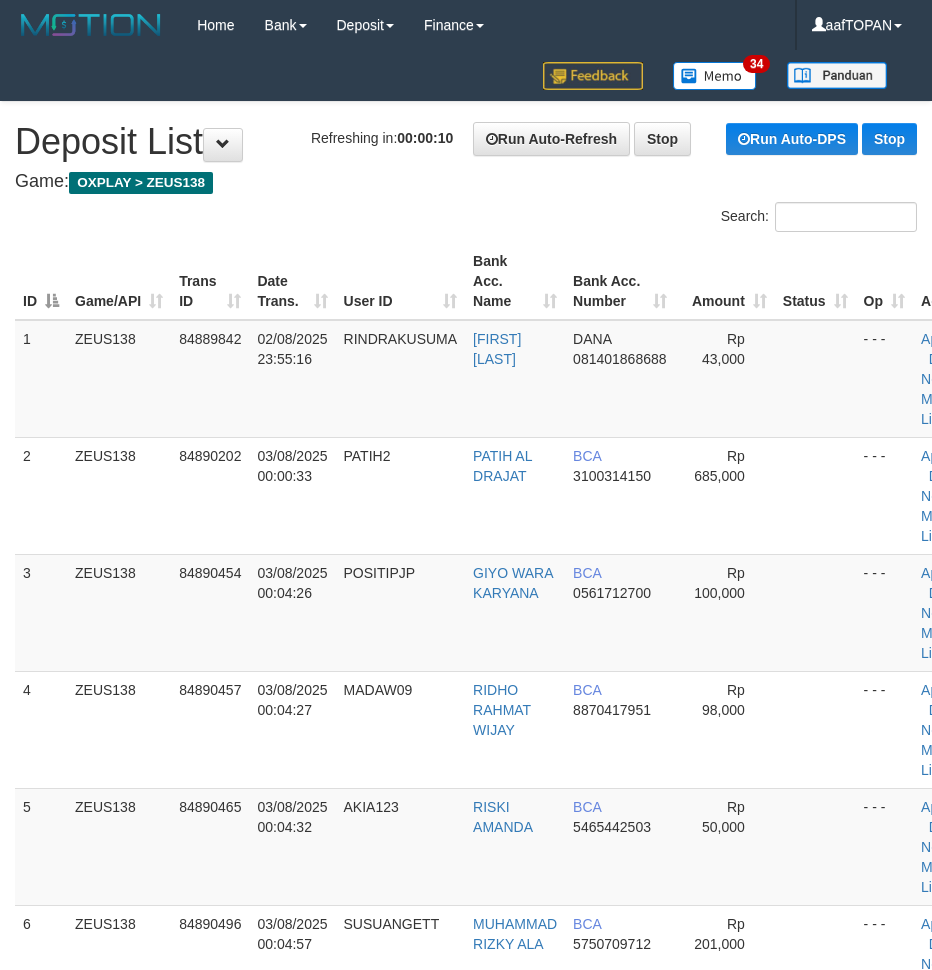 scroll, scrollTop: 0, scrollLeft: 0, axis: both 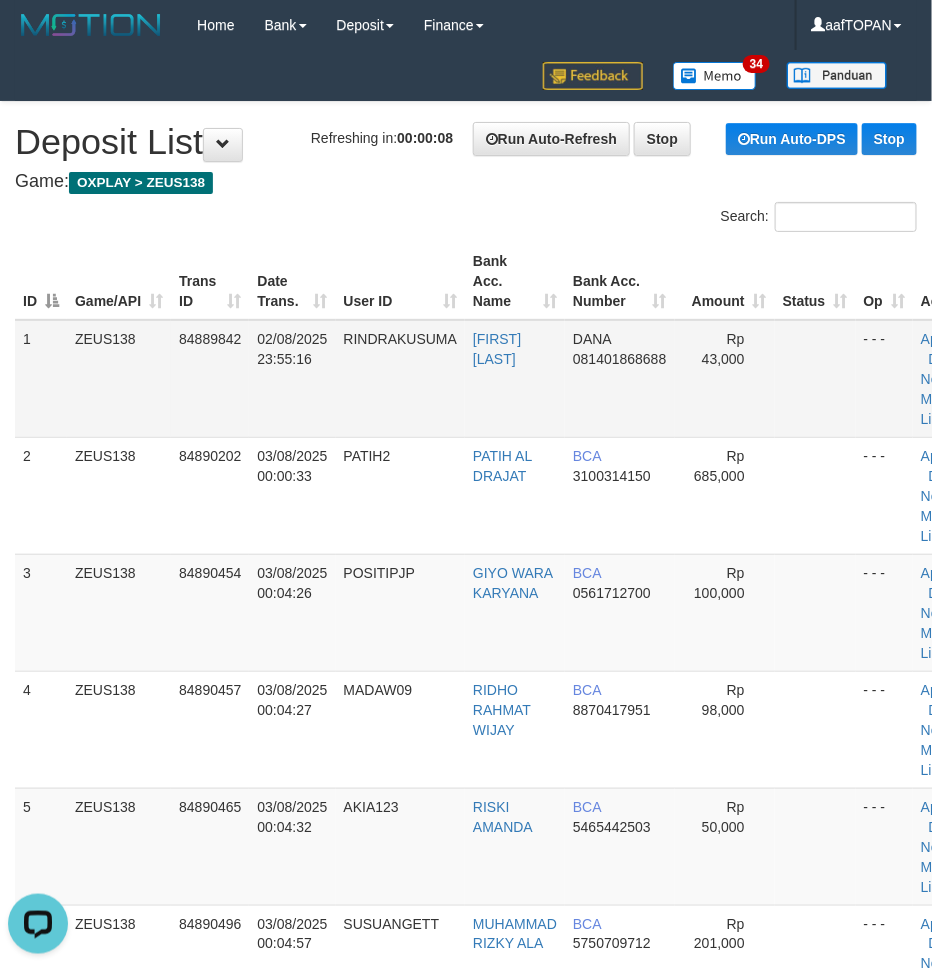 click on "[FIRST] [LAST]" at bounding box center [515, 379] 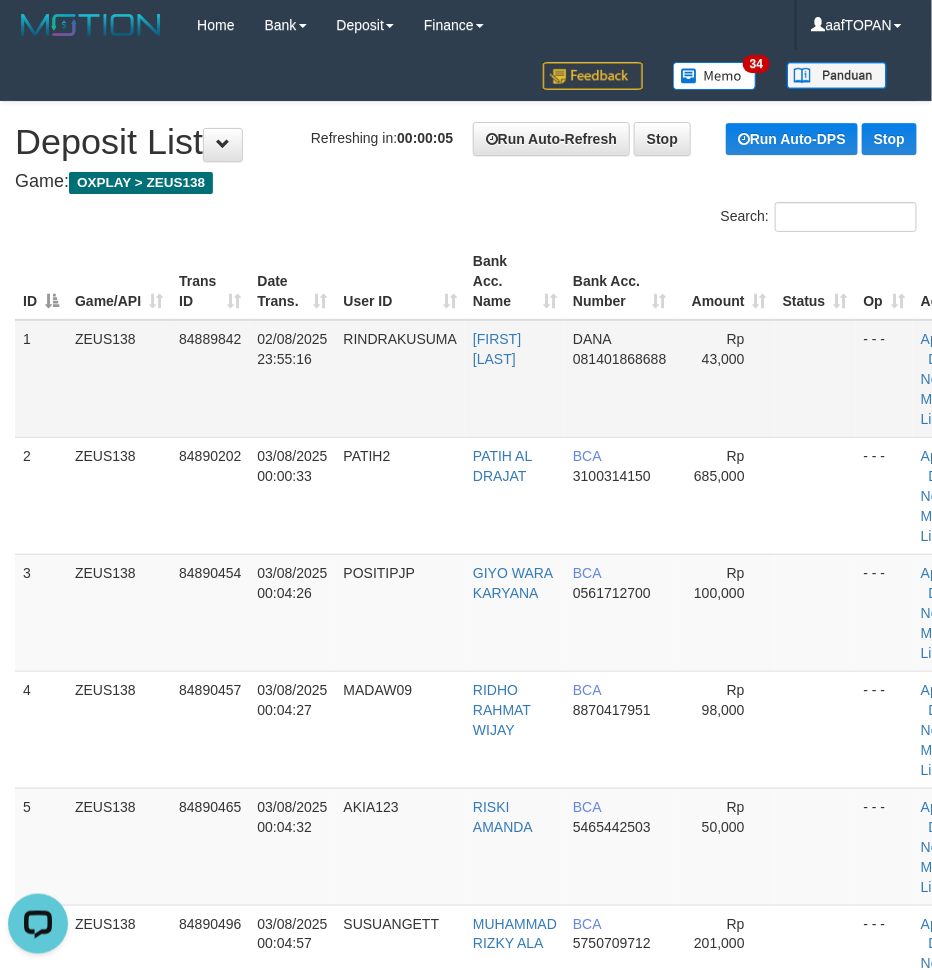 click on "RINDRAKUSUMA" at bounding box center (401, 379) 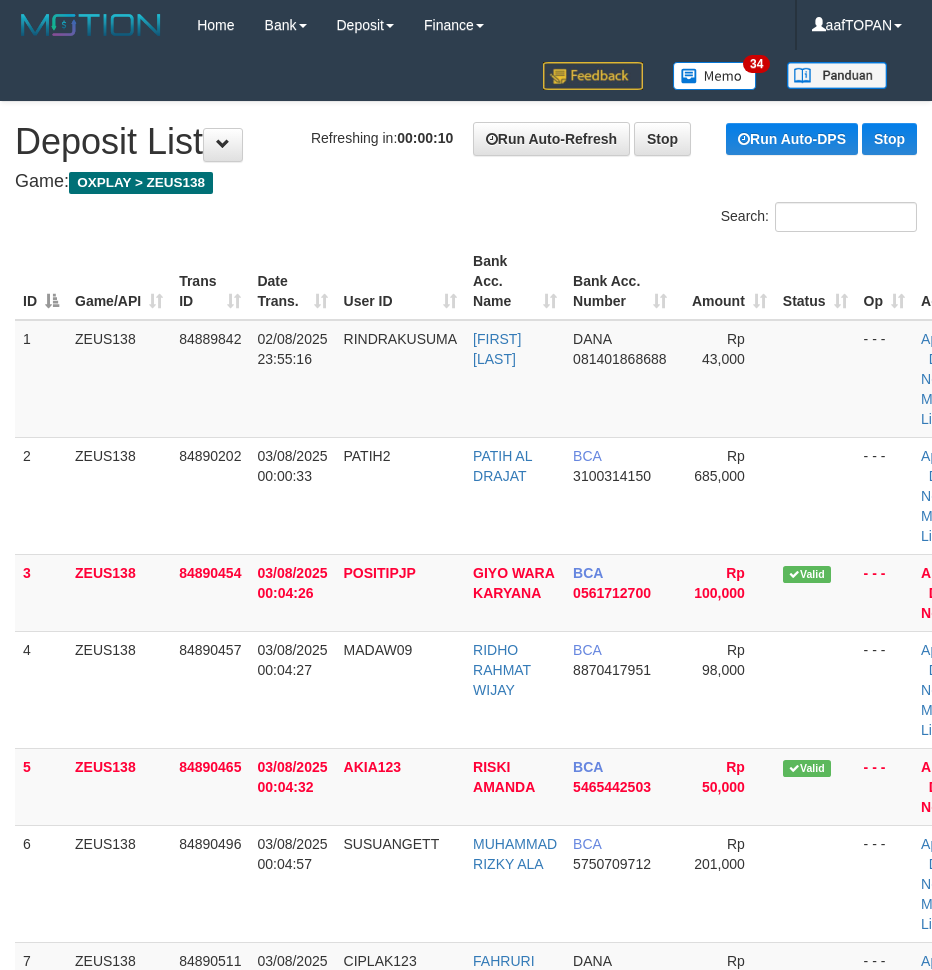 scroll, scrollTop: 0, scrollLeft: 0, axis: both 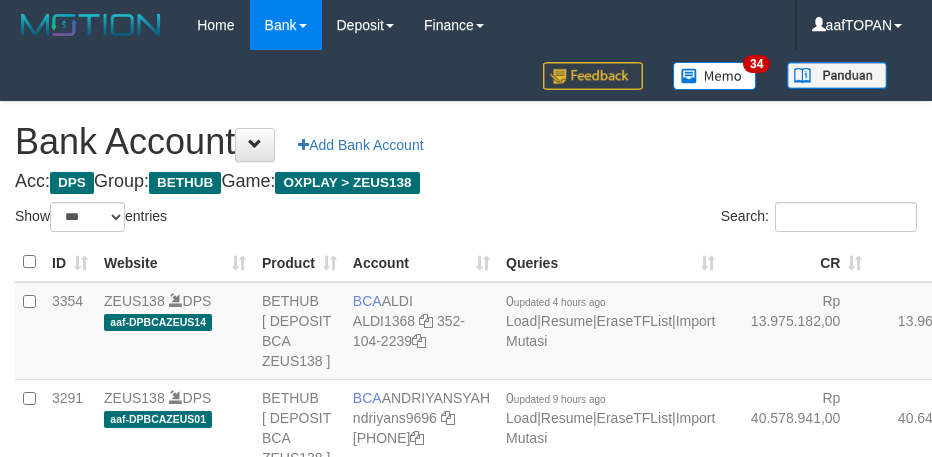 select on "***" 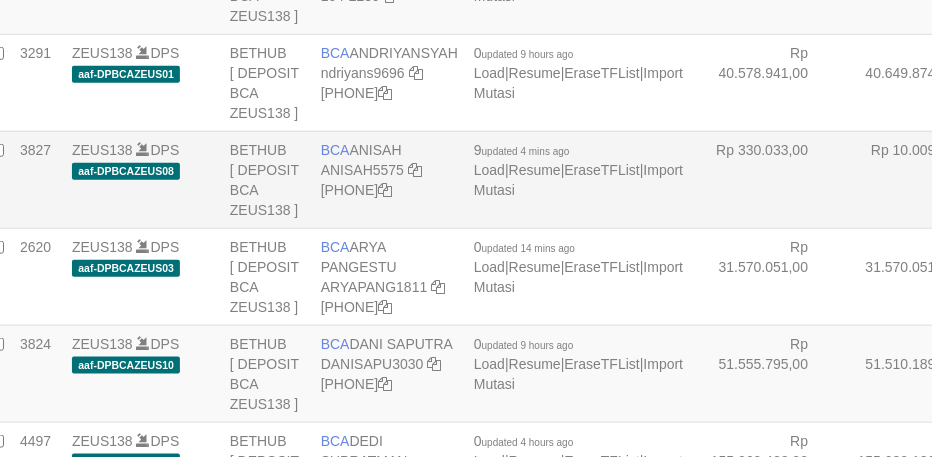 scroll, scrollTop: 386, scrollLeft: 32, axis: both 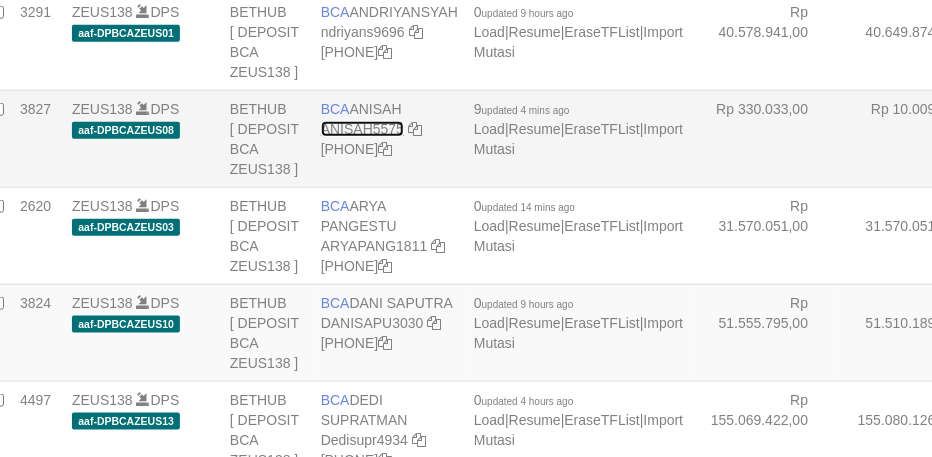 click on "ANISAH5575" at bounding box center (362, 129) 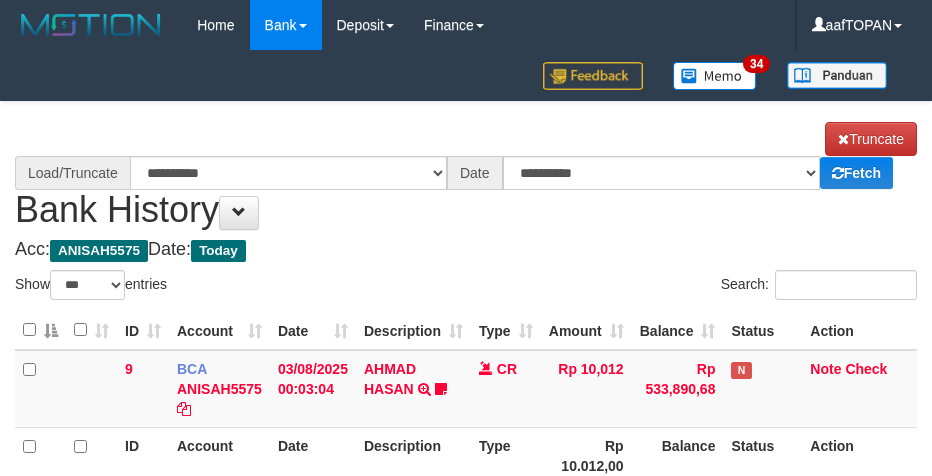select on "***" 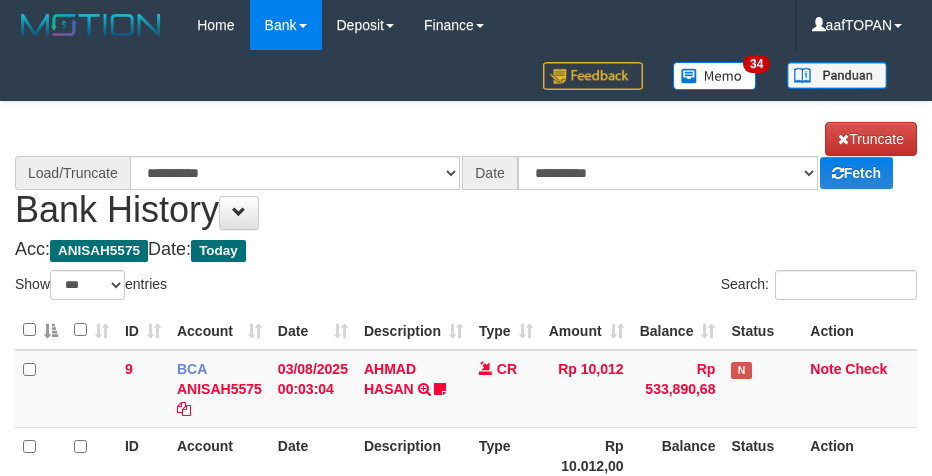 scroll, scrollTop: 0, scrollLeft: 0, axis: both 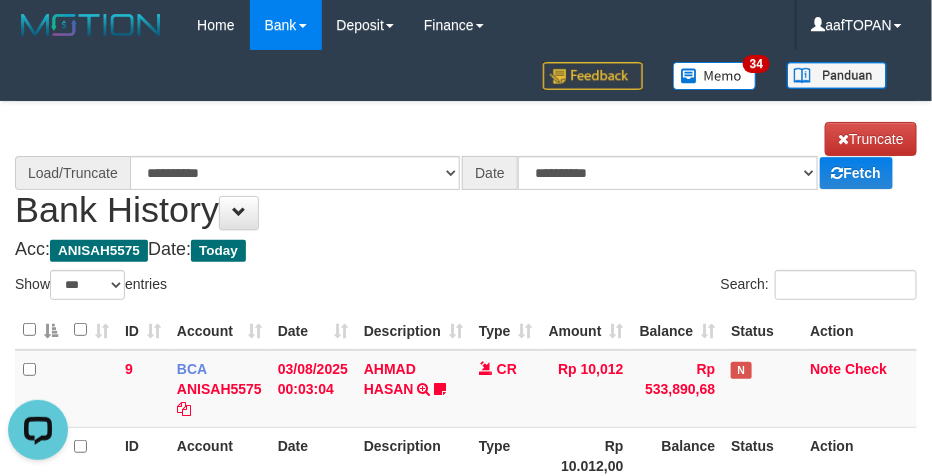 select on "****" 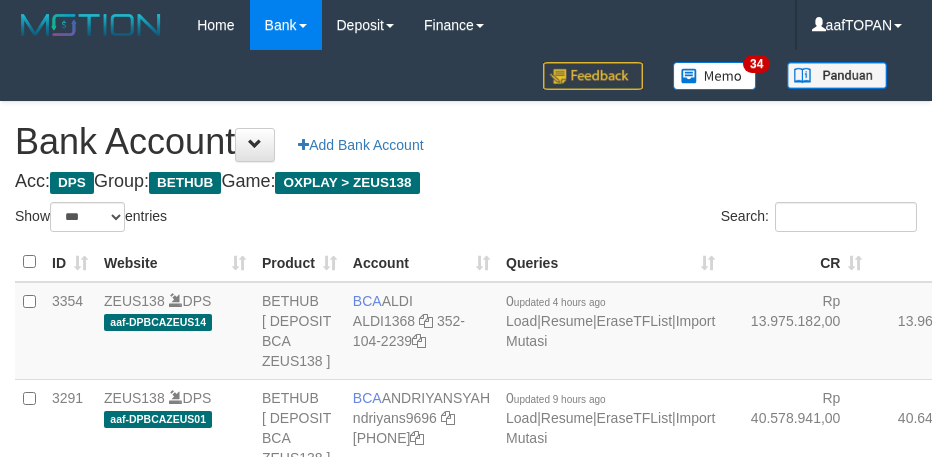 select on "***" 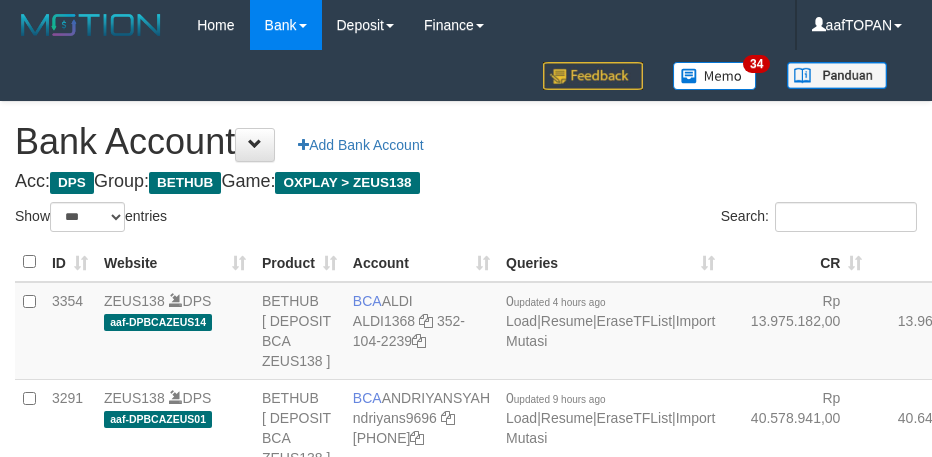 scroll, scrollTop: 386, scrollLeft: 32, axis: both 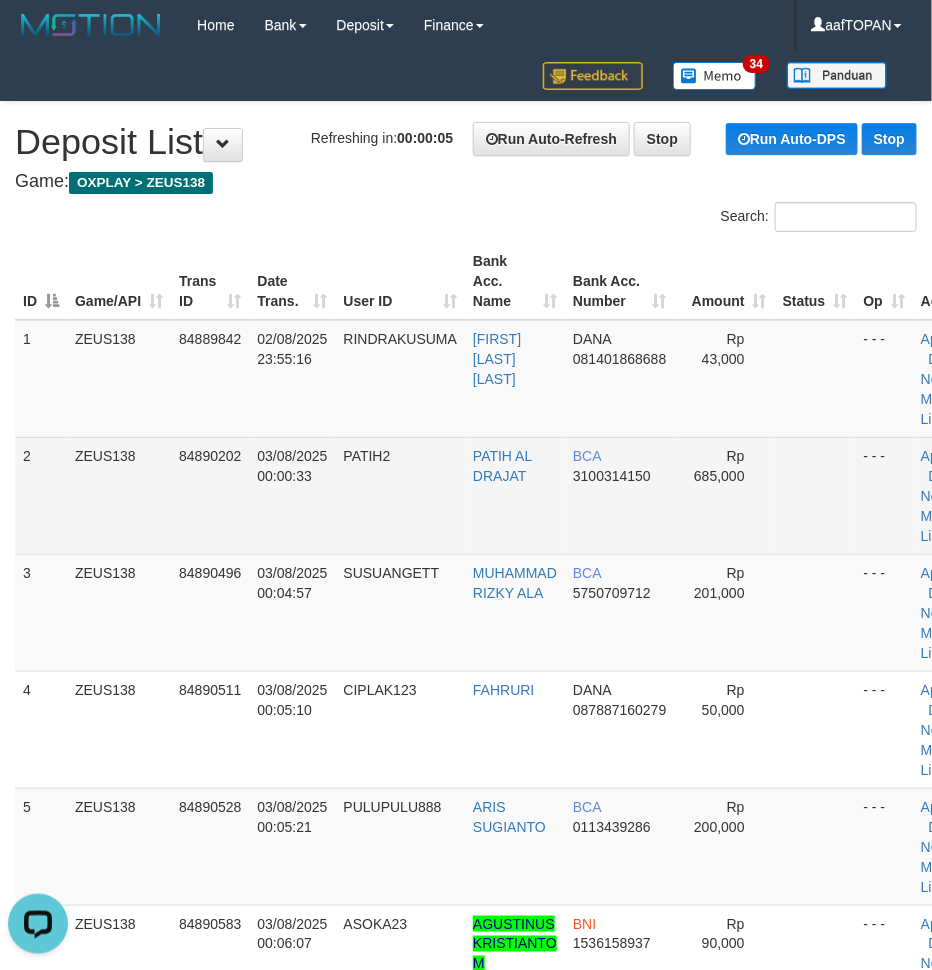 click on "PATIH AL DRAJAT" at bounding box center (515, 495) 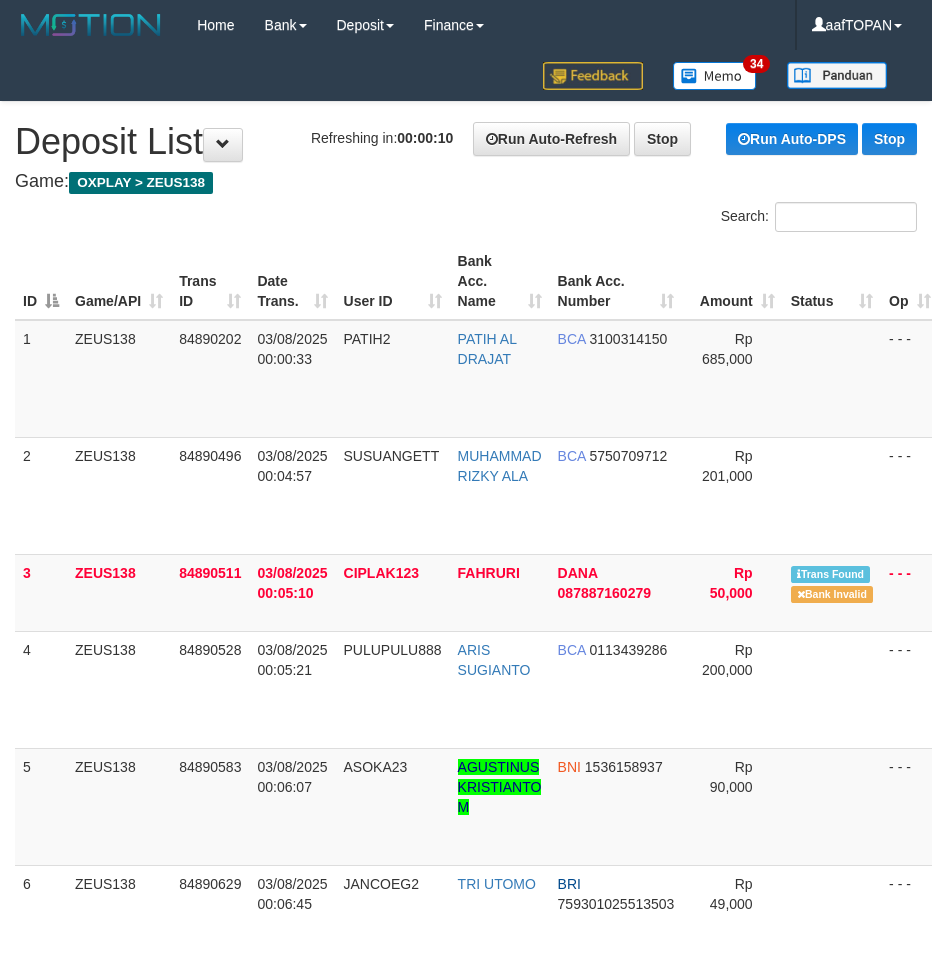 scroll, scrollTop: 0, scrollLeft: 0, axis: both 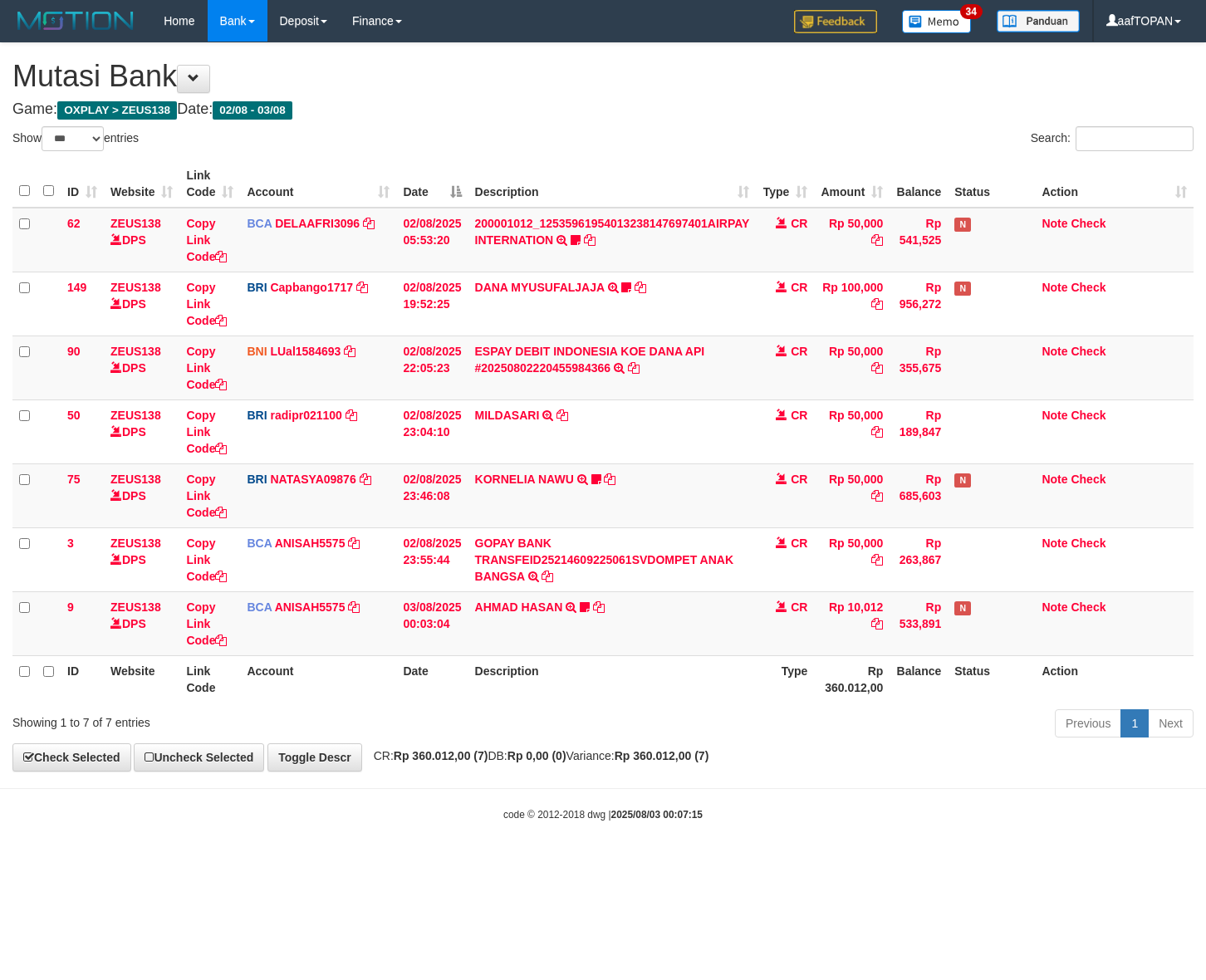 select on "***" 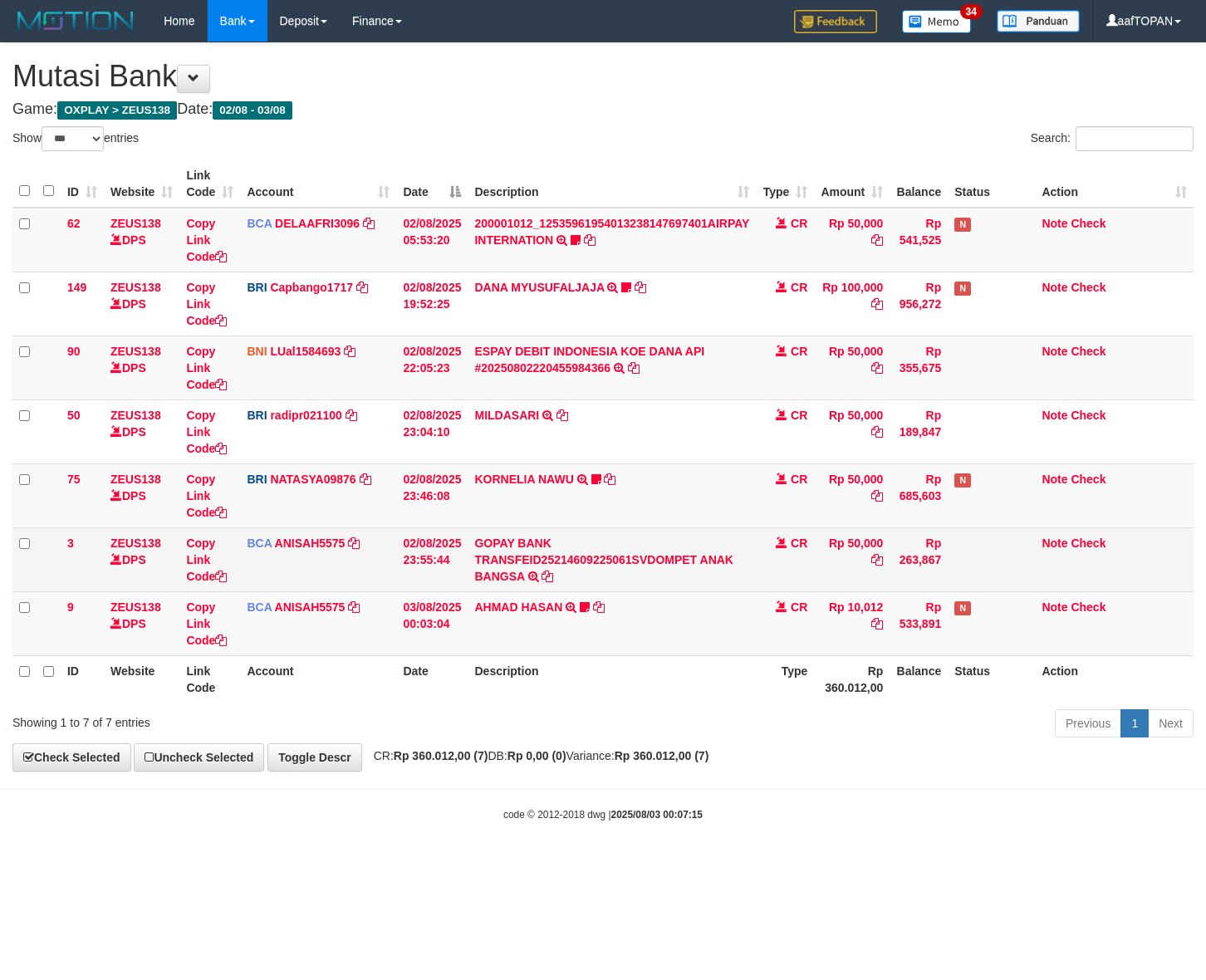 scroll, scrollTop: 0, scrollLeft: 0, axis: both 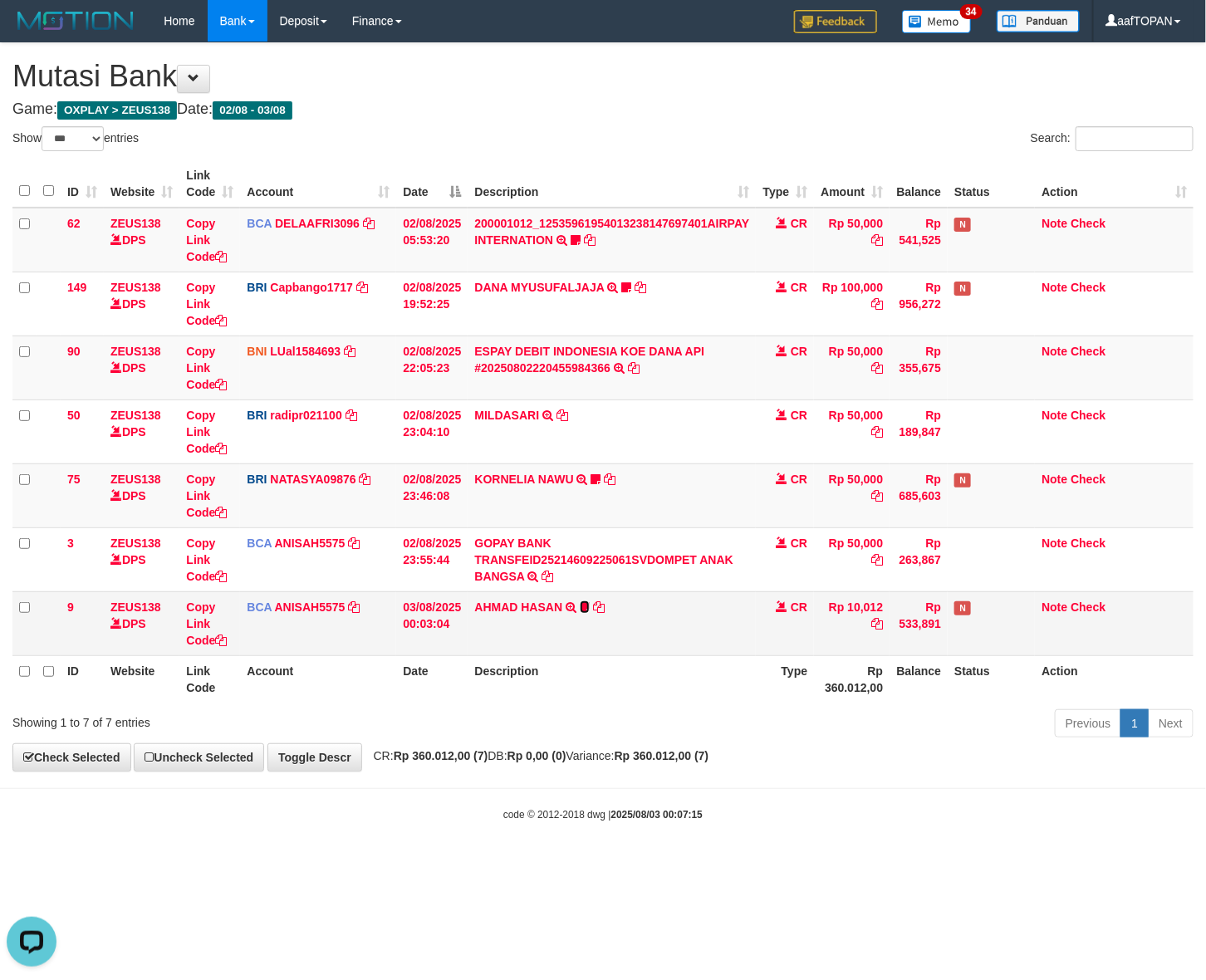click at bounding box center (585, 607) 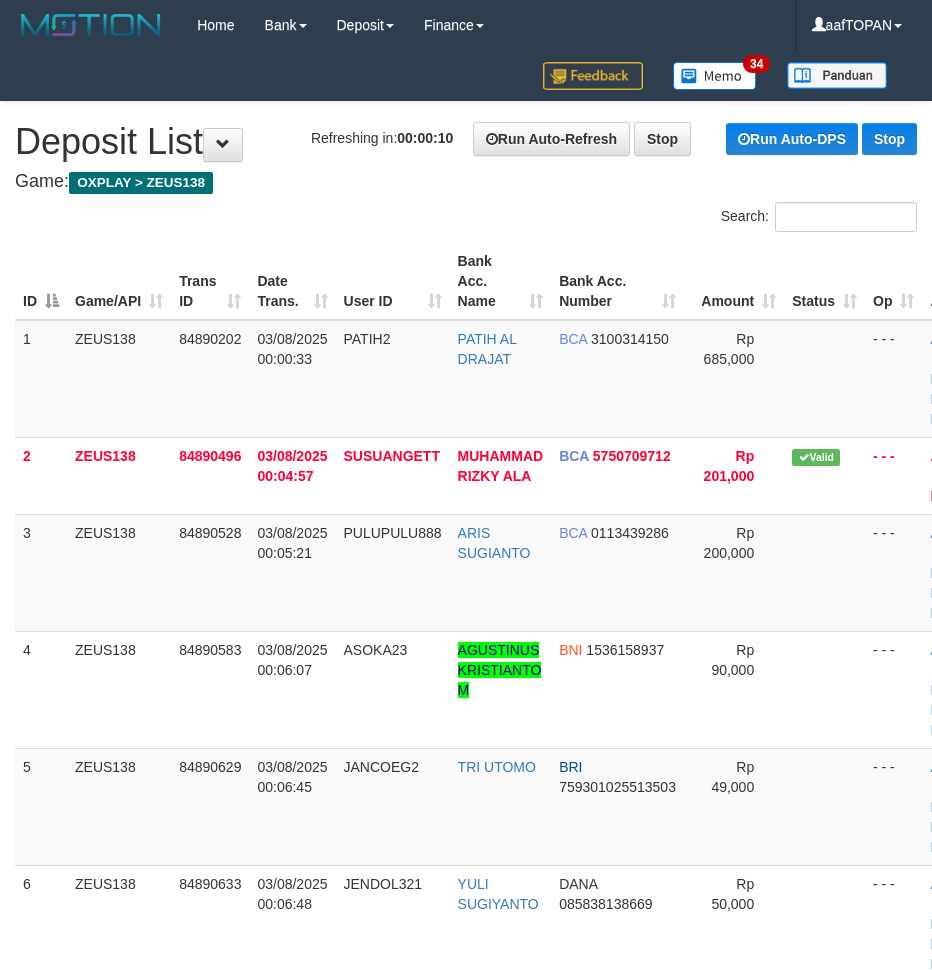 scroll, scrollTop: 0, scrollLeft: 0, axis: both 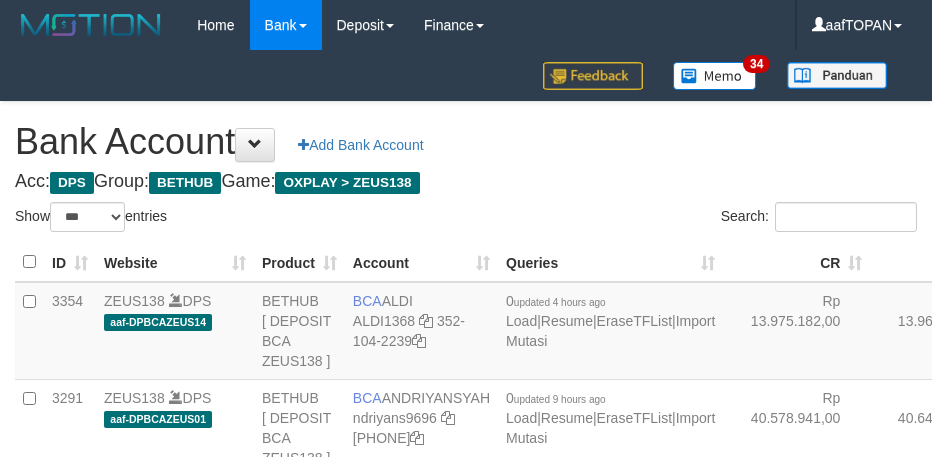 select on "***" 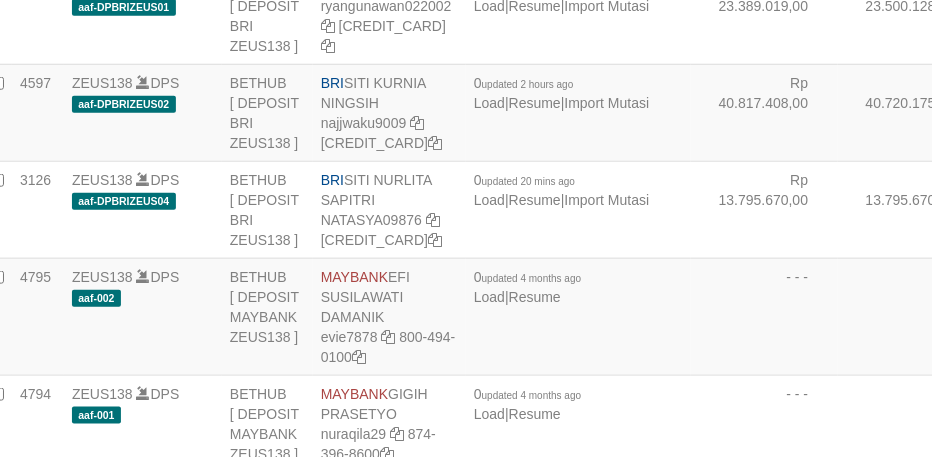 scroll, scrollTop: 4160, scrollLeft: 32, axis: both 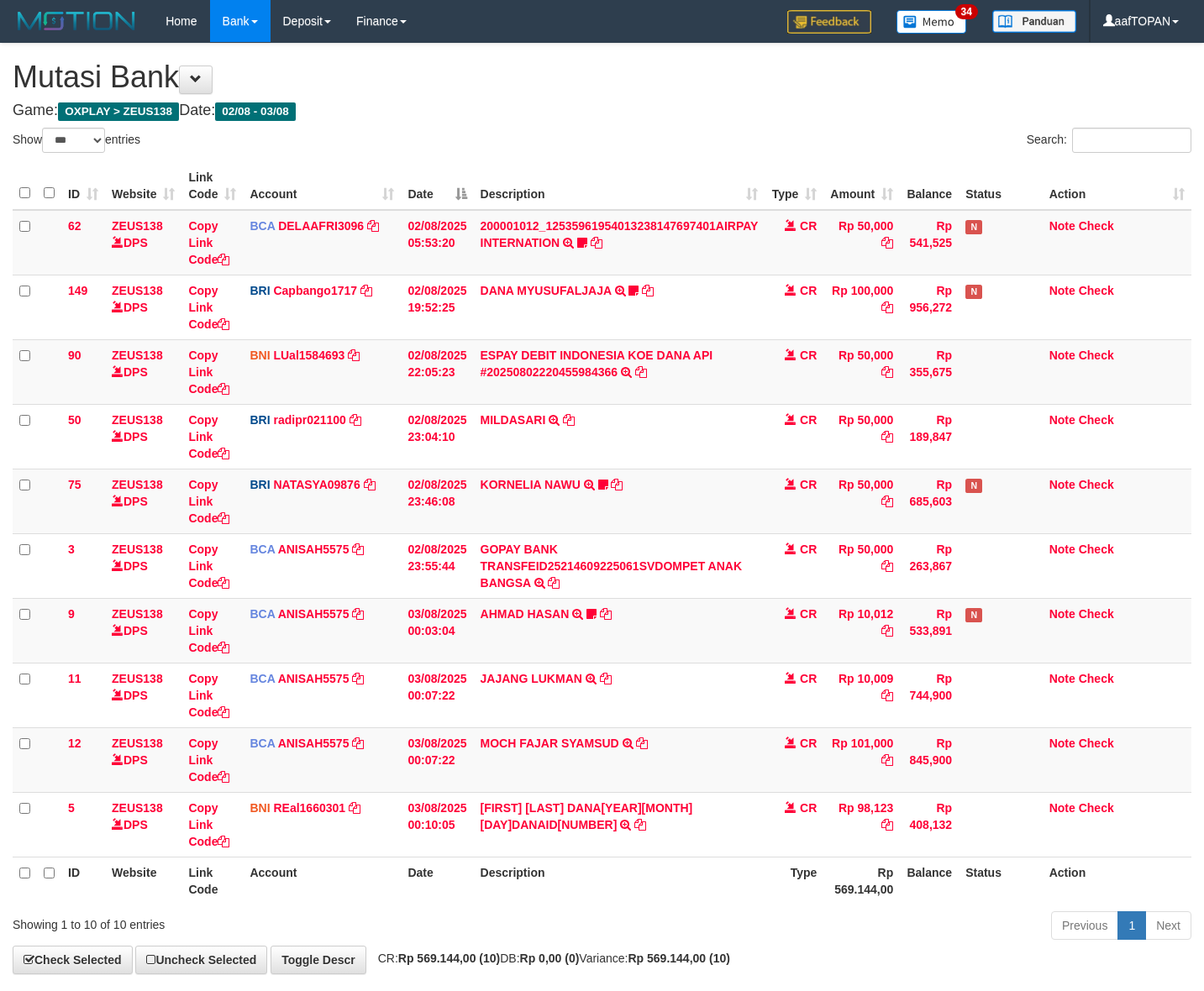 select on "***" 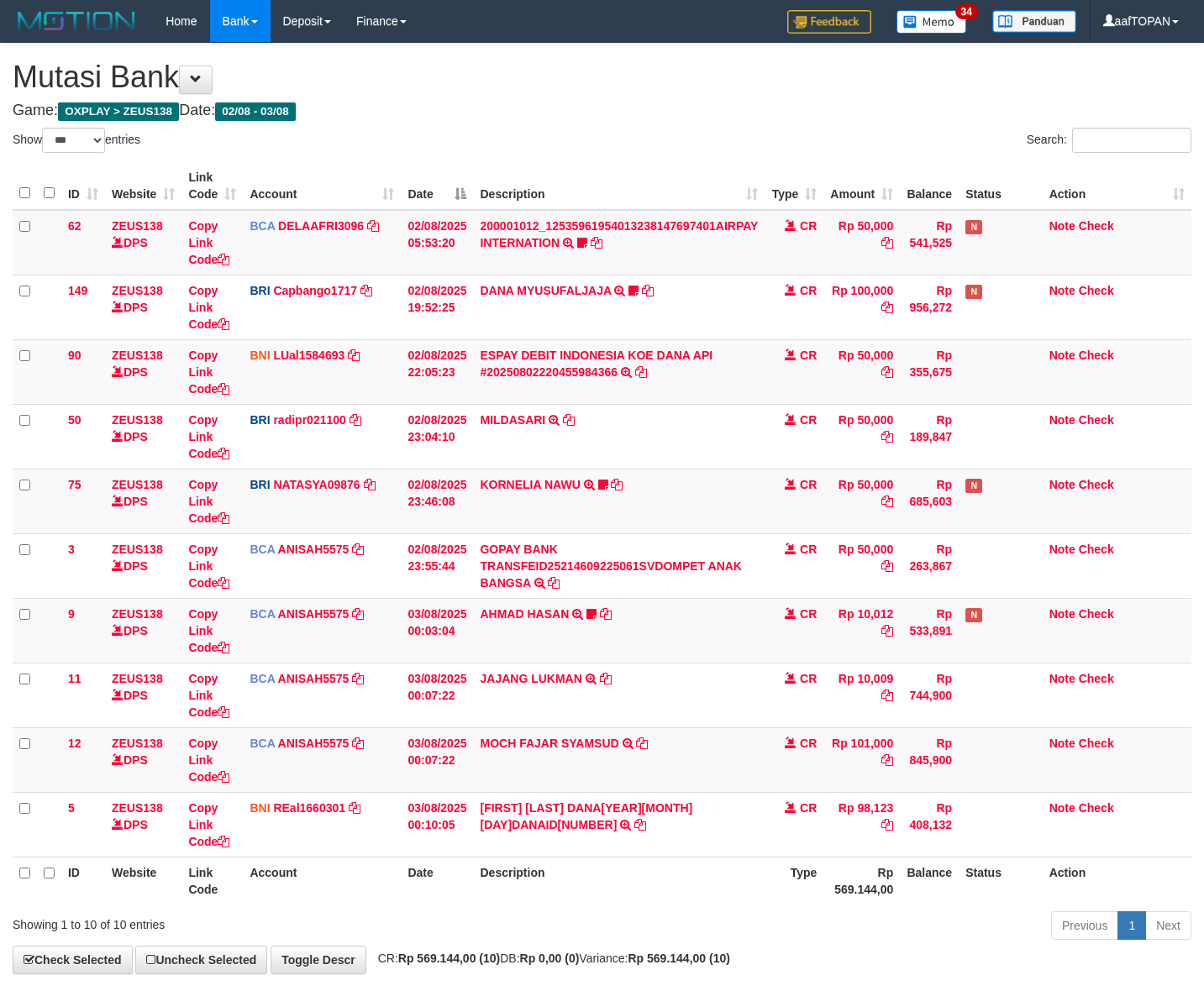 scroll, scrollTop: 0, scrollLeft: 0, axis: both 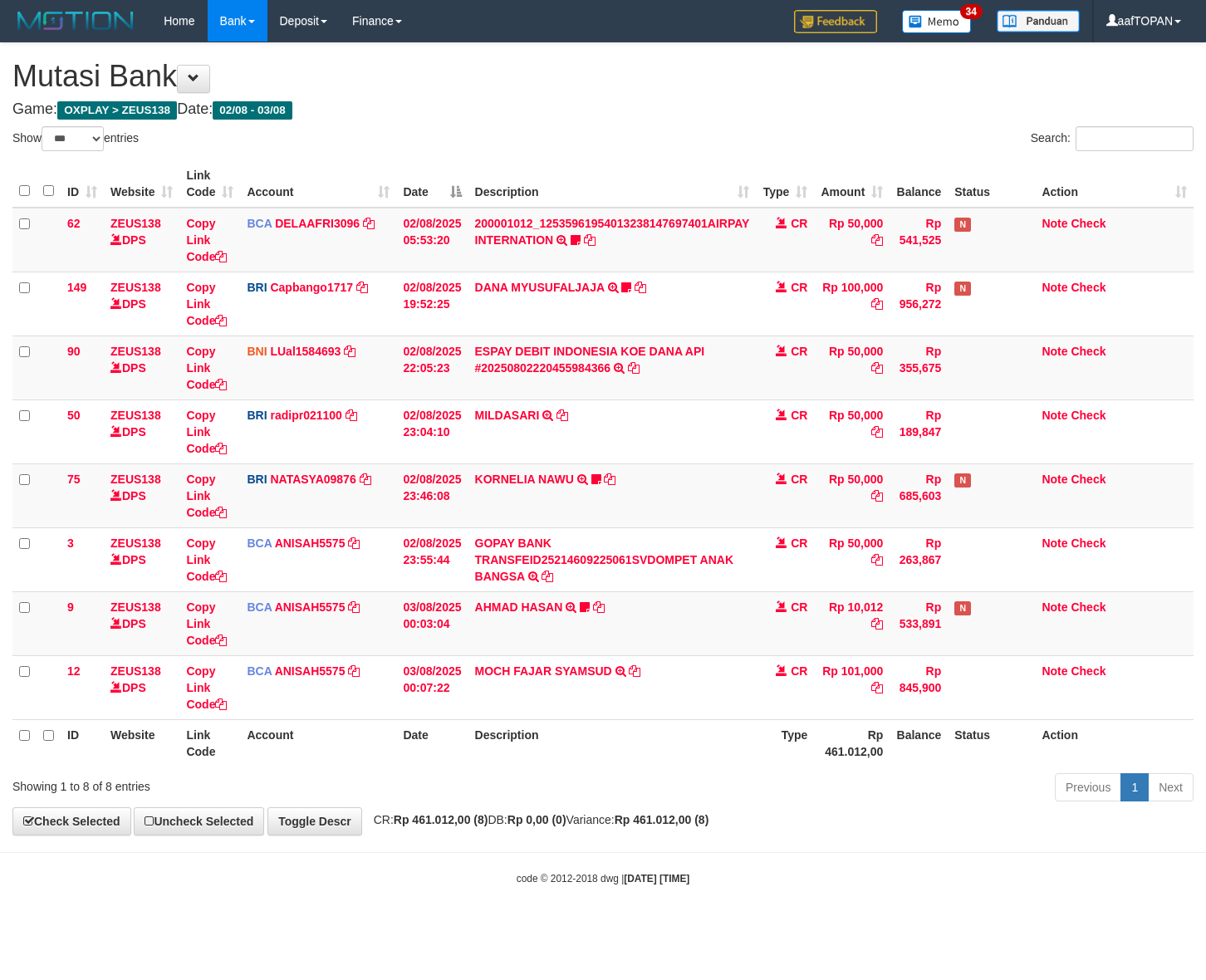 select on "***" 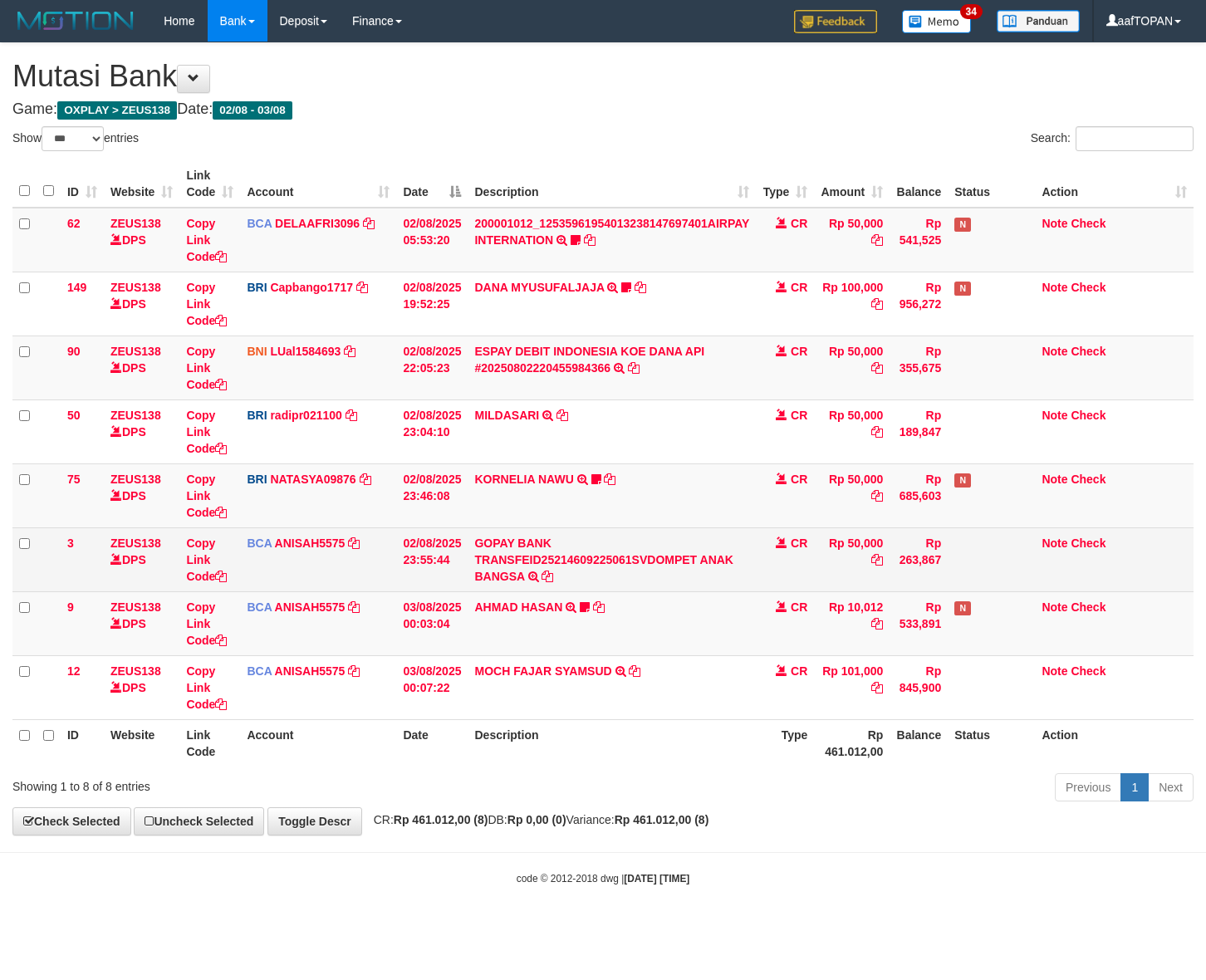 scroll, scrollTop: 0, scrollLeft: 0, axis: both 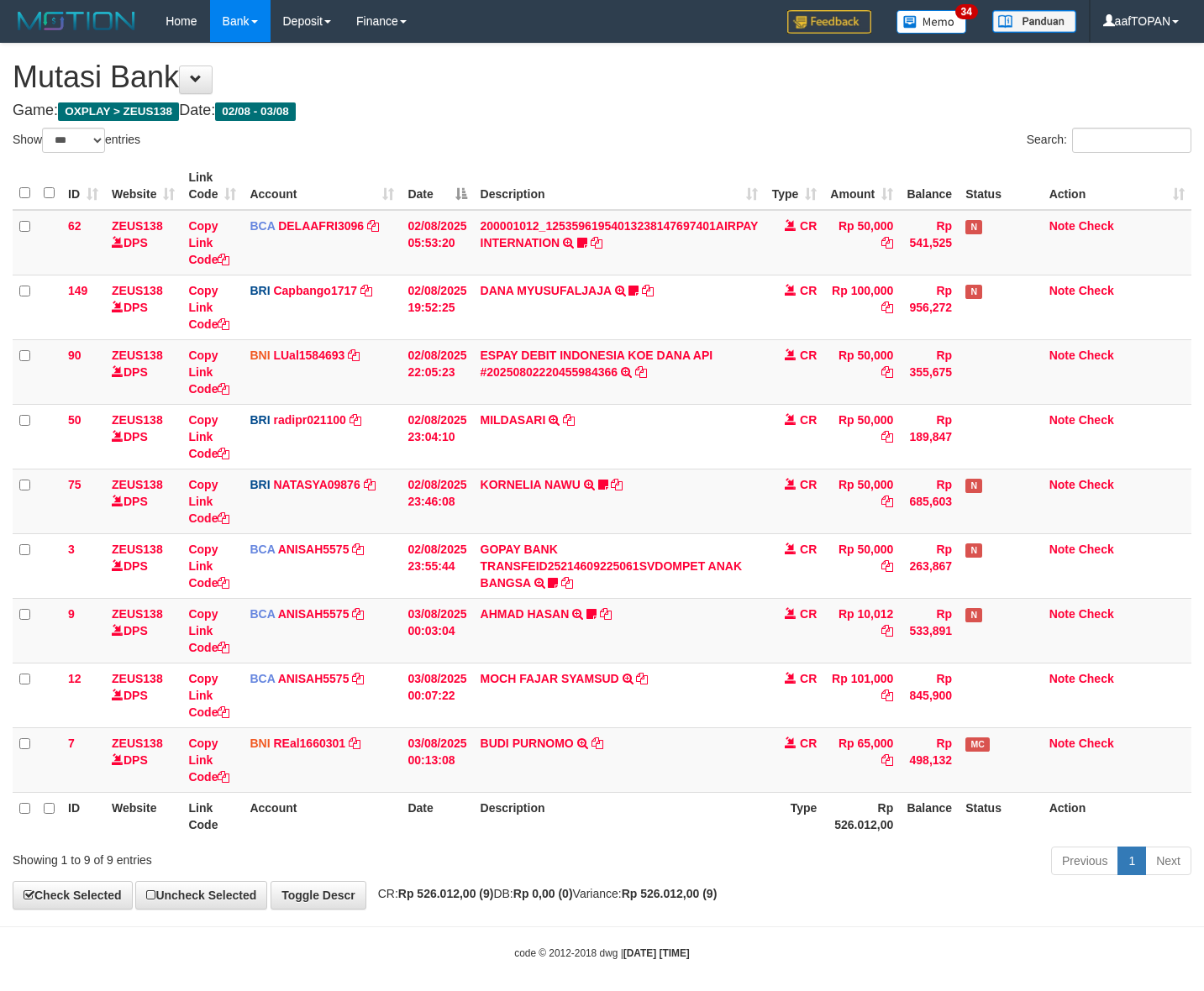 select on "***" 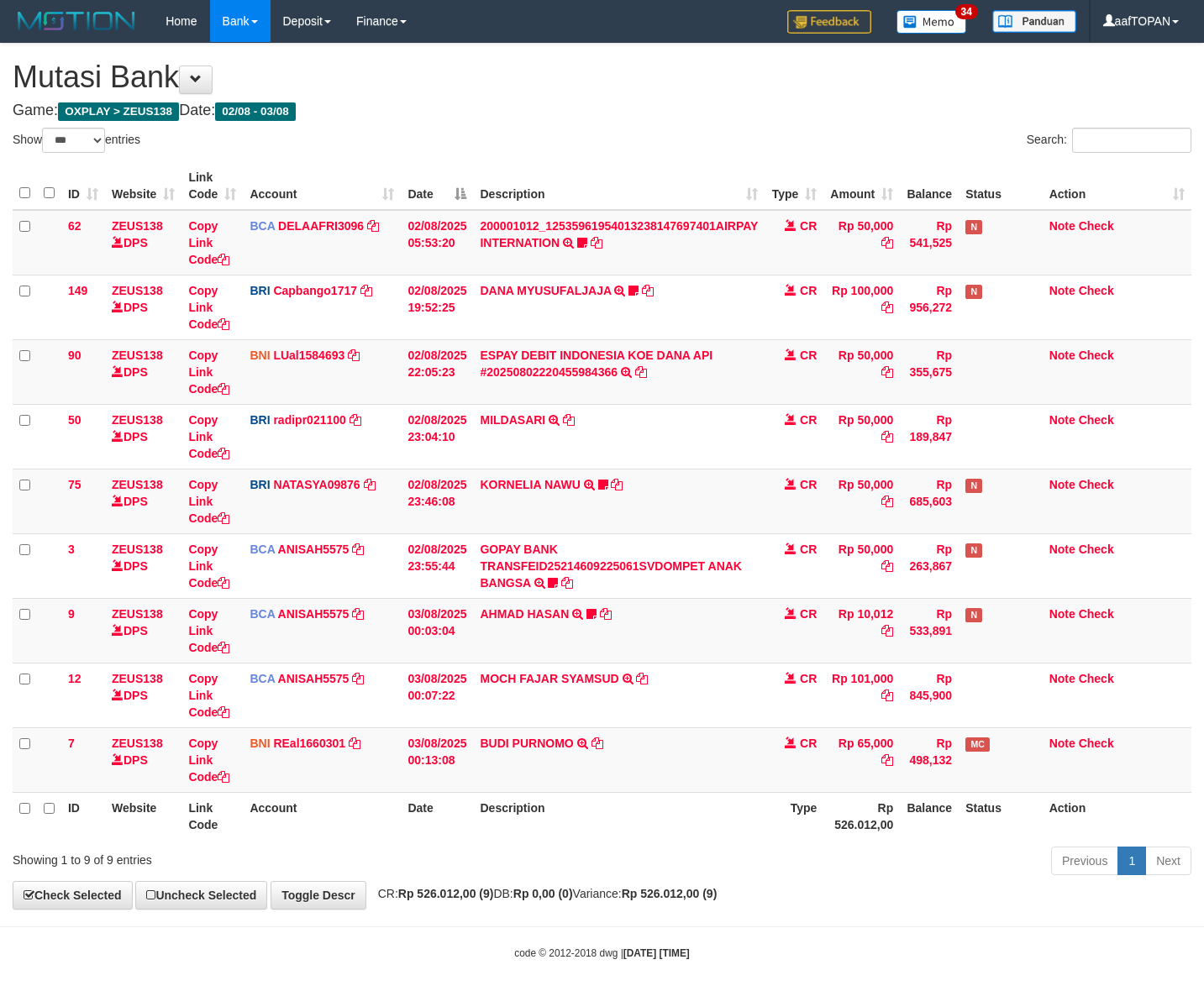 scroll, scrollTop: 0, scrollLeft: 0, axis: both 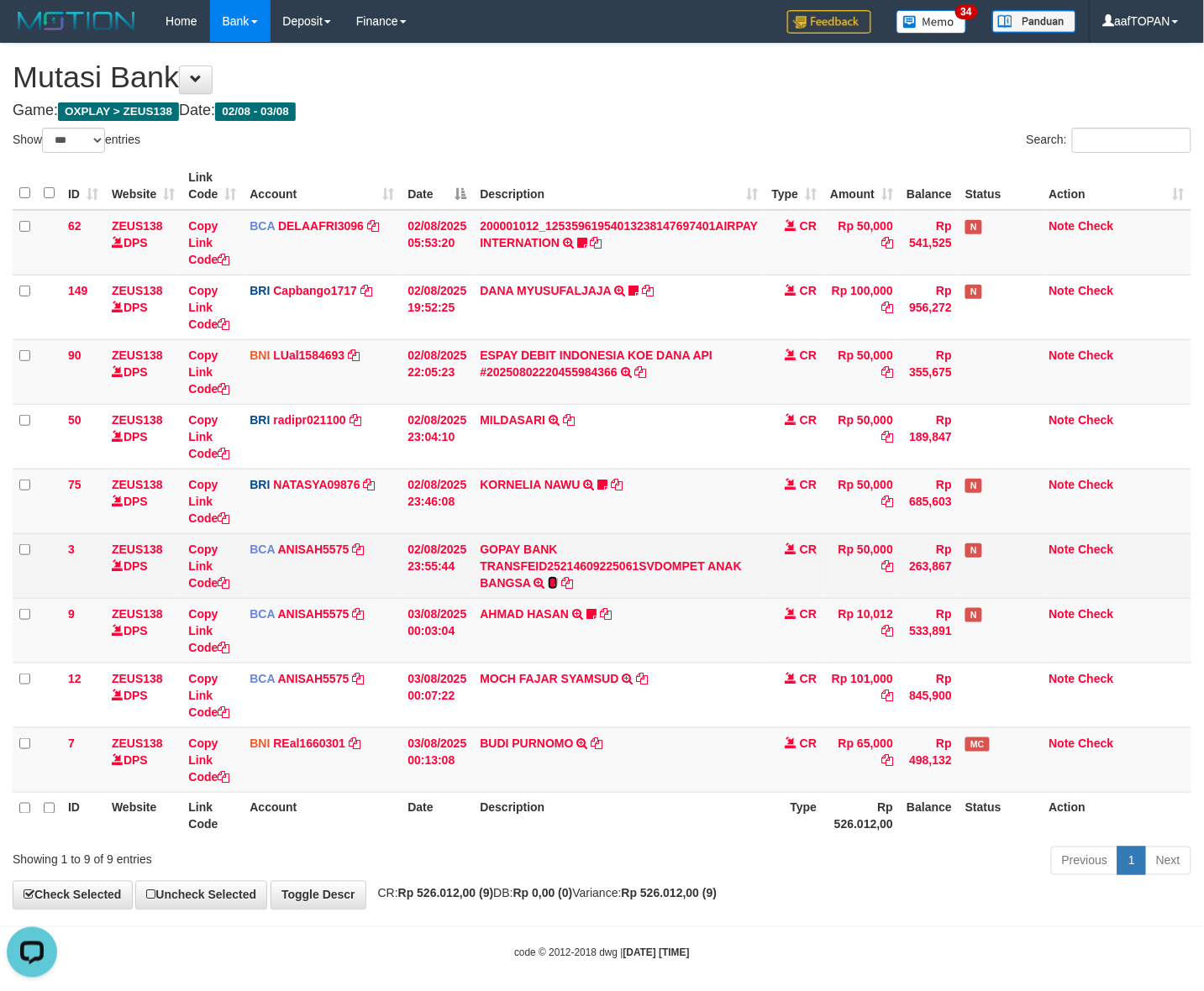 click at bounding box center [553, 583] 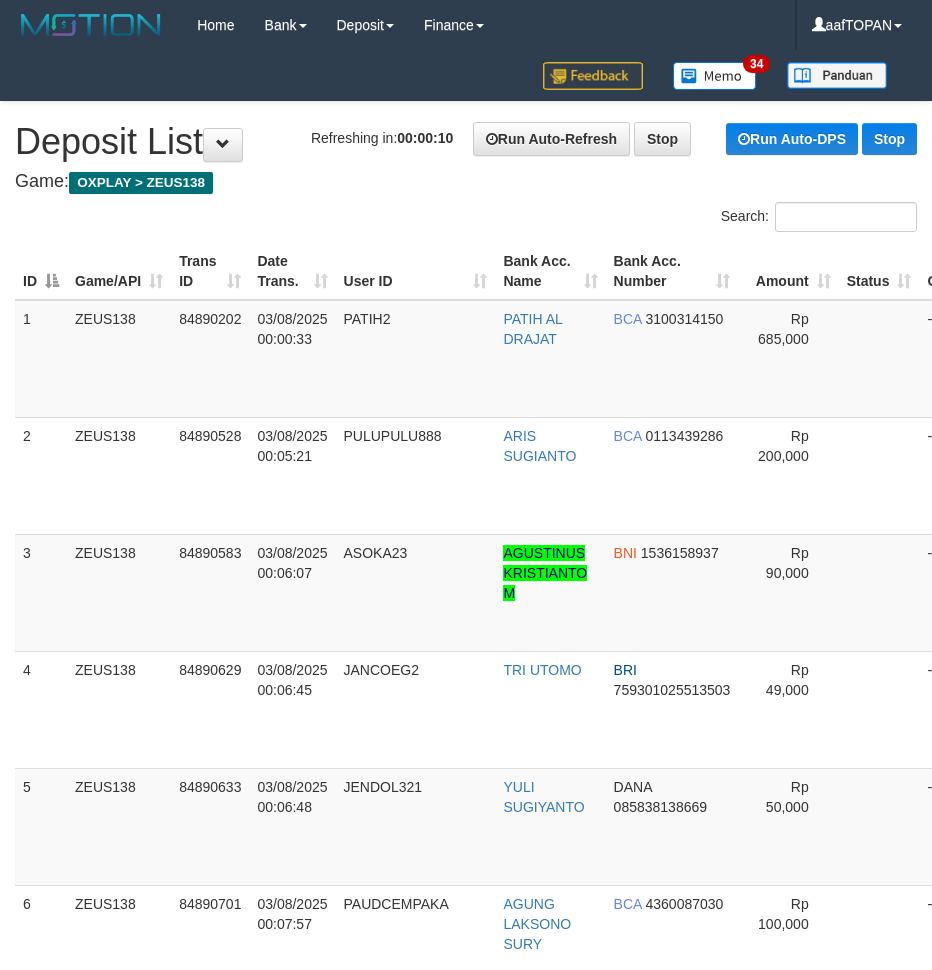 scroll, scrollTop: 0, scrollLeft: 0, axis: both 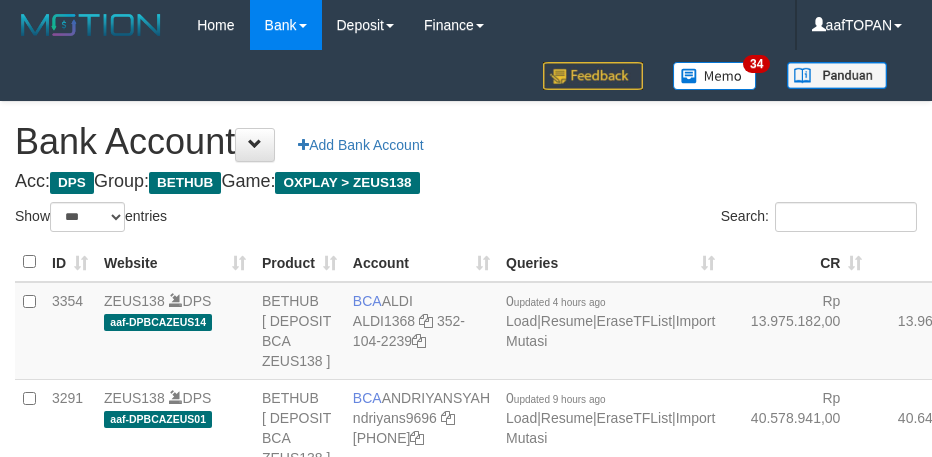 select on "***" 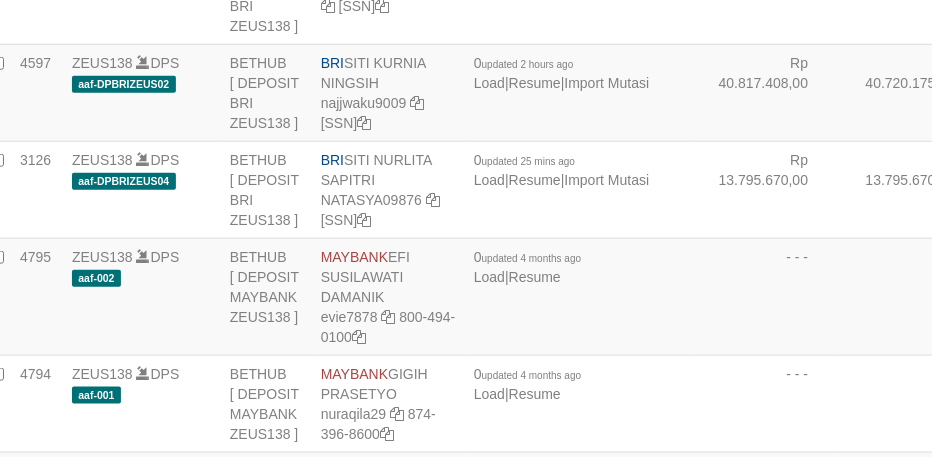 scroll, scrollTop: 4160, scrollLeft: 32, axis: both 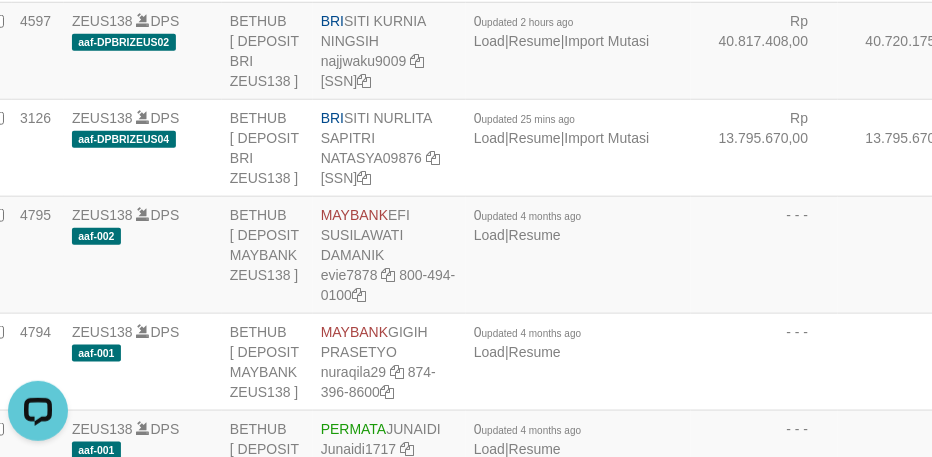 click on "BCA
WINDA
WINDA2060
352-137-1682" at bounding box center [389, -1308] 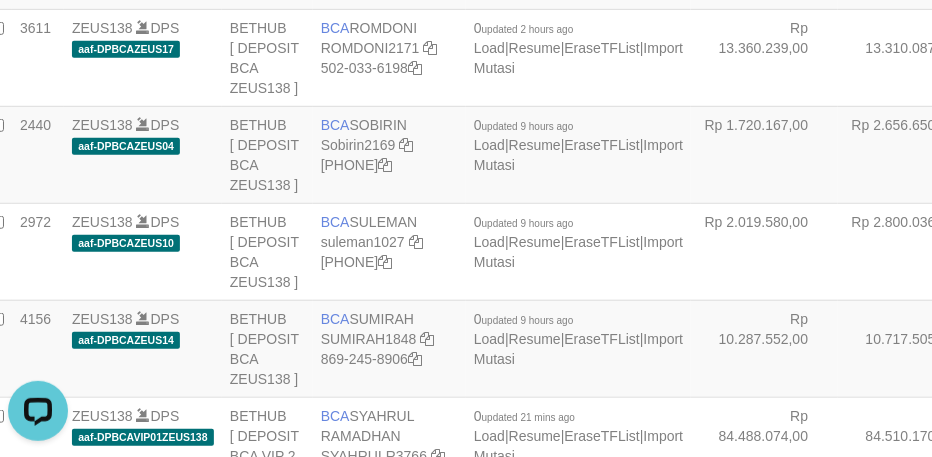 scroll, scrollTop: 4631, scrollLeft: 32, axis: both 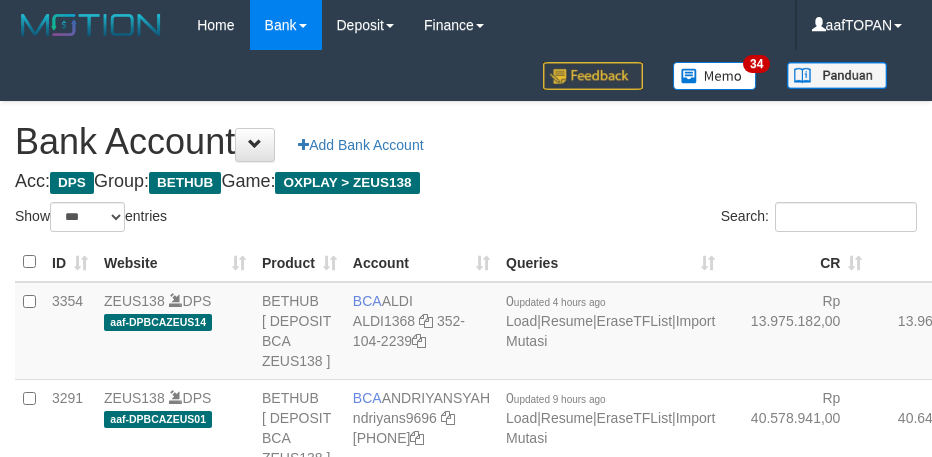 select on "***" 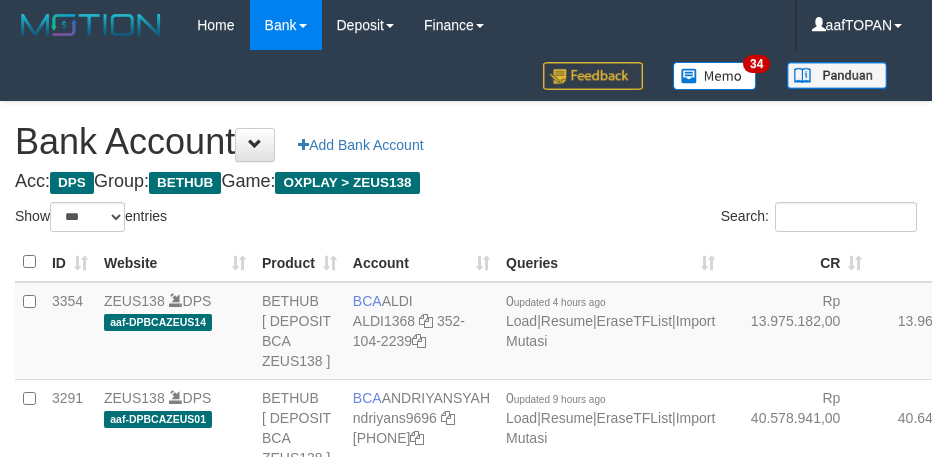 scroll, scrollTop: 2116, scrollLeft: 32, axis: both 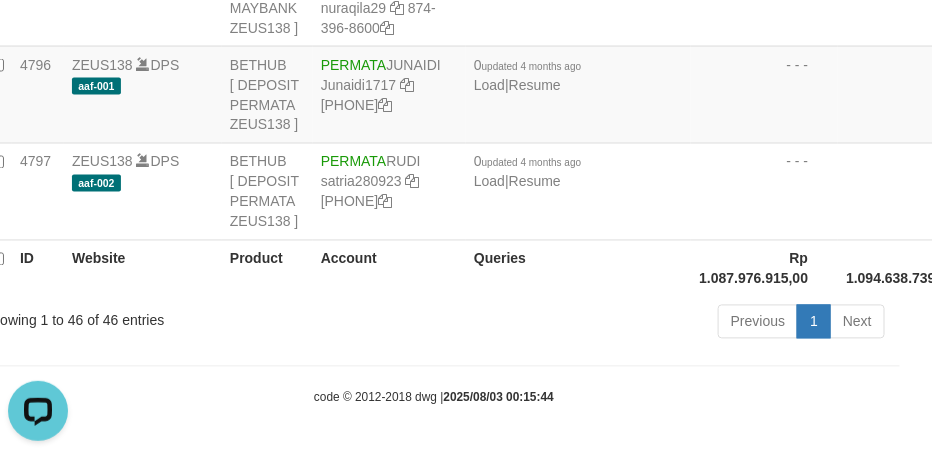click on "KAka1561597" at bounding box center [365, -1410] 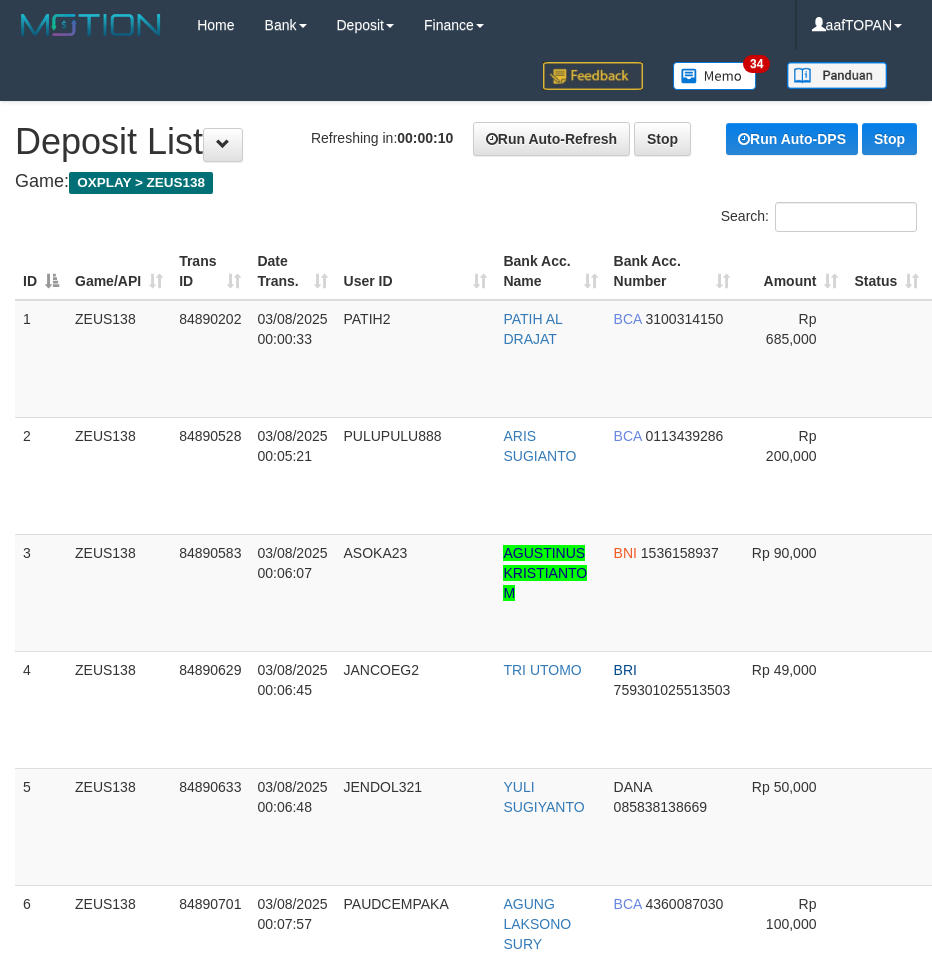 scroll, scrollTop: 0, scrollLeft: 0, axis: both 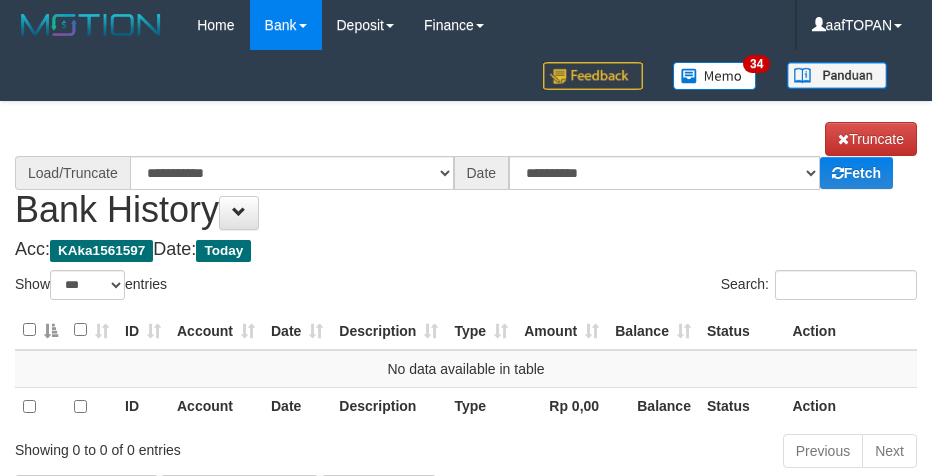 select on "***" 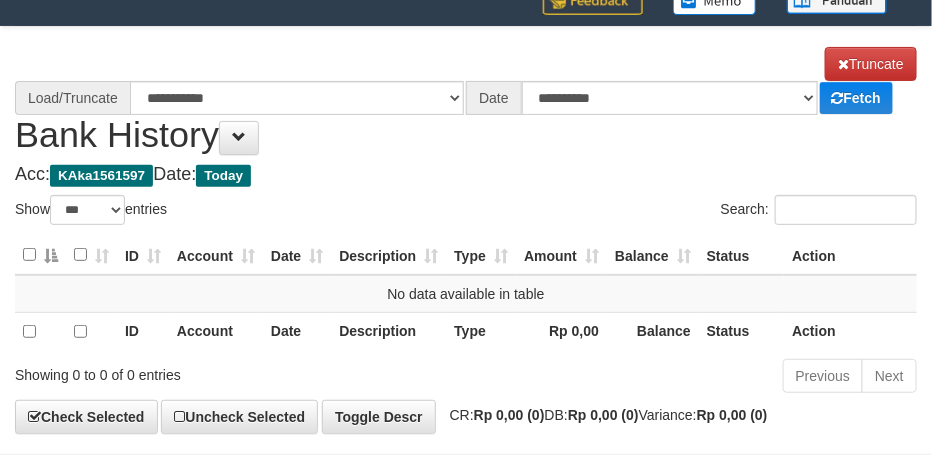 scroll, scrollTop: 145, scrollLeft: 0, axis: vertical 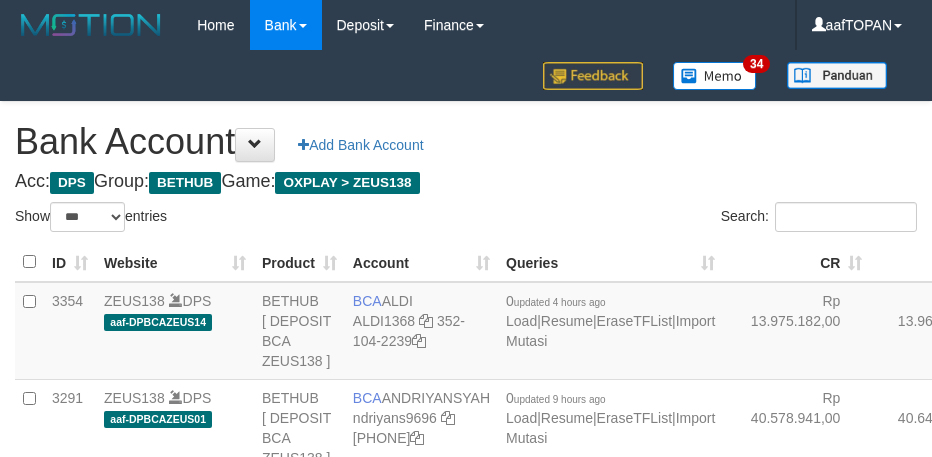 select on "***" 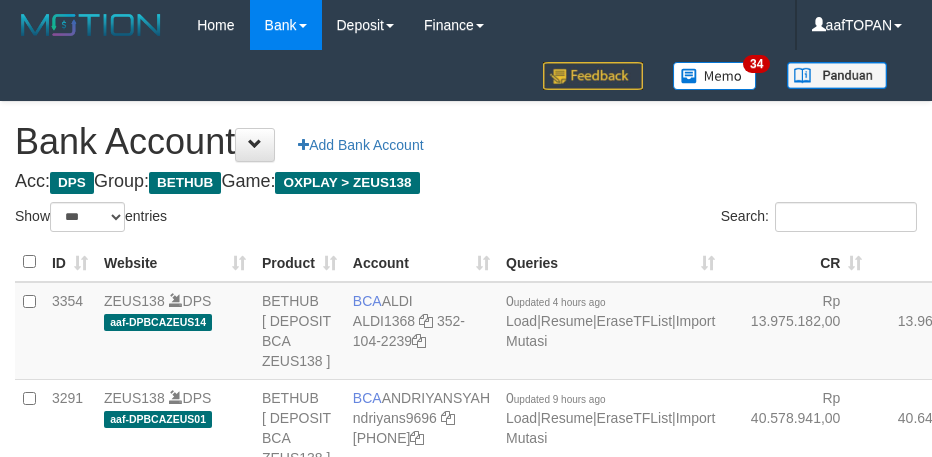 scroll, scrollTop: 4631, scrollLeft: 32, axis: both 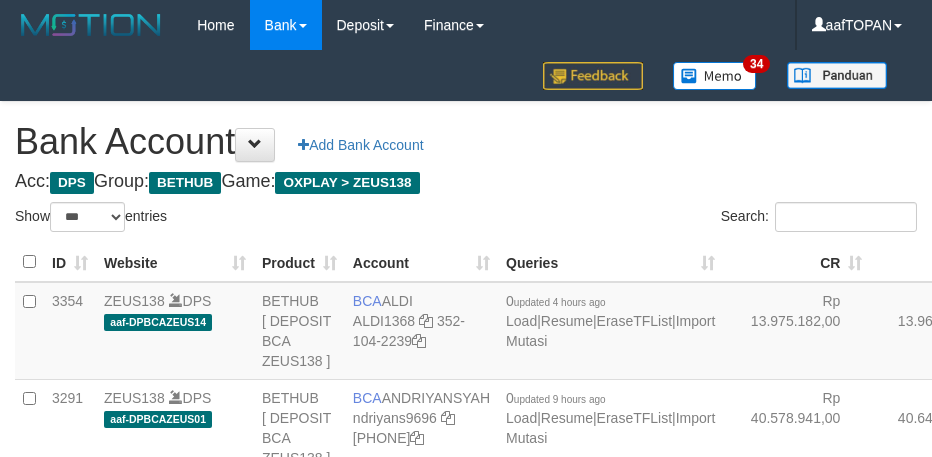 select on "***" 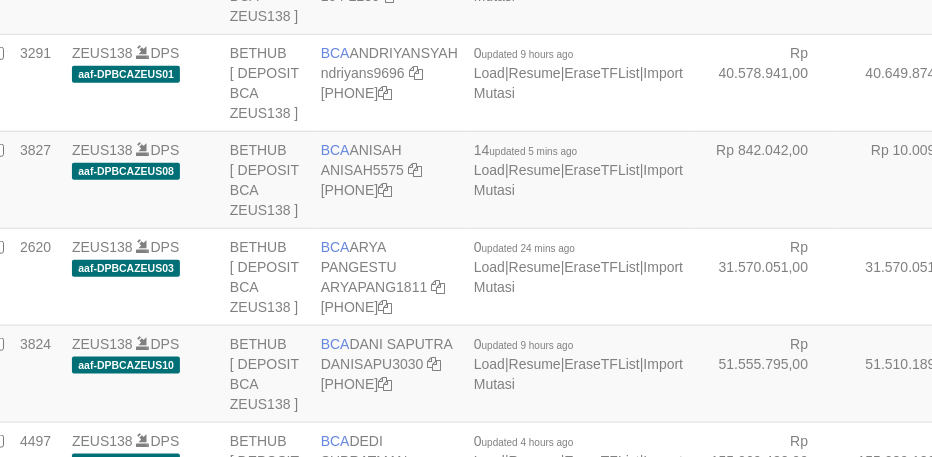 scroll, scrollTop: 386, scrollLeft: 32, axis: both 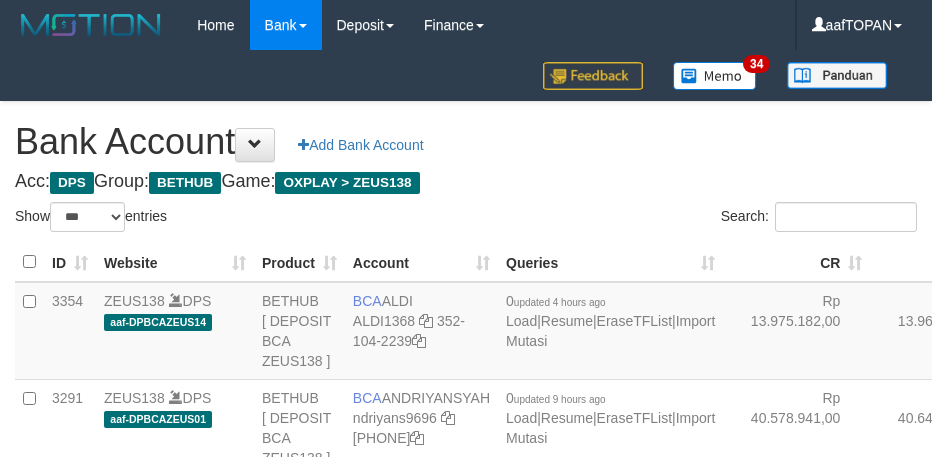 select on "***" 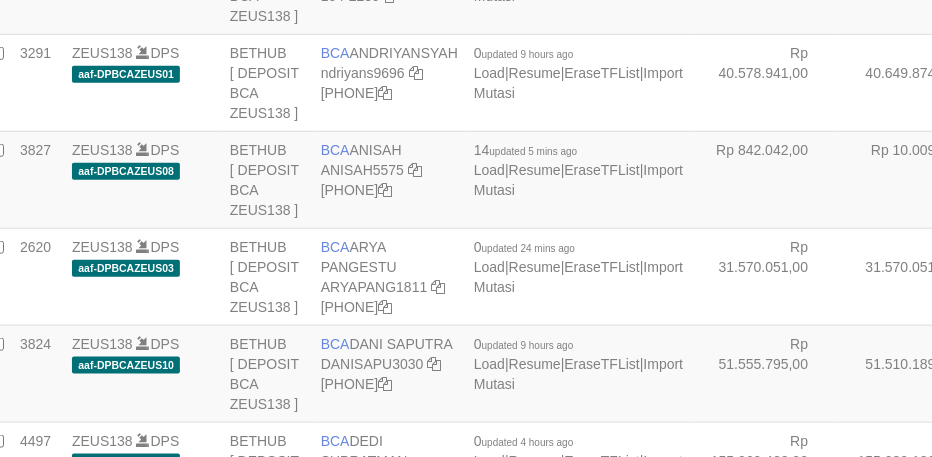 scroll, scrollTop: 386, scrollLeft: 32, axis: both 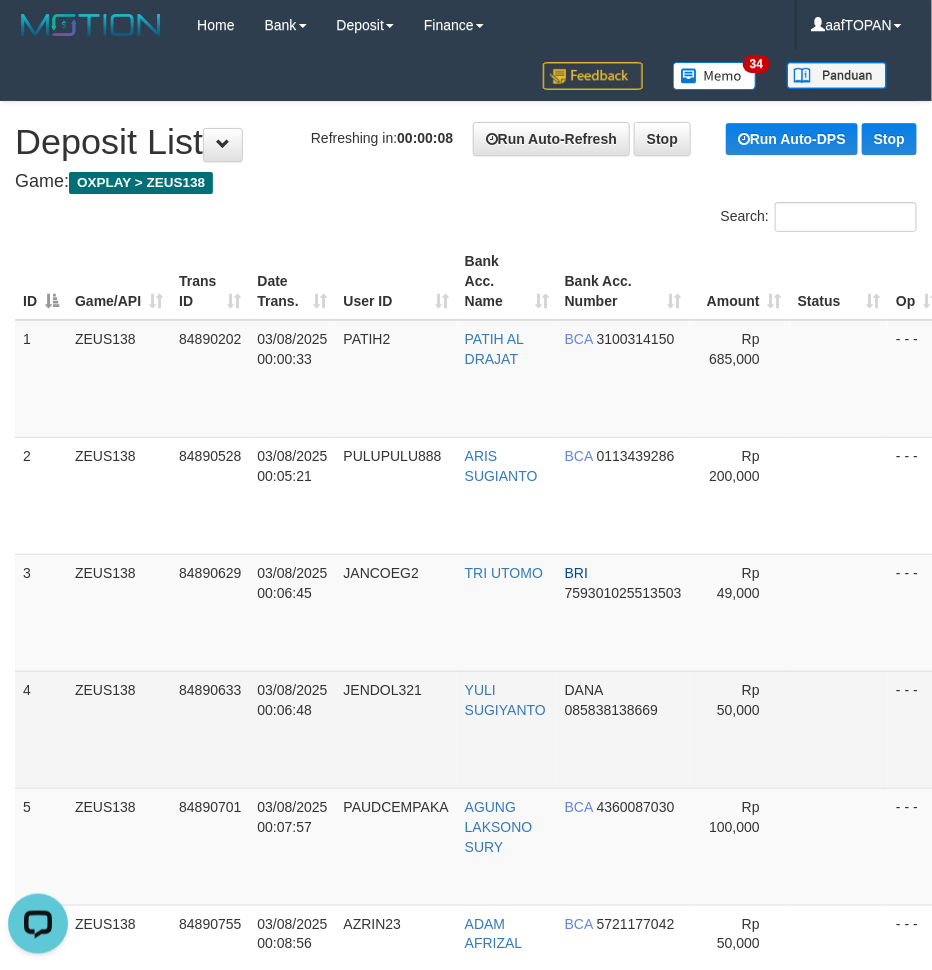 click on "YULI SUGIYANTO" at bounding box center [507, 729] 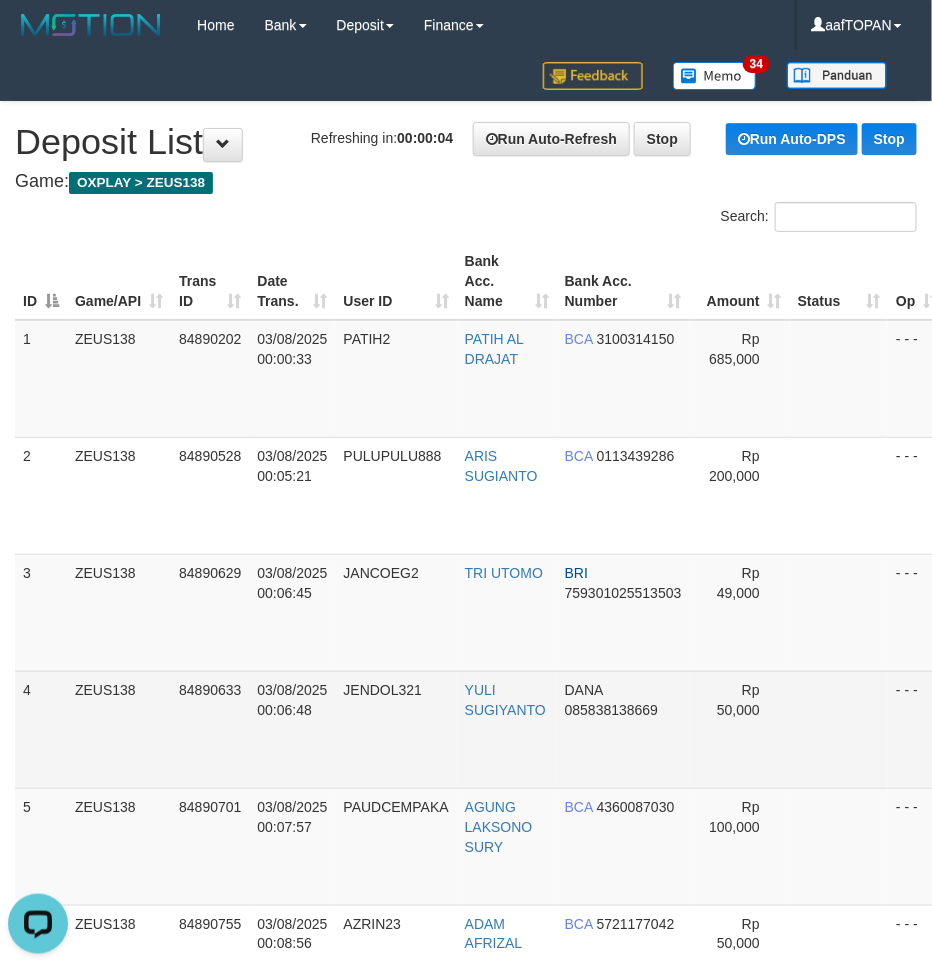 click on "JENDOL321" at bounding box center (396, 729) 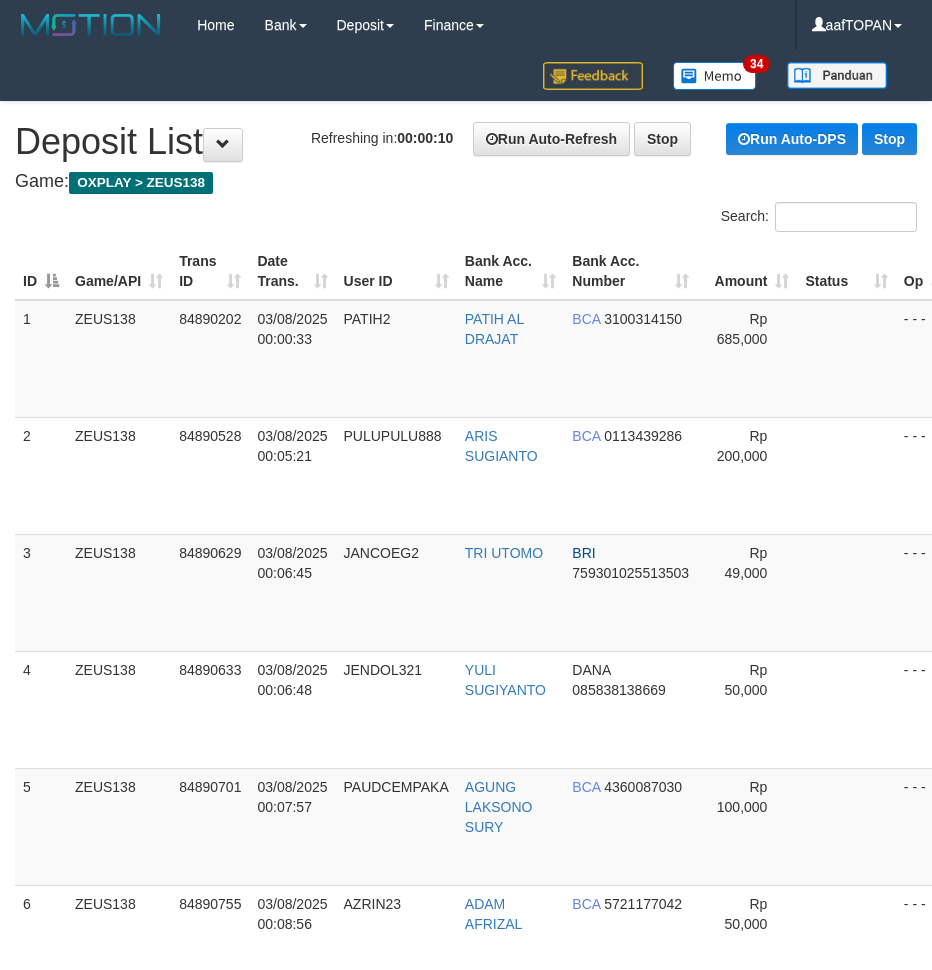 scroll, scrollTop: 0, scrollLeft: 0, axis: both 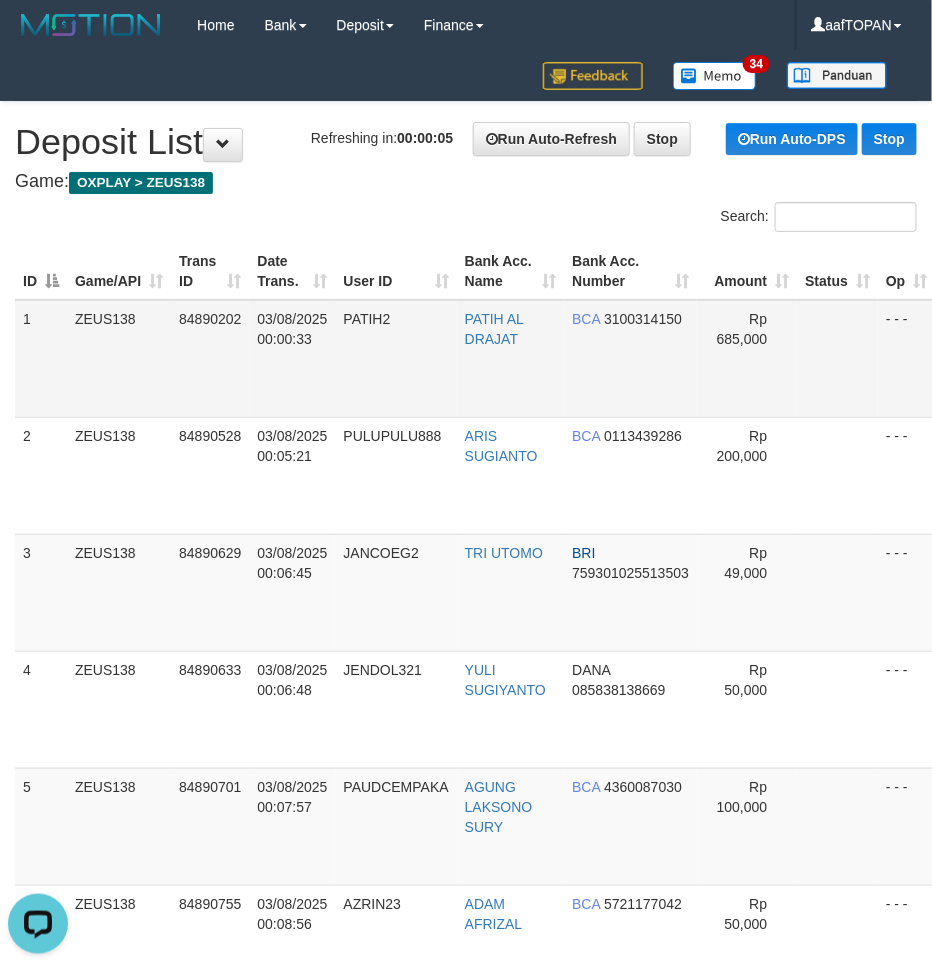 click on "PATIH AL DRAJAT" at bounding box center (511, 359) 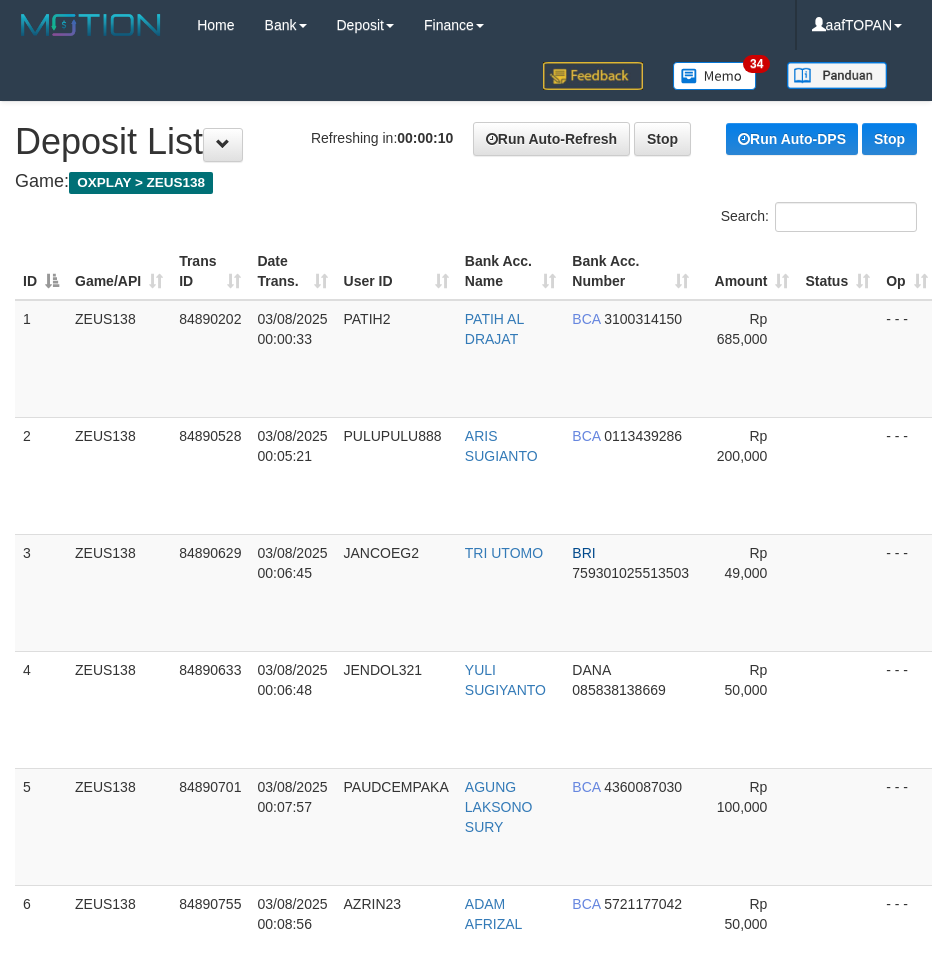 scroll, scrollTop: 0, scrollLeft: 0, axis: both 